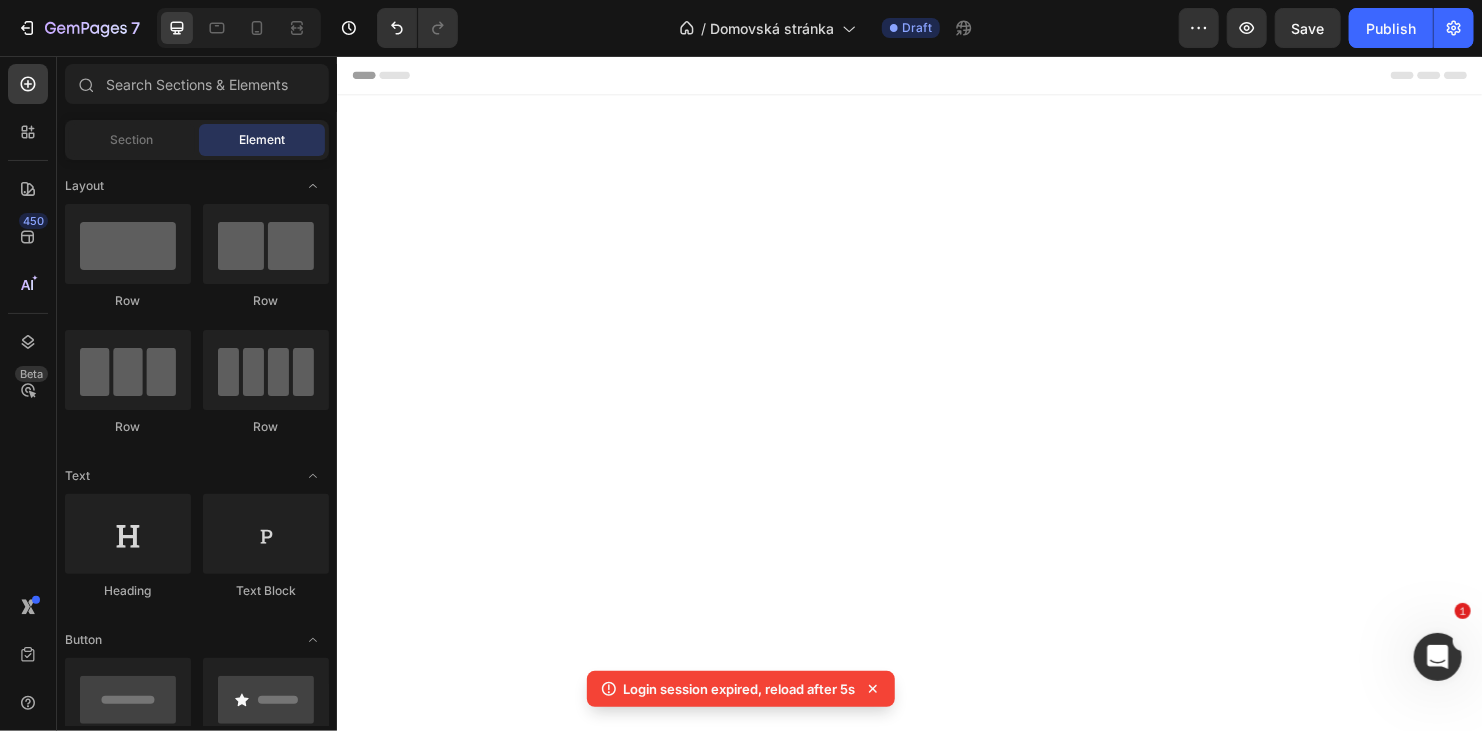scroll, scrollTop: 2492, scrollLeft: 0, axis: vertical 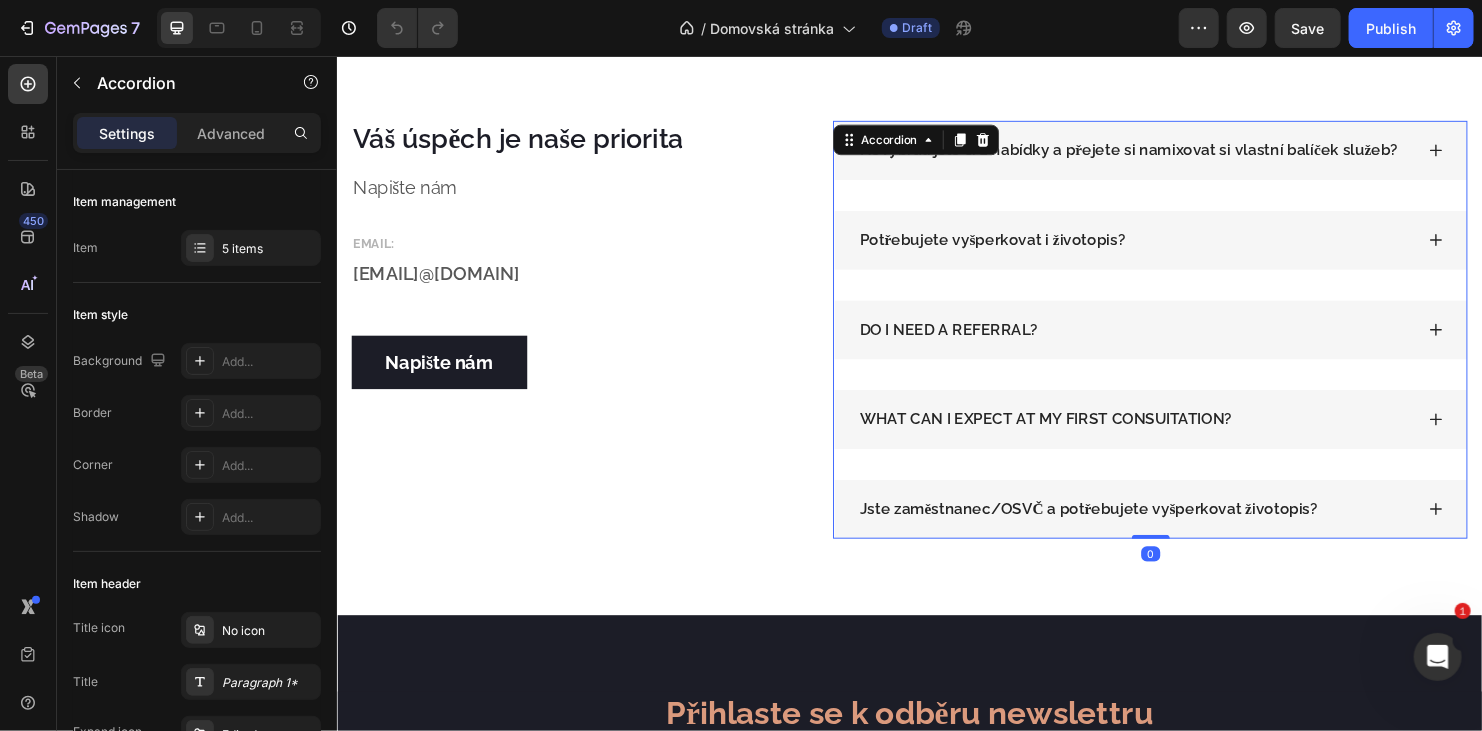 click on "Potřebujete vyšperkovat i životopis?" at bounding box center (1023, 249) 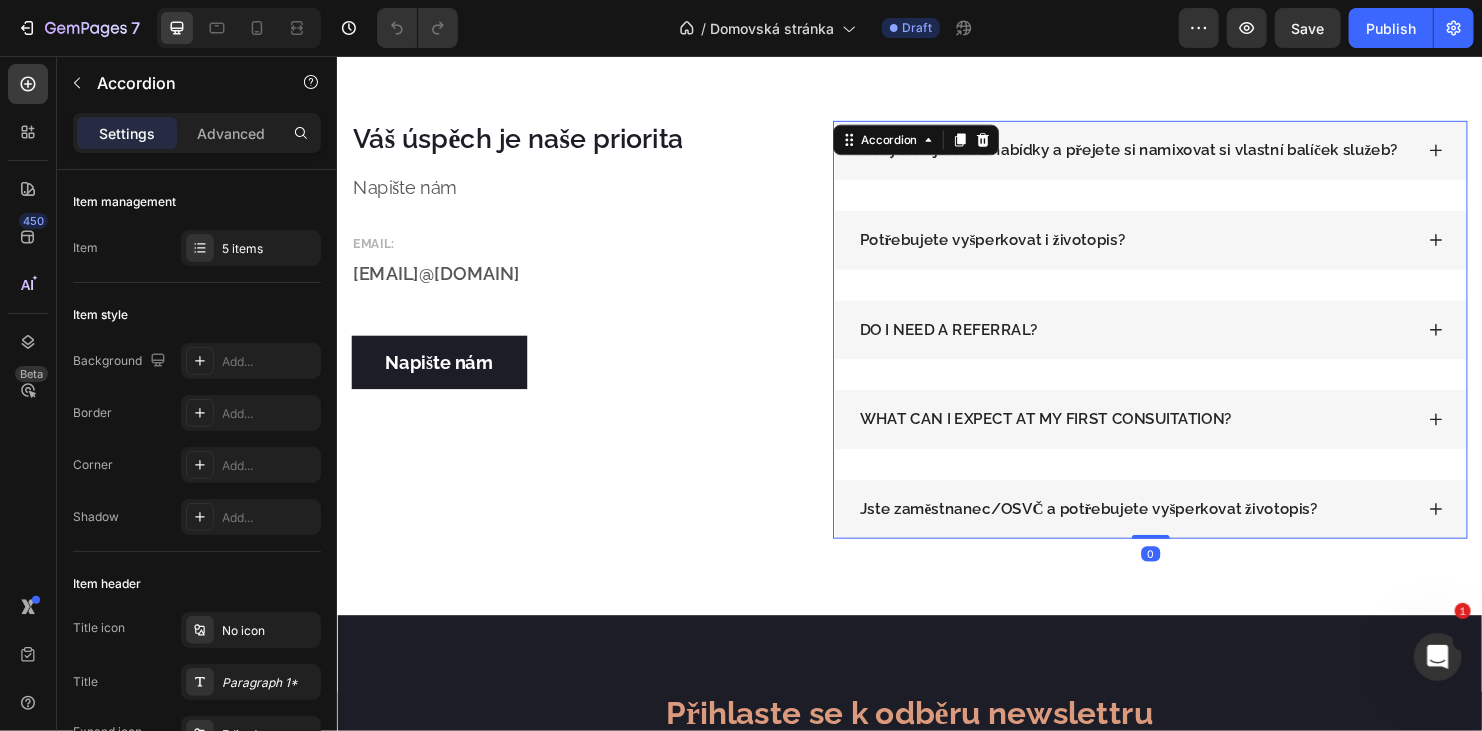 click on "Potřebujete vyšperkovat i životopis?" at bounding box center [1023, 249] 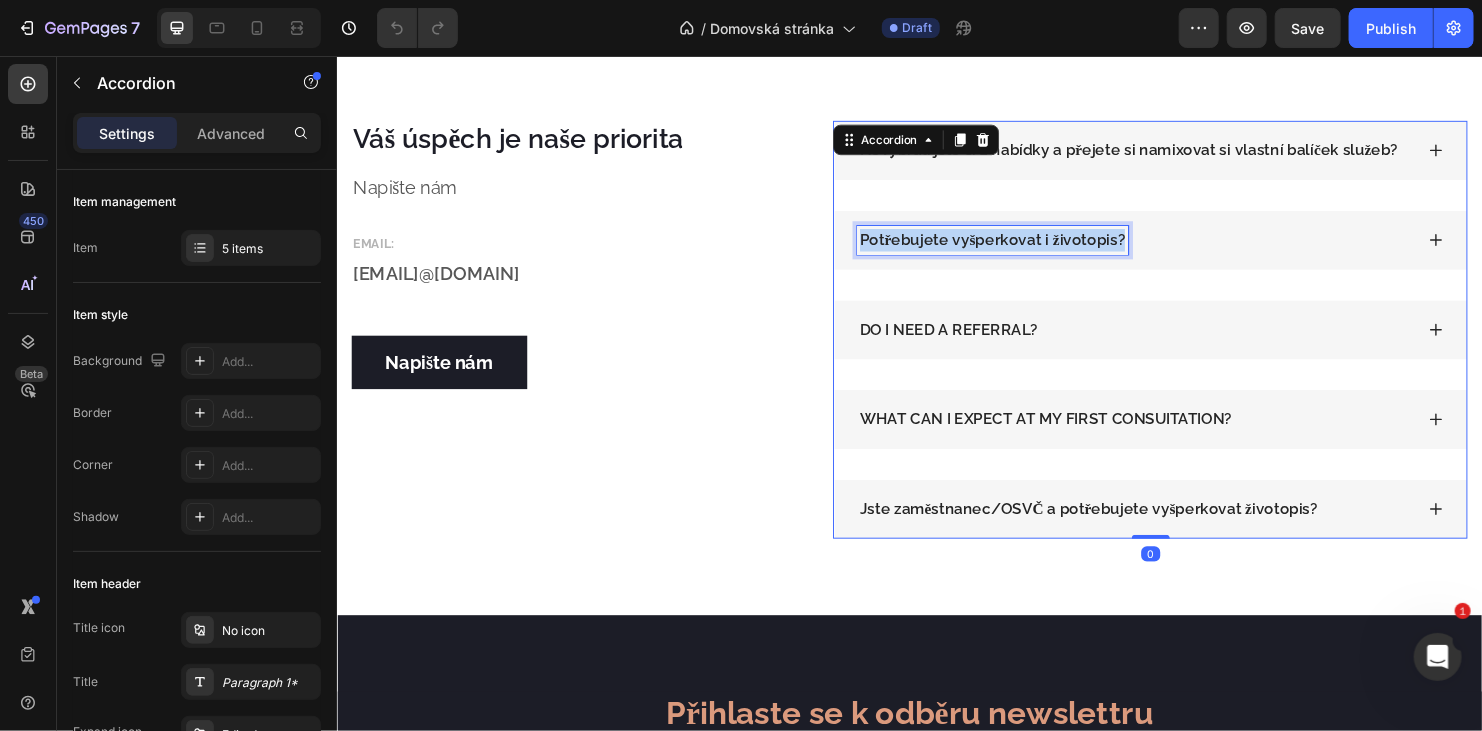 click on "Potřebujete vyšperkovat i životopis?" at bounding box center [1023, 249] 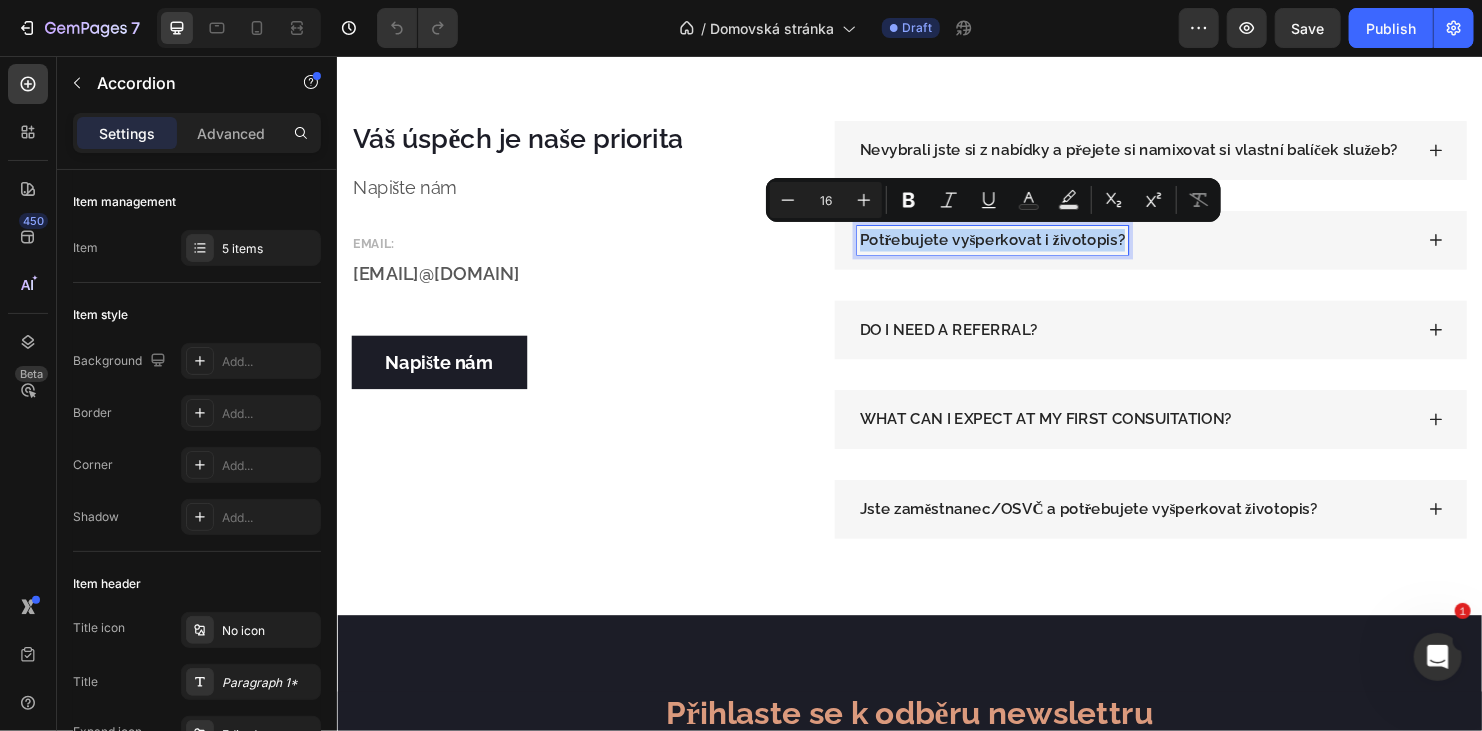 click on "Potřebujete vyšperkovat i životopis?" at bounding box center [1023, 249] 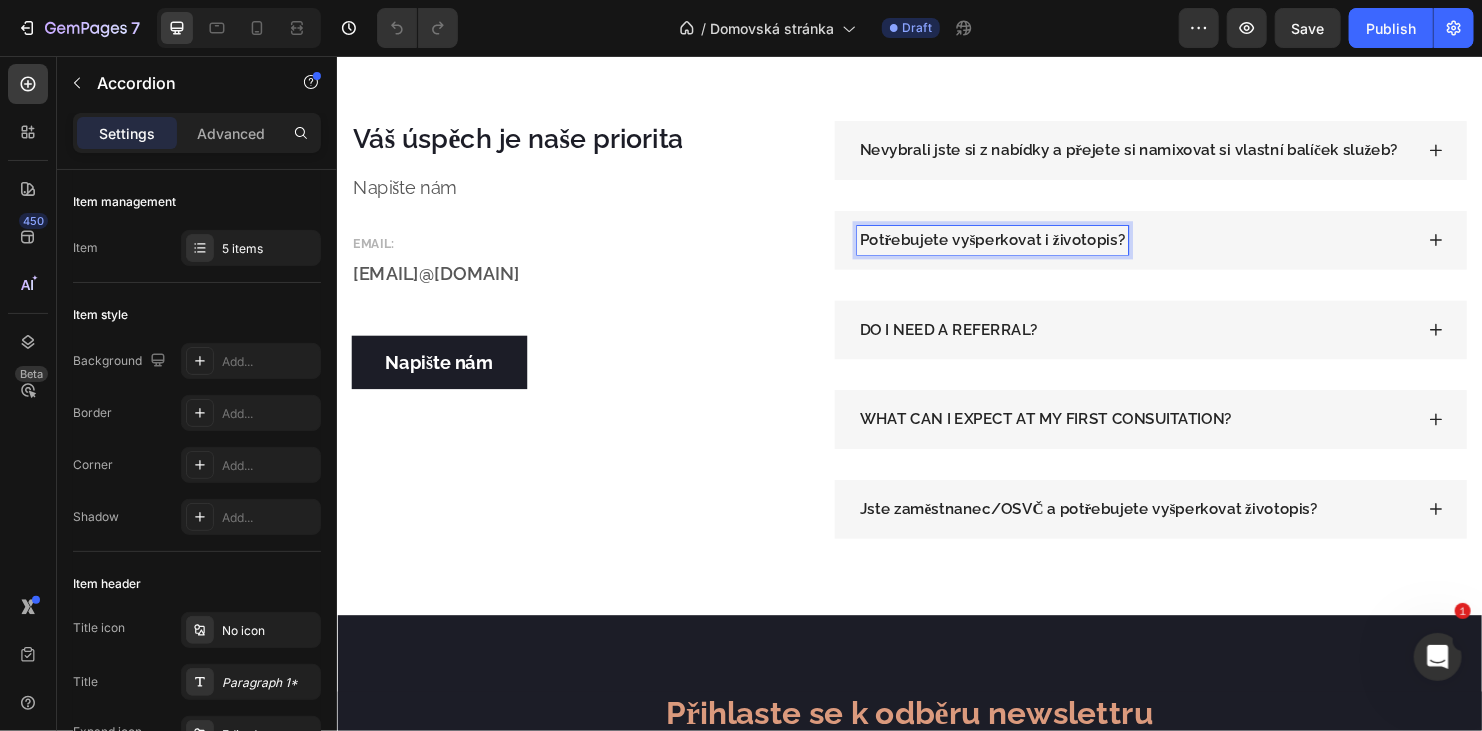 click on "Potřebujete vyšperkovat i životopis?" at bounding box center [1023, 249] 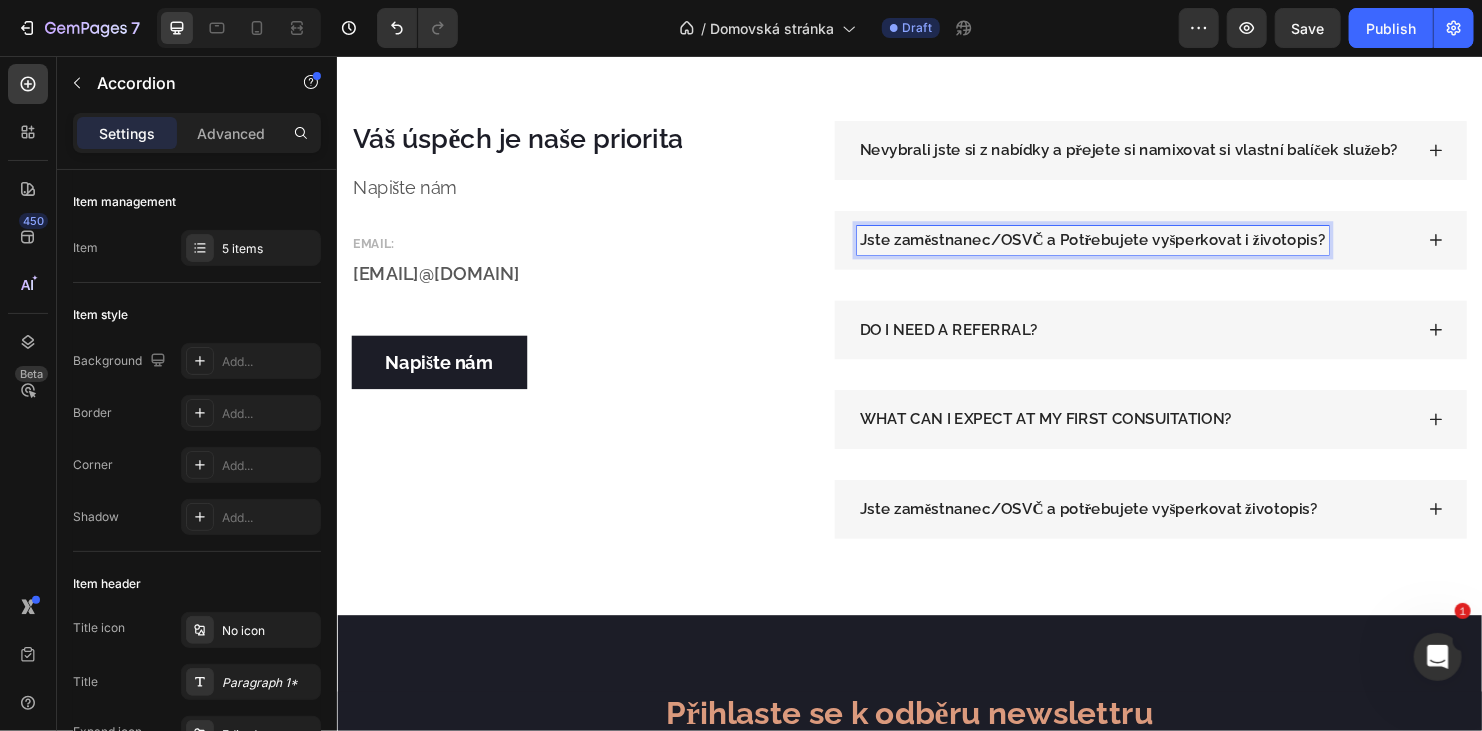 click on "Jste zaměstnanec/OSVČ a Potřebujete vyšperkovat i životopis?" at bounding box center [1128, 249] 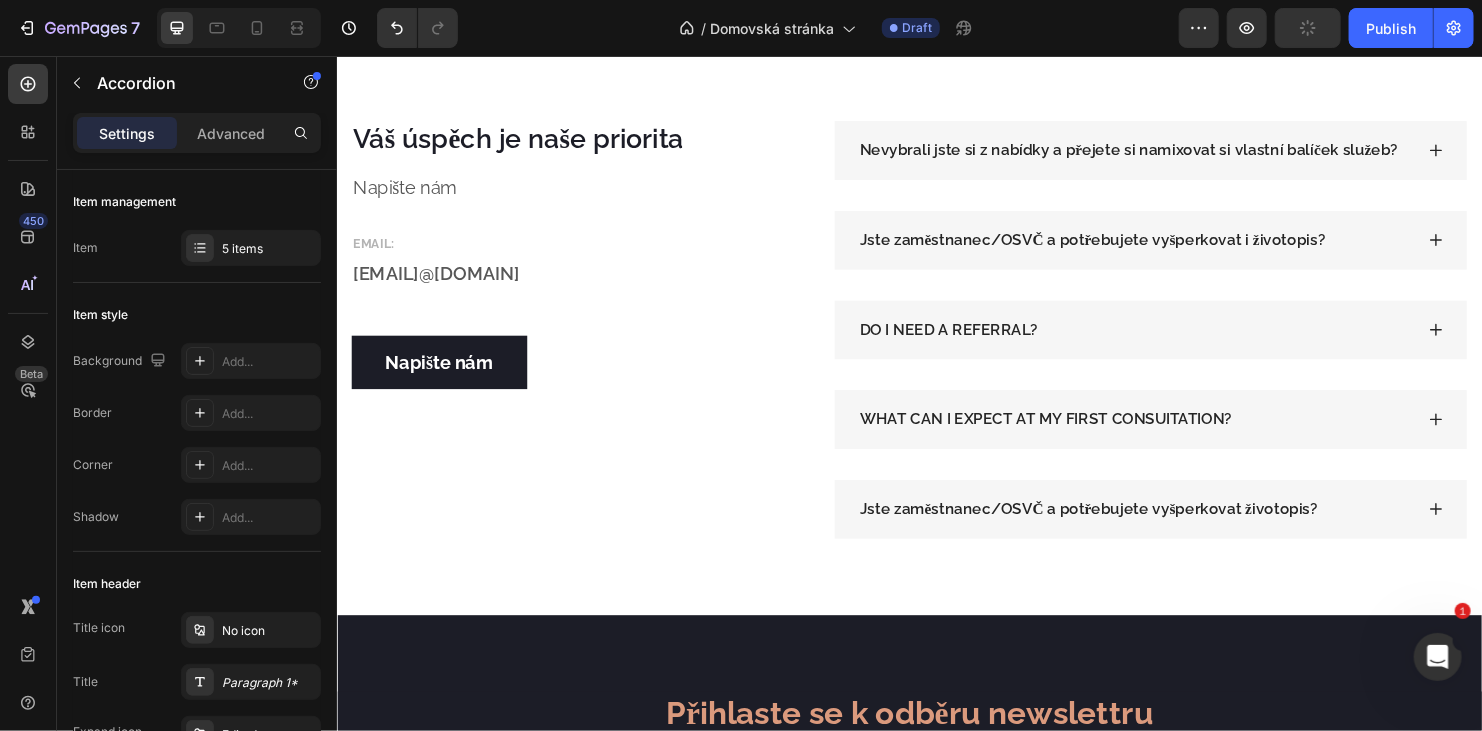 click on "Nevybrali jste si z nabídky a přejete si namixovat si vlastní balíček služeb?
Jste zaměstnanec/OSVČ a potřebujete vyšperkovat i životopis?
DO I NEED A REFERRAL?
WHAT CAN I EXPECT AT MY FIRST CONSUITATION?
Jste zaměstnanec/OSVČ a potřebujete vyšperkovat životopis?" at bounding box center [1188, 343] 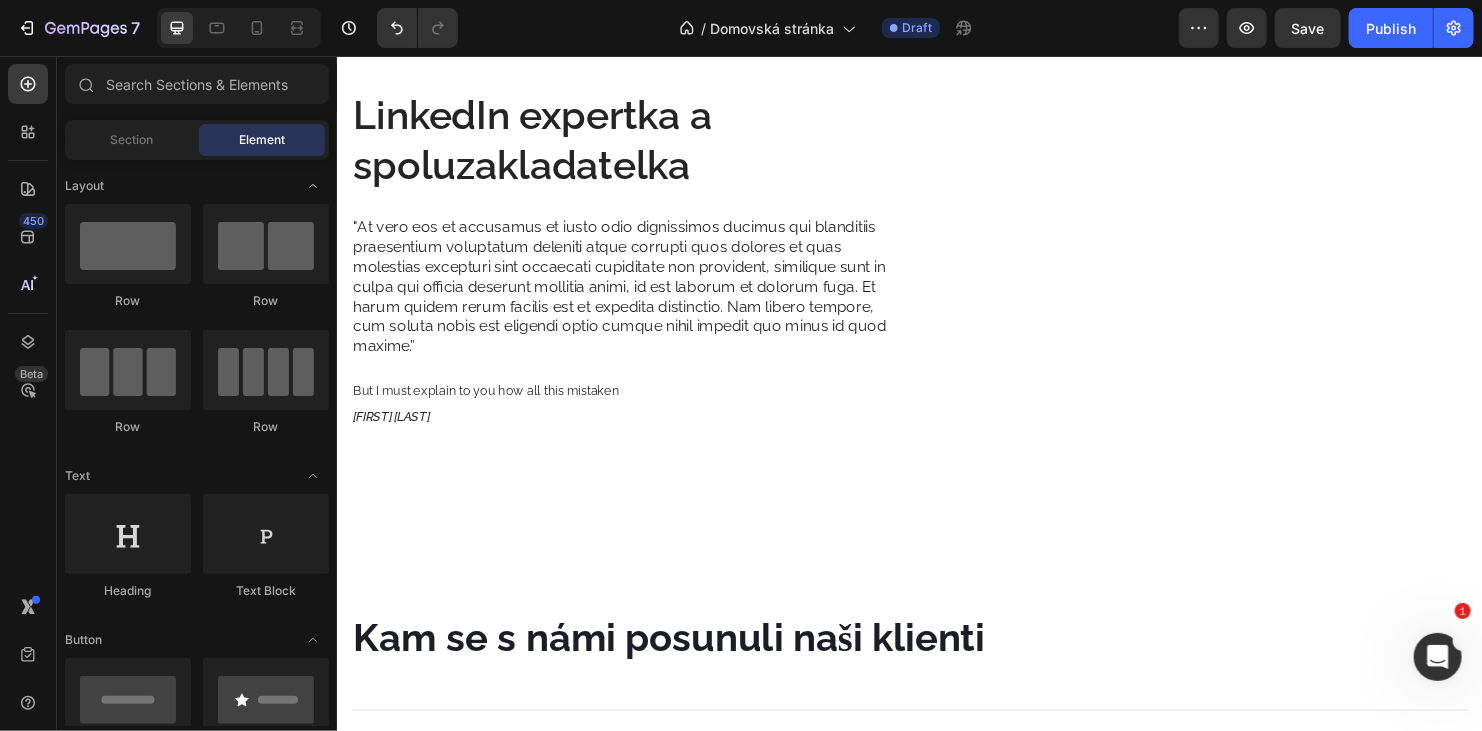 scroll, scrollTop: 2754, scrollLeft: 0, axis: vertical 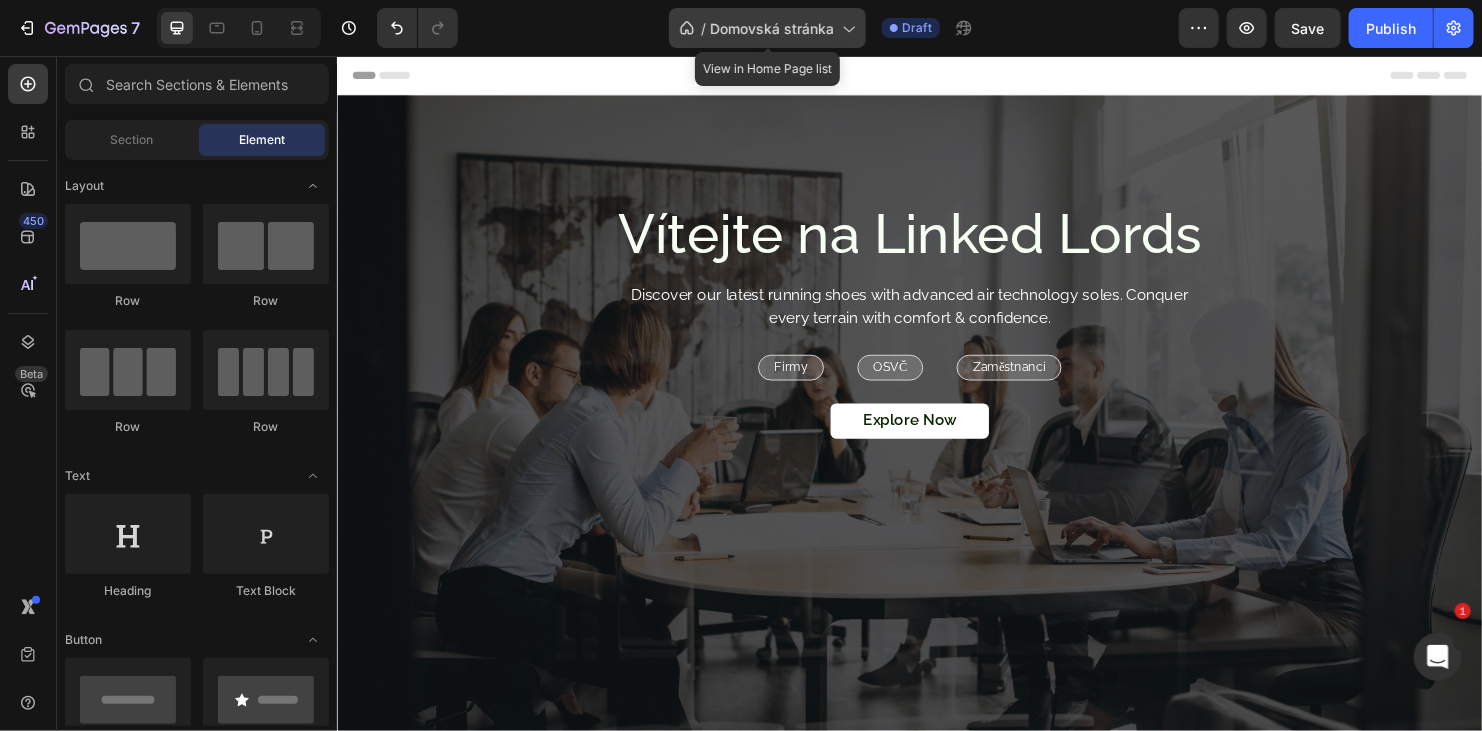 click on "Domovská stránka" at bounding box center [772, 28] 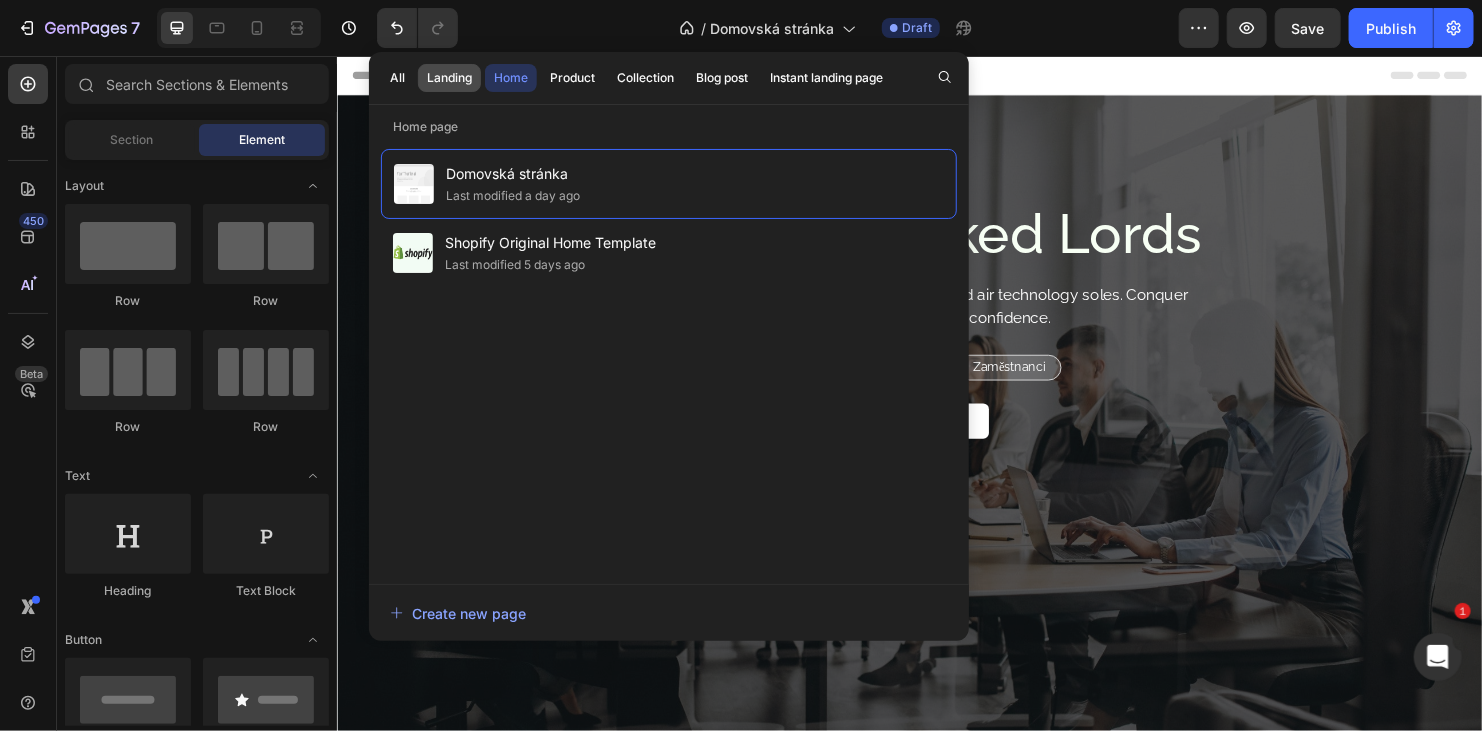 click on "Landing" at bounding box center [449, 78] 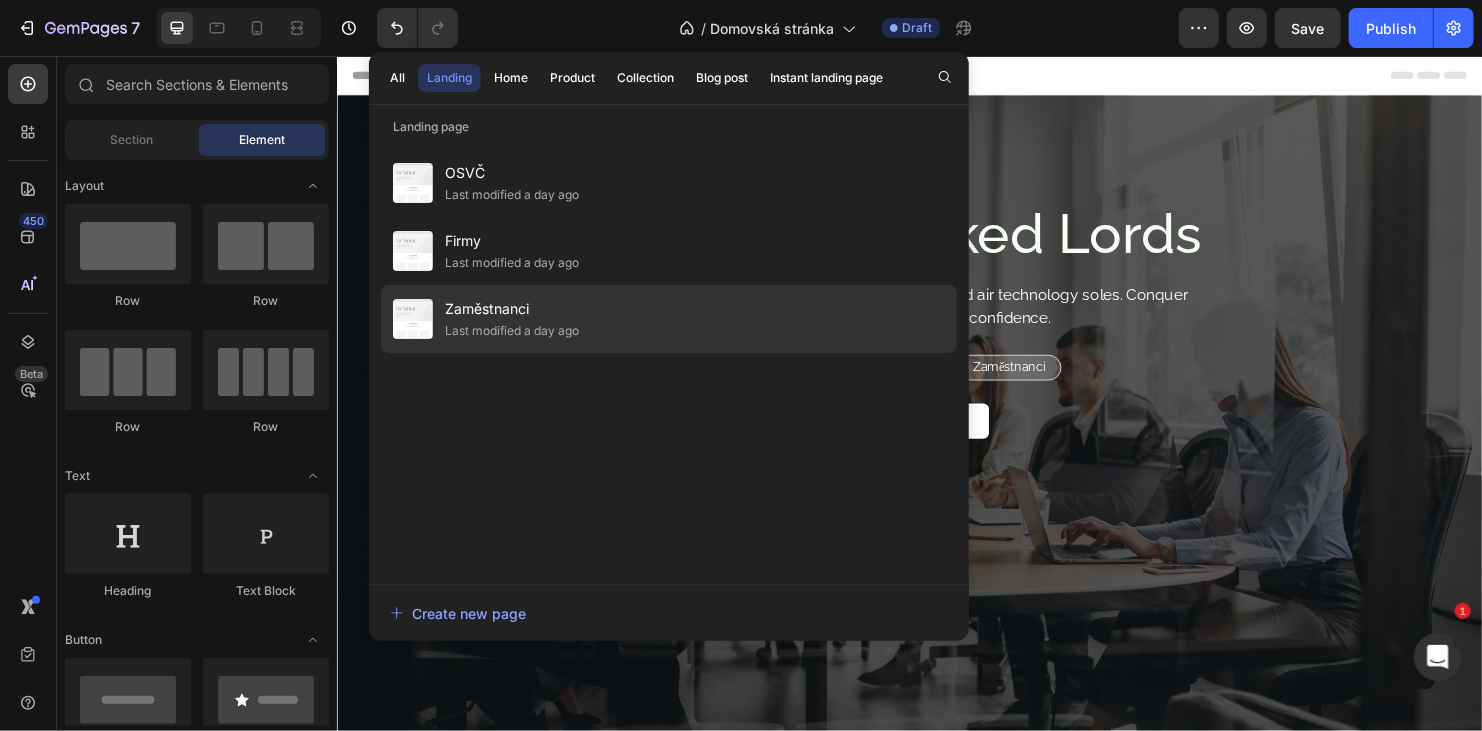 click on "Zaměstnanci" at bounding box center (512, 309) 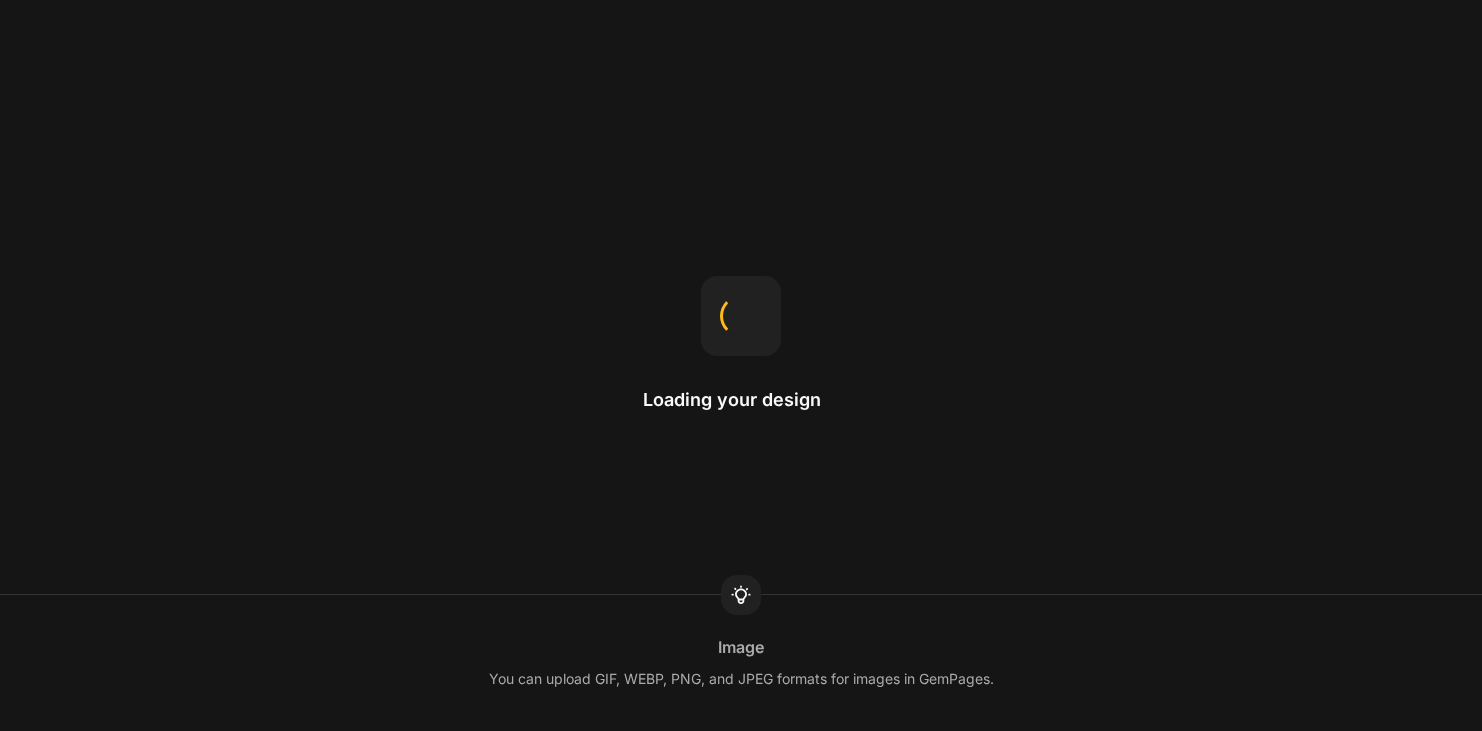 scroll, scrollTop: 0, scrollLeft: 0, axis: both 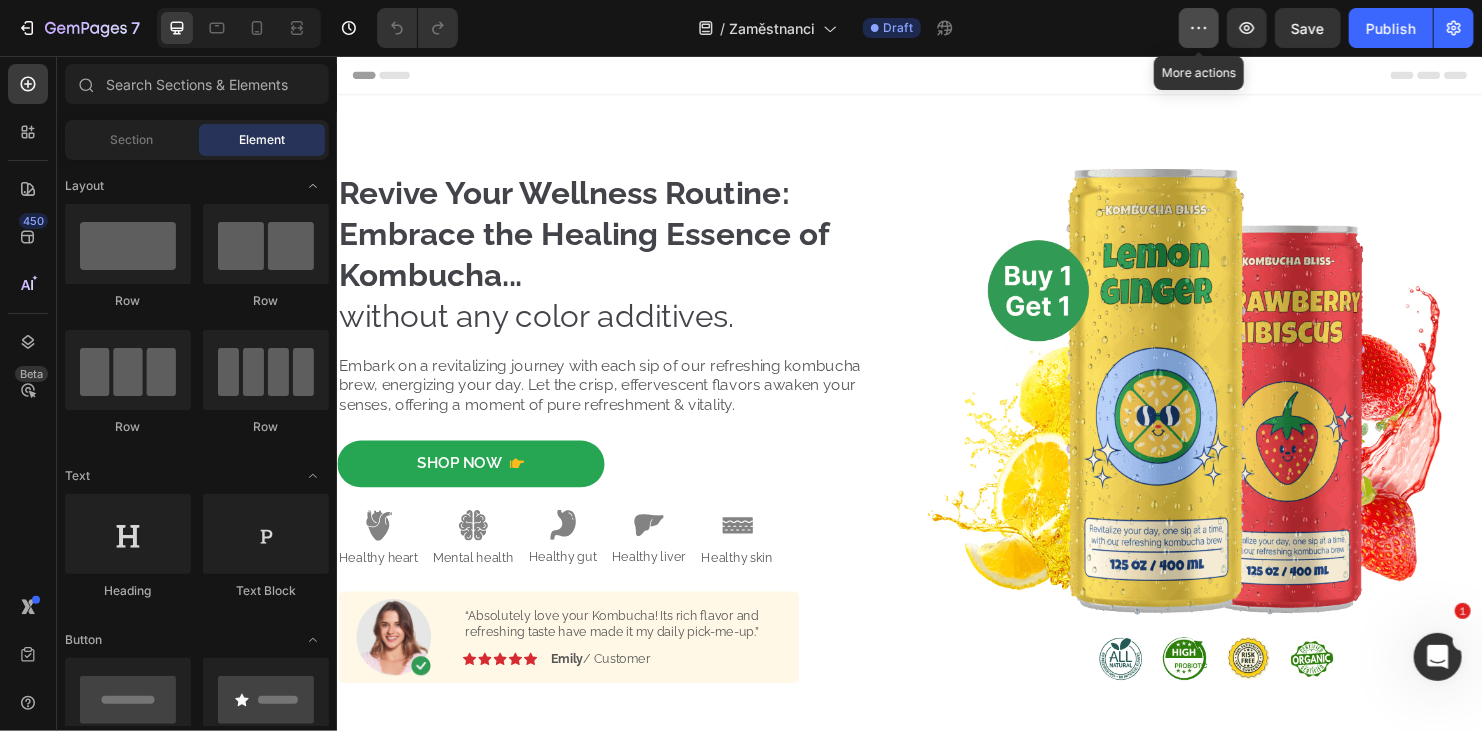 click 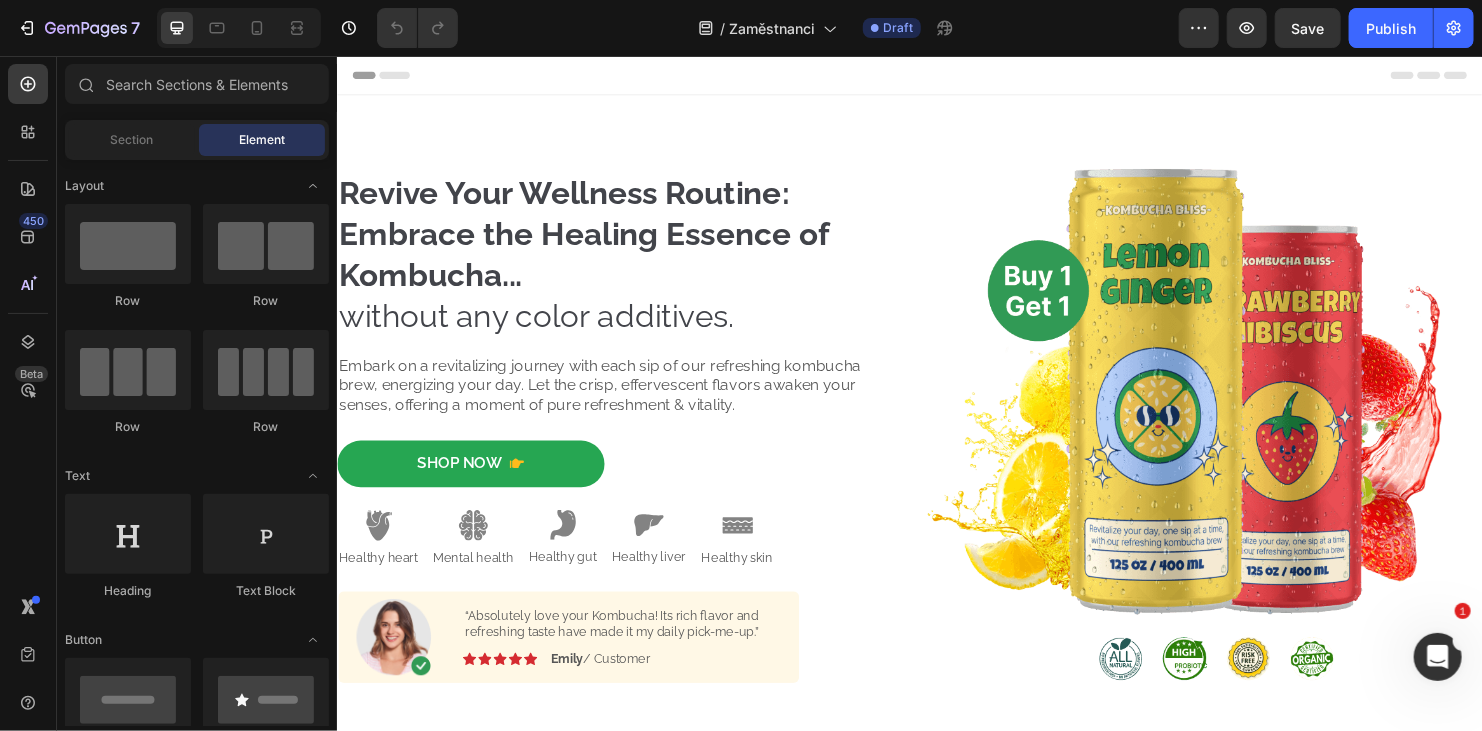 click on "/  Zaměstnanci Draft" 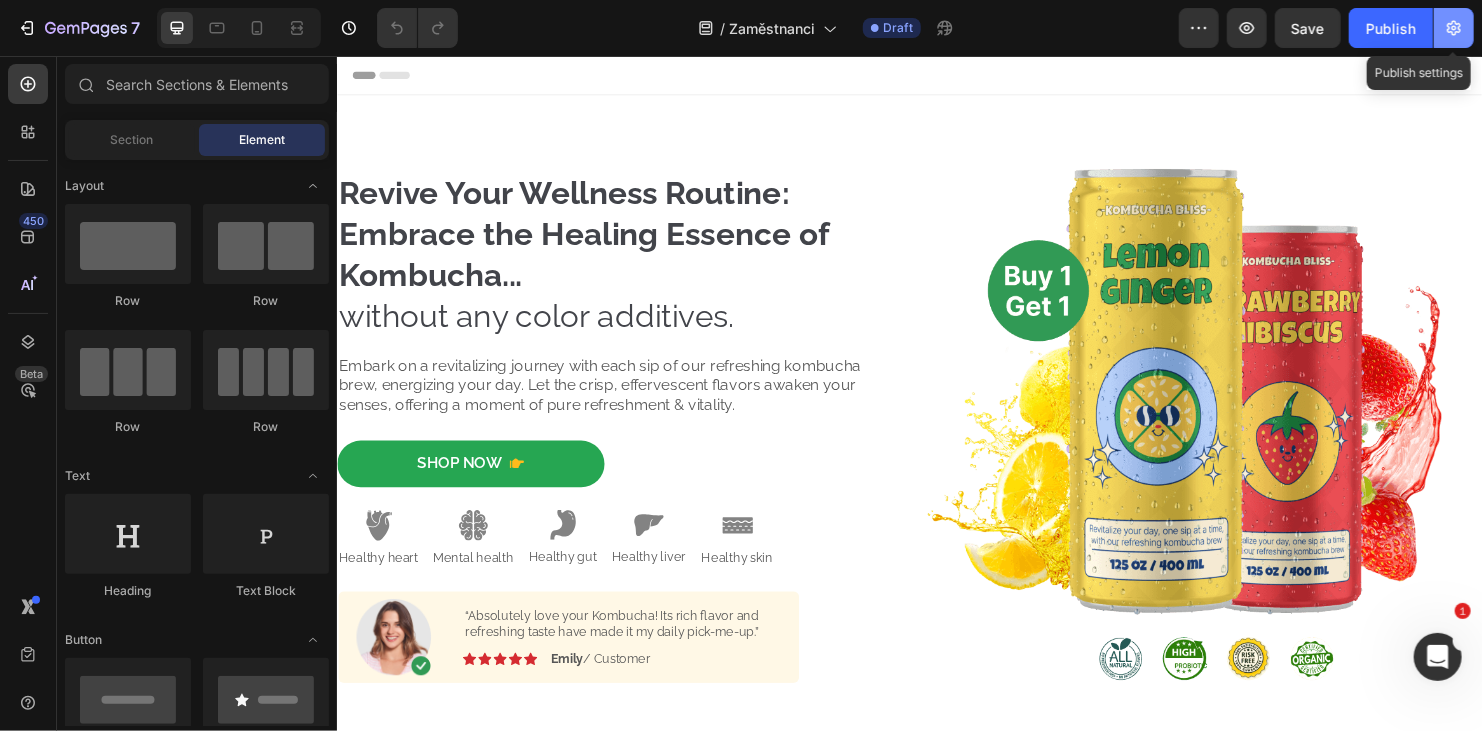 click 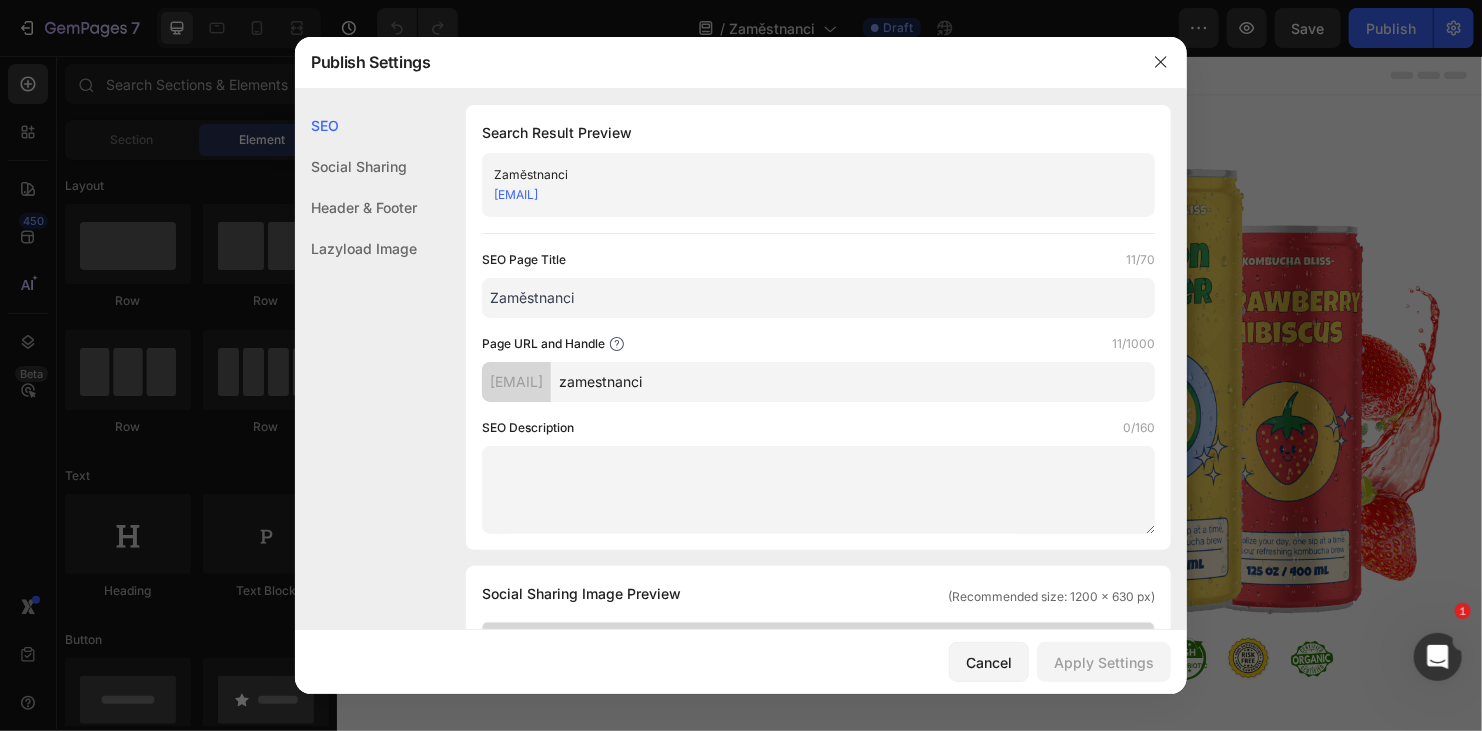 click on "0jznyb-uf.myshopify.com/pages/zamestnanci" at bounding box center (516, 194) 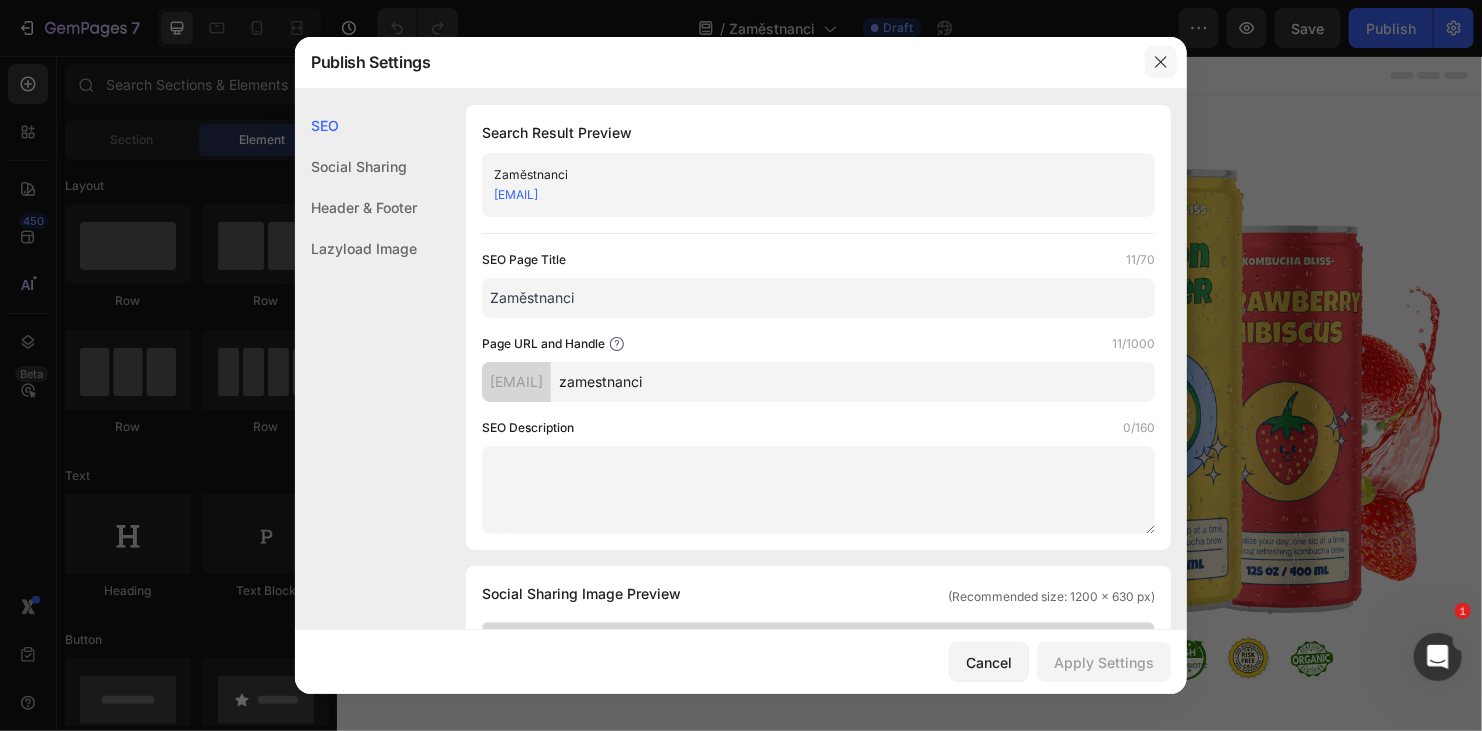 click 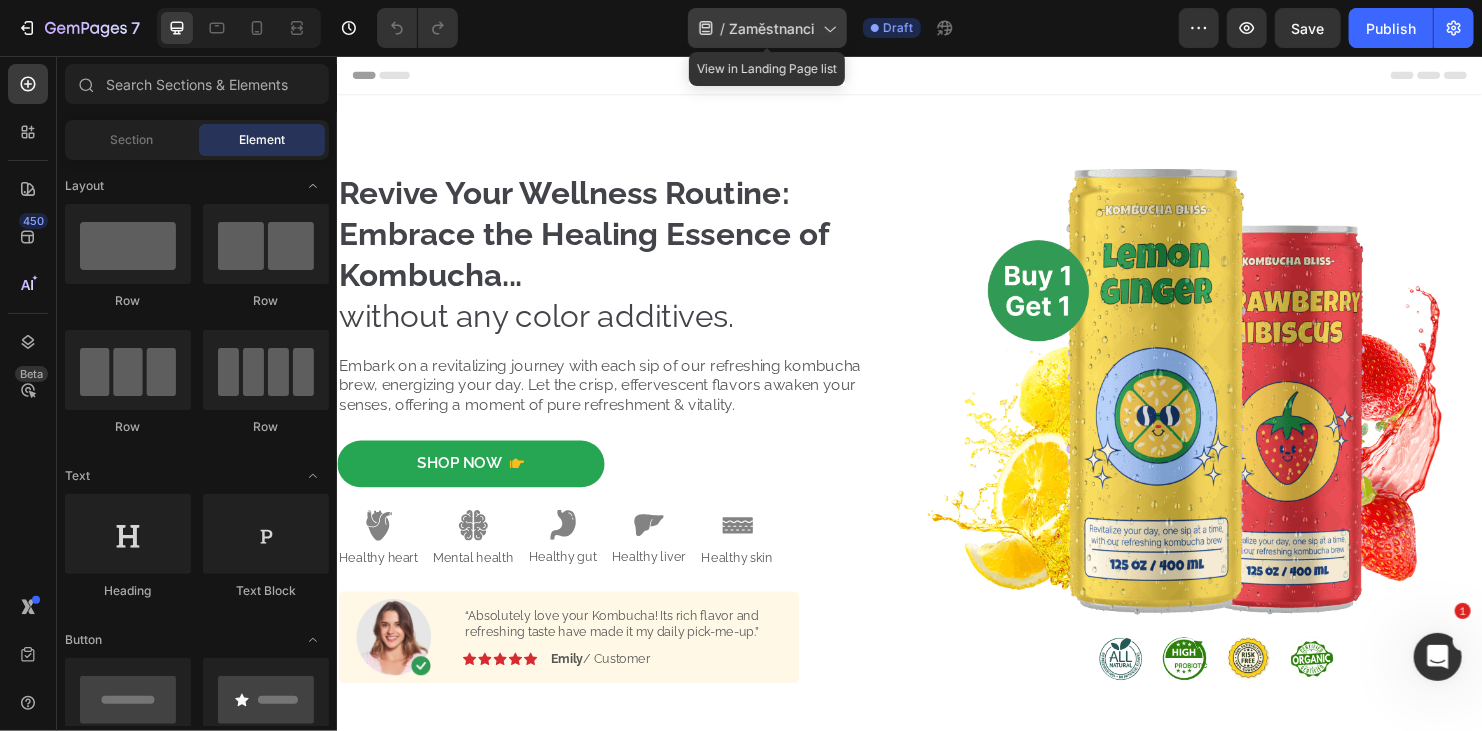 click on "/  Zaměstnanci" 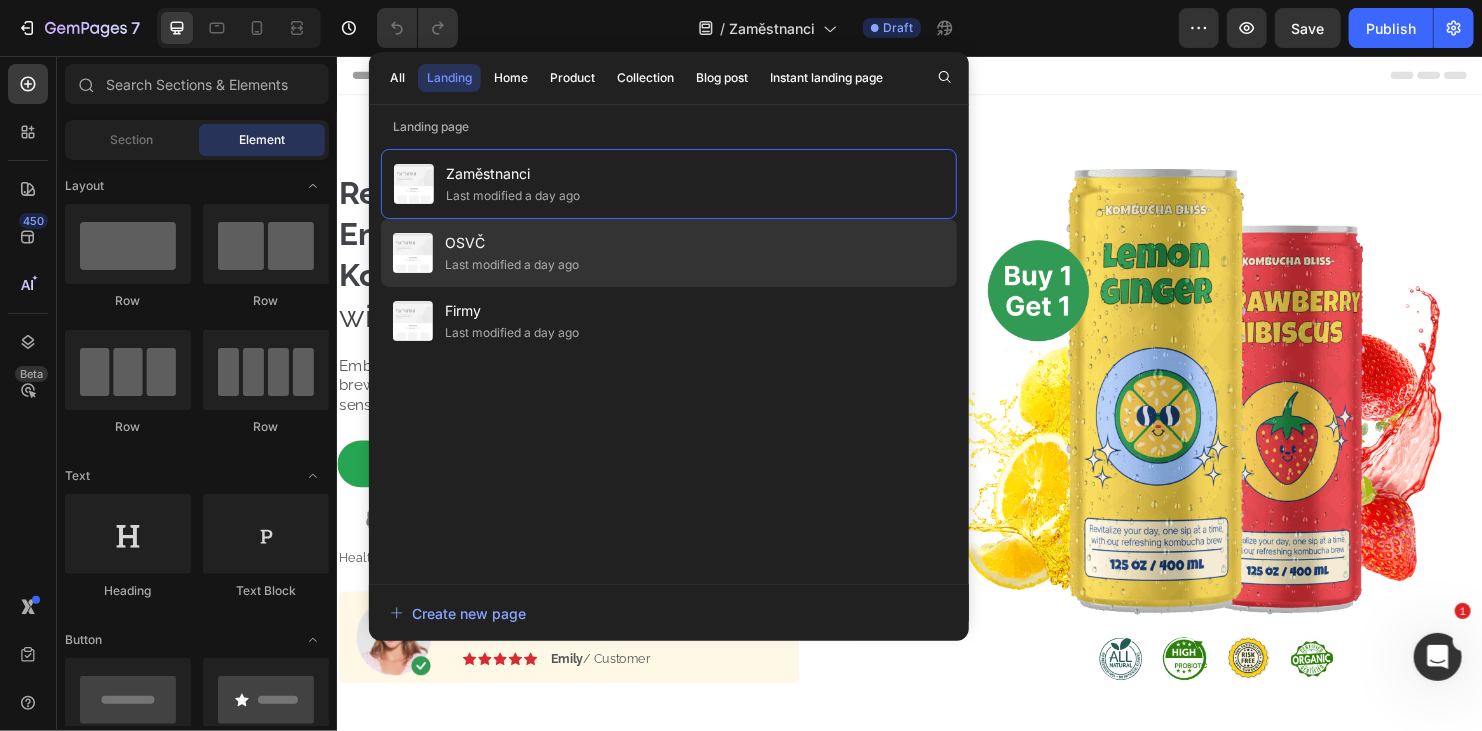 click on "OSVČ Last modified a day ago" 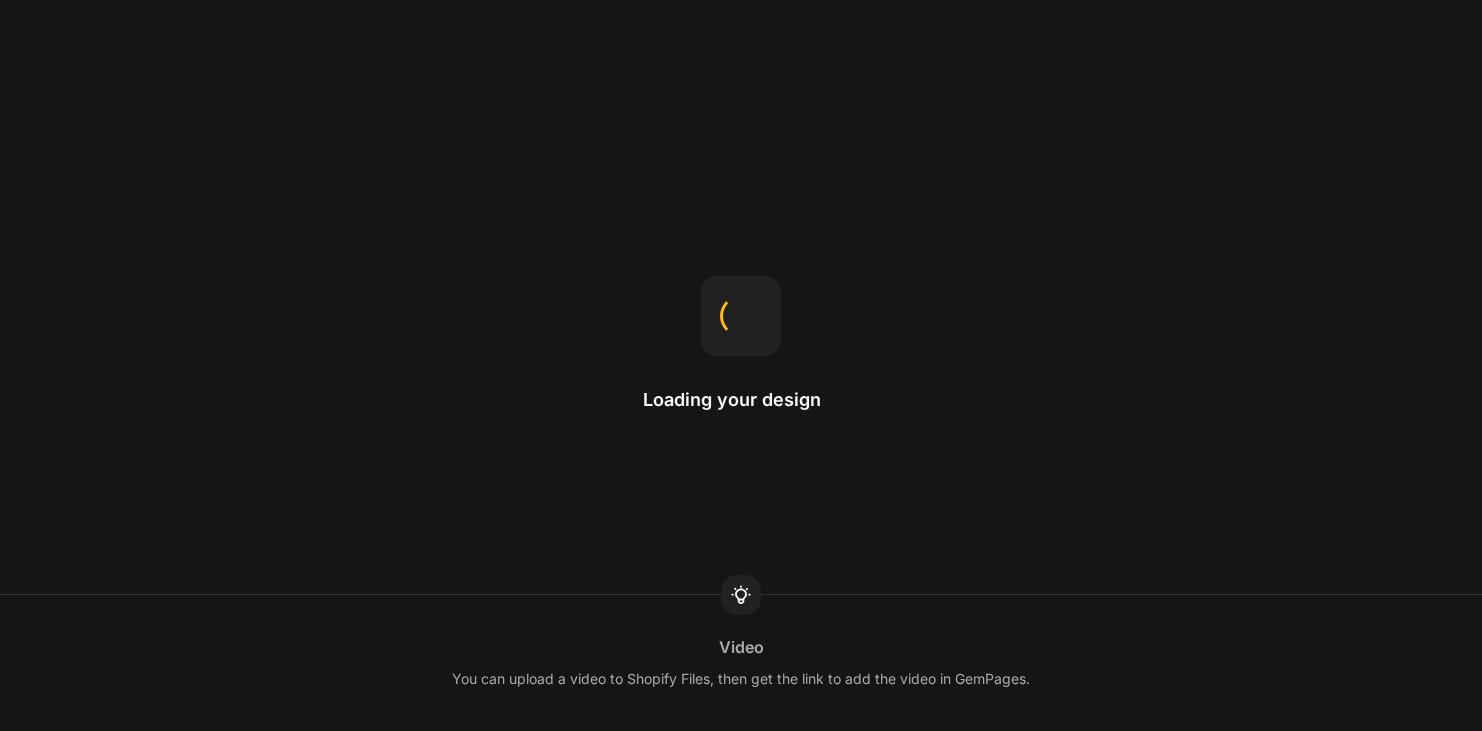 scroll, scrollTop: 0, scrollLeft: 0, axis: both 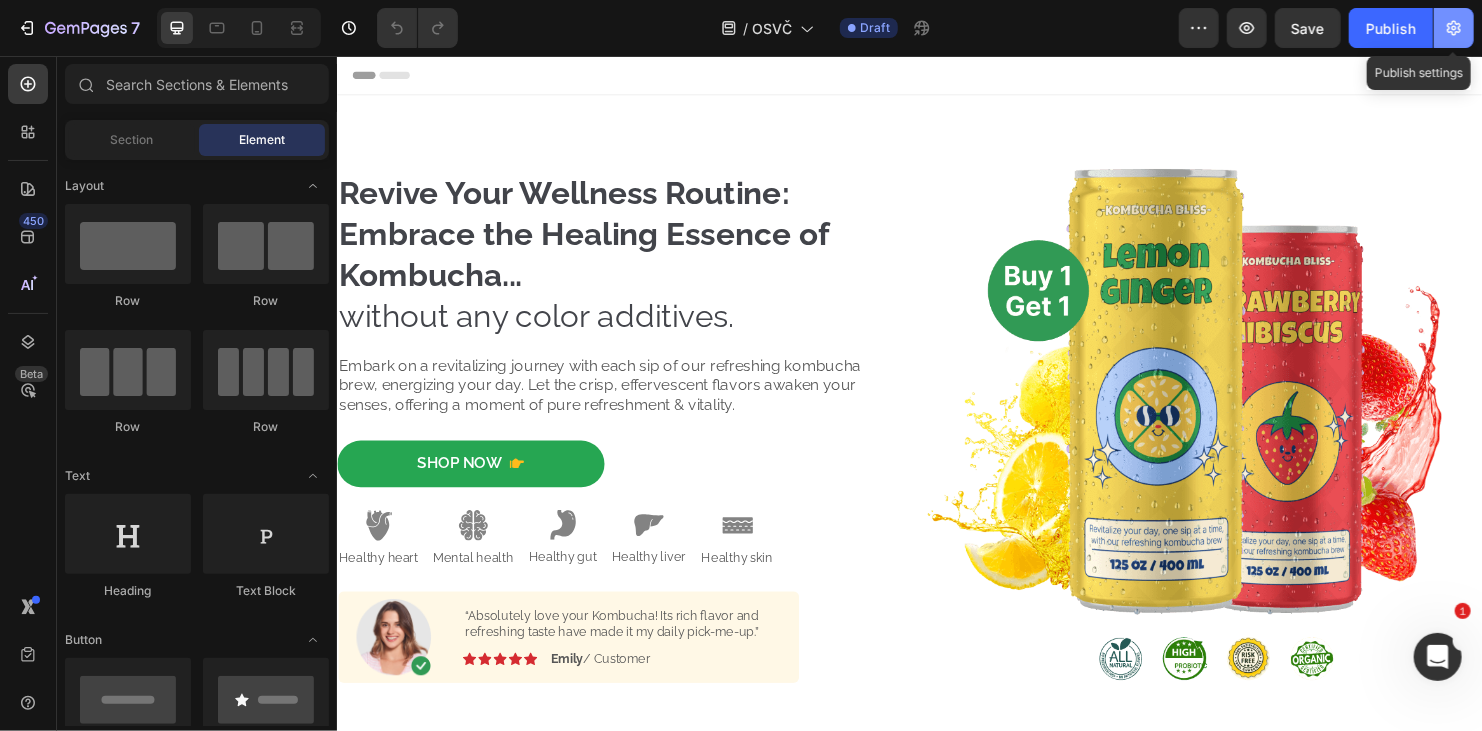 click 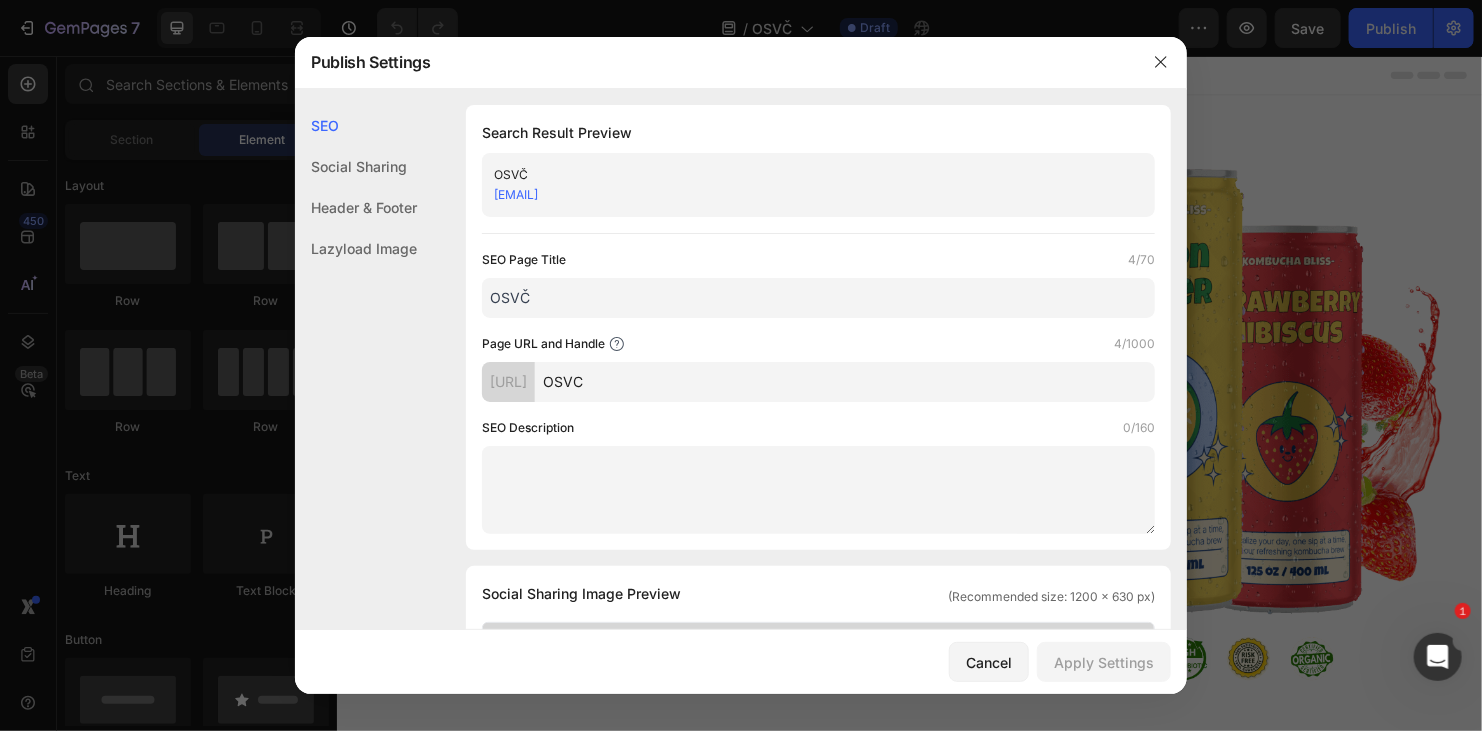 click on "0jznyb-uf.myshopify.com/pages/OSVC" at bounding box center [516, 194] 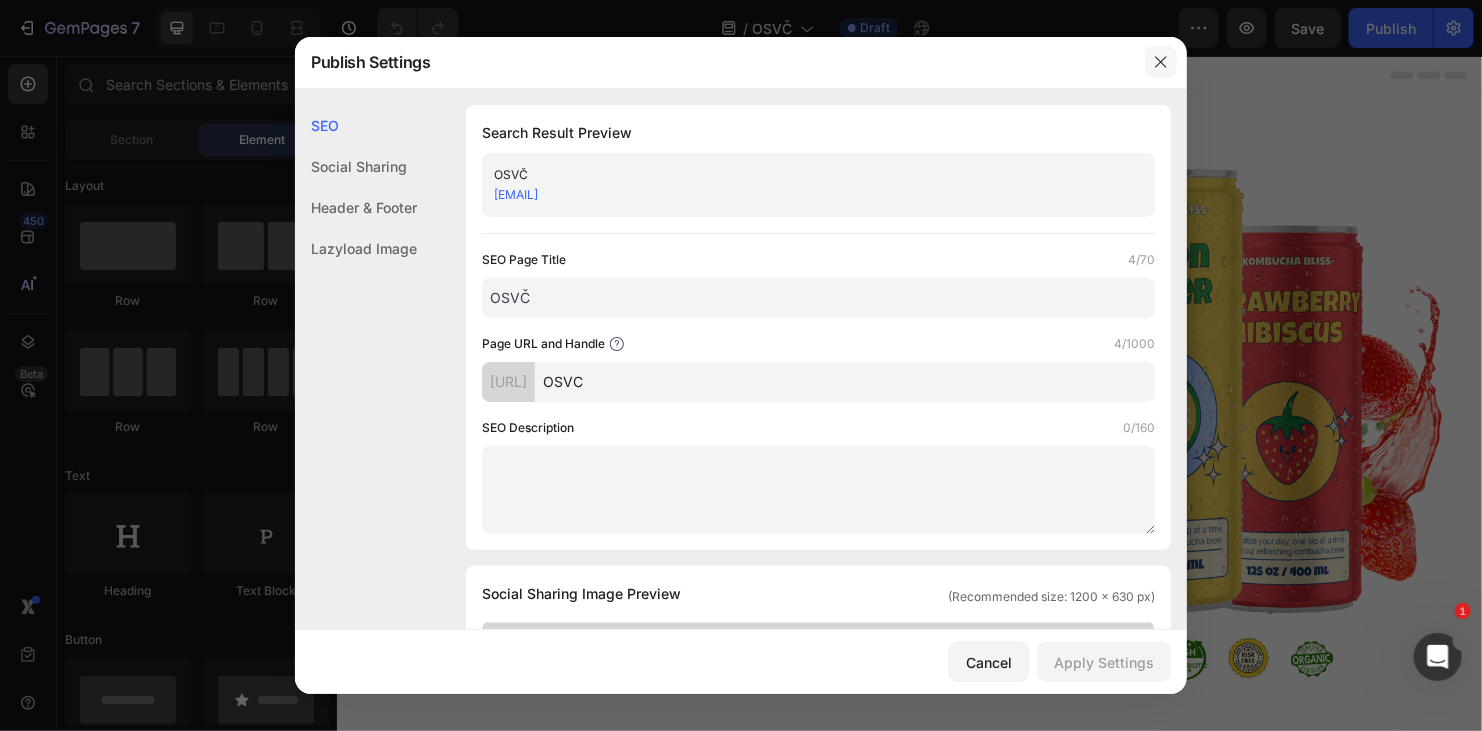 click 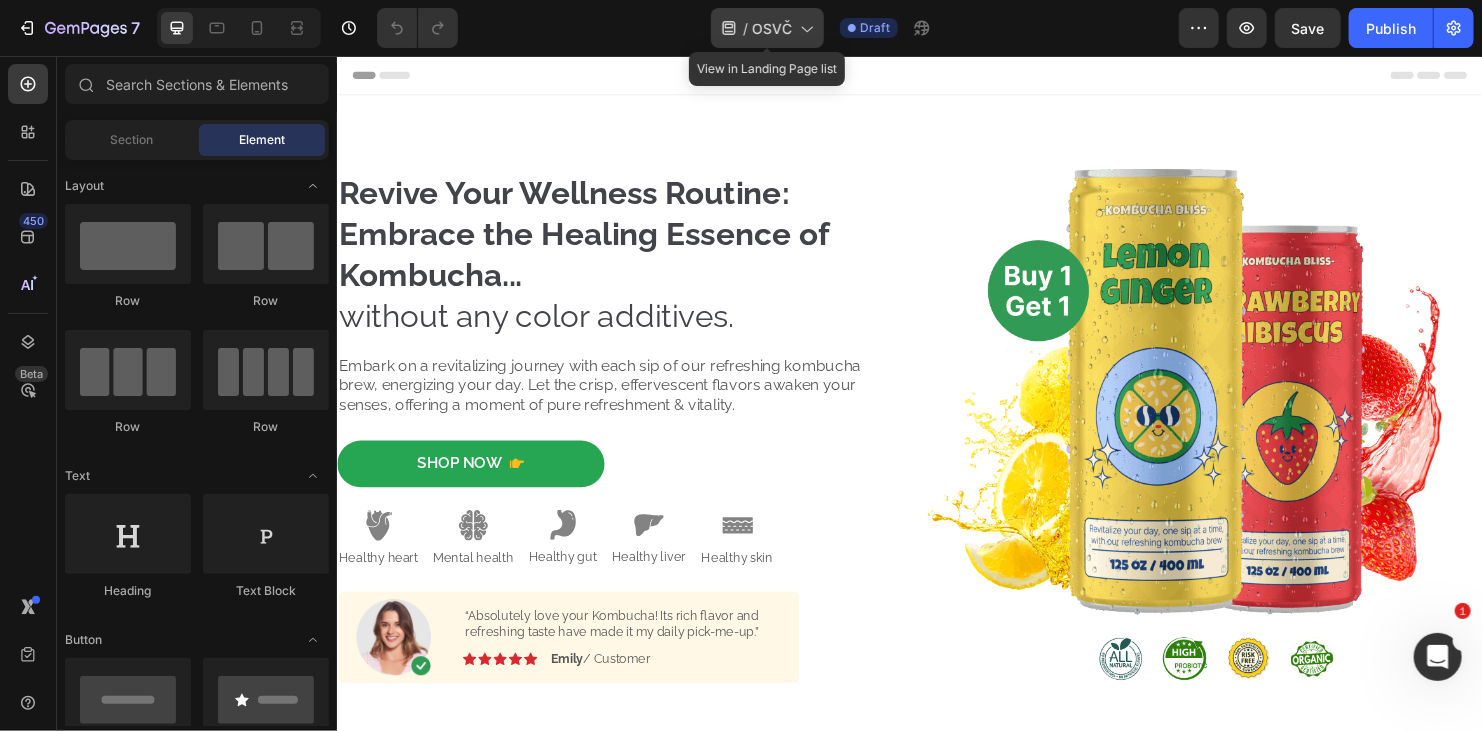 click on "OSVČ" at bounding box center [772, 28] 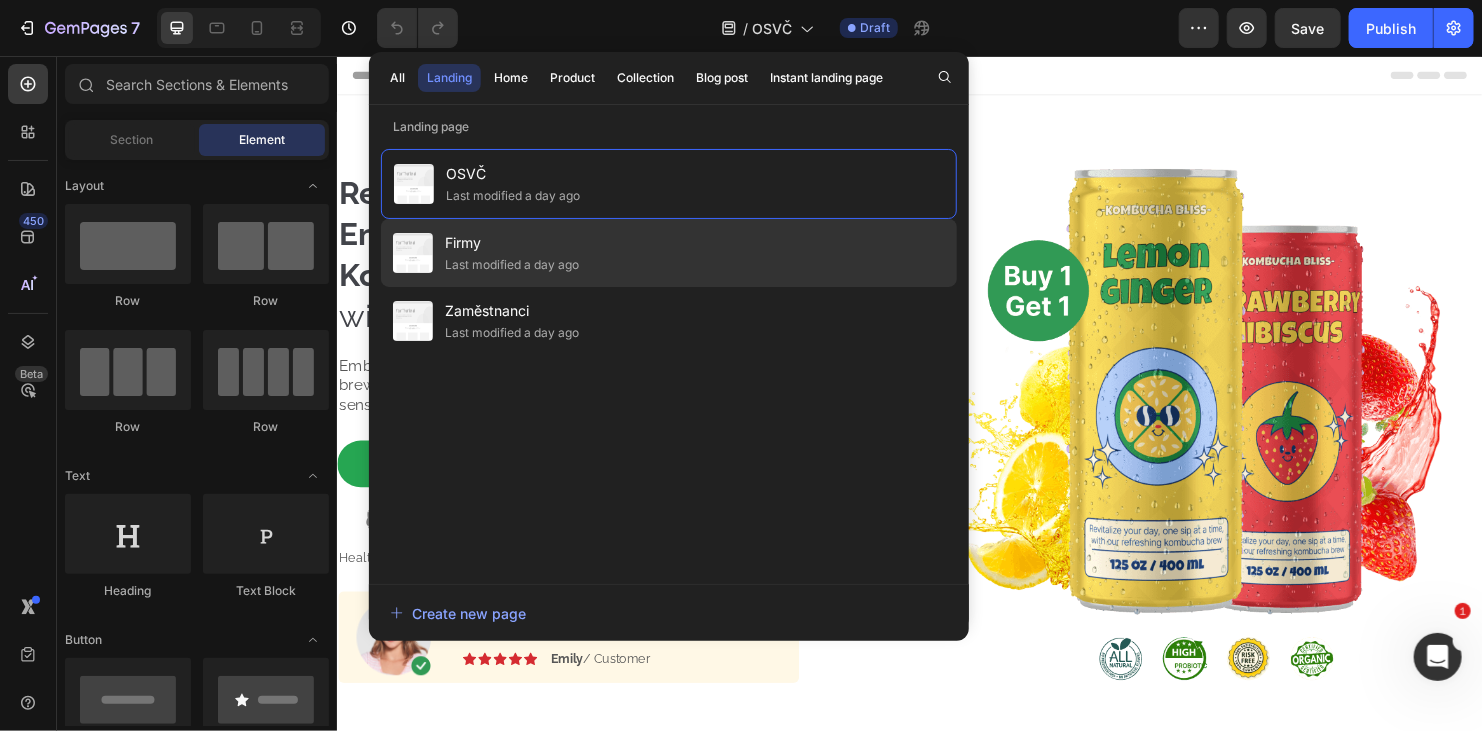 click on "Firmy Last modified a day ago" 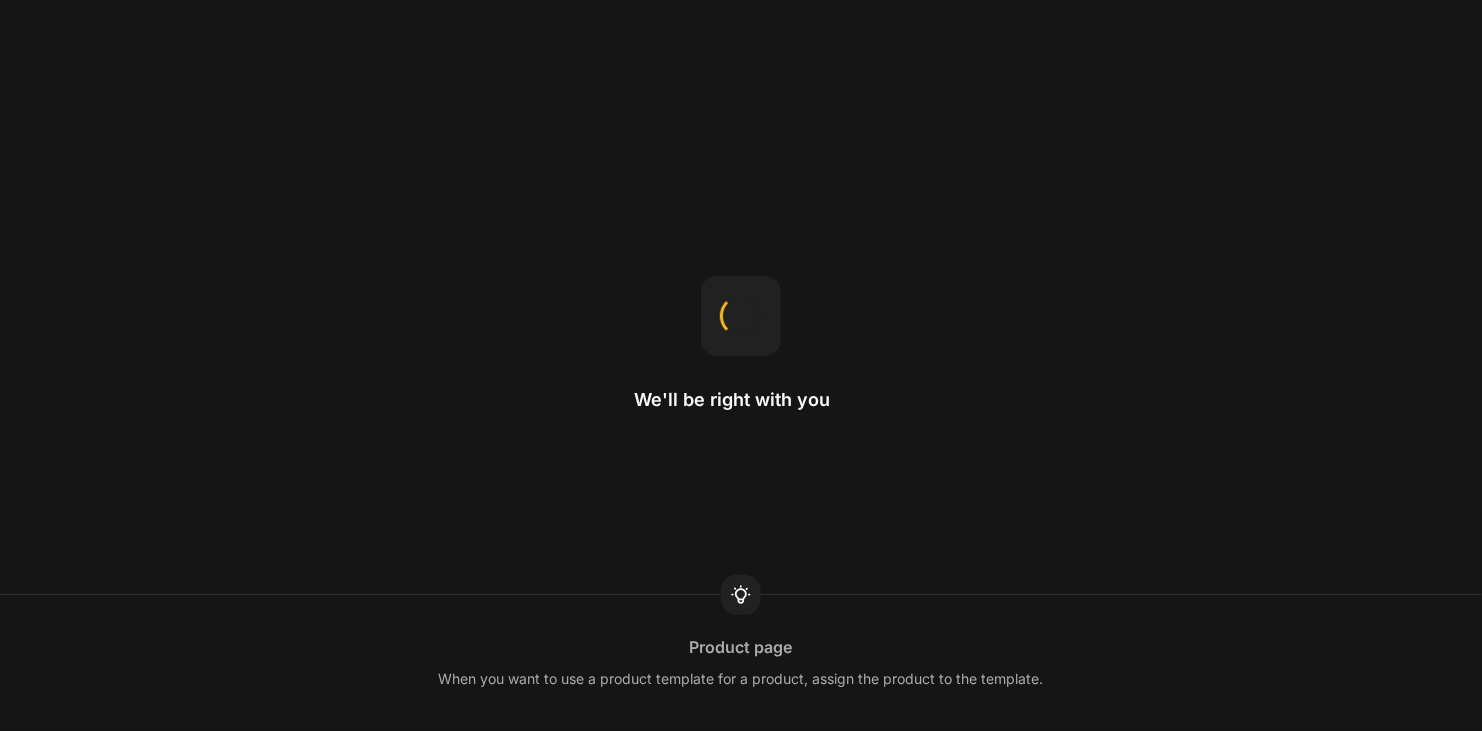 scroll, scrollTop: 0, scrollLeft: 0, axis: both 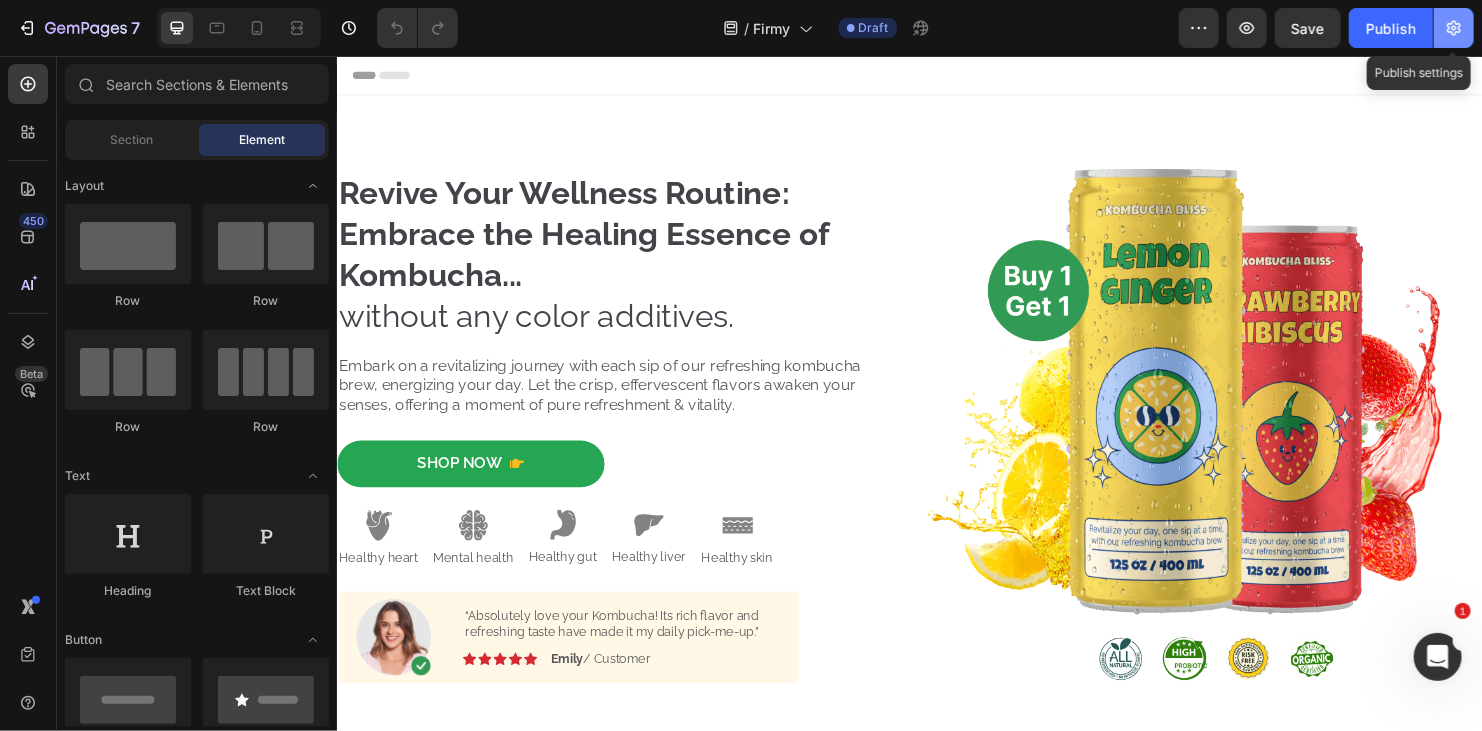 click 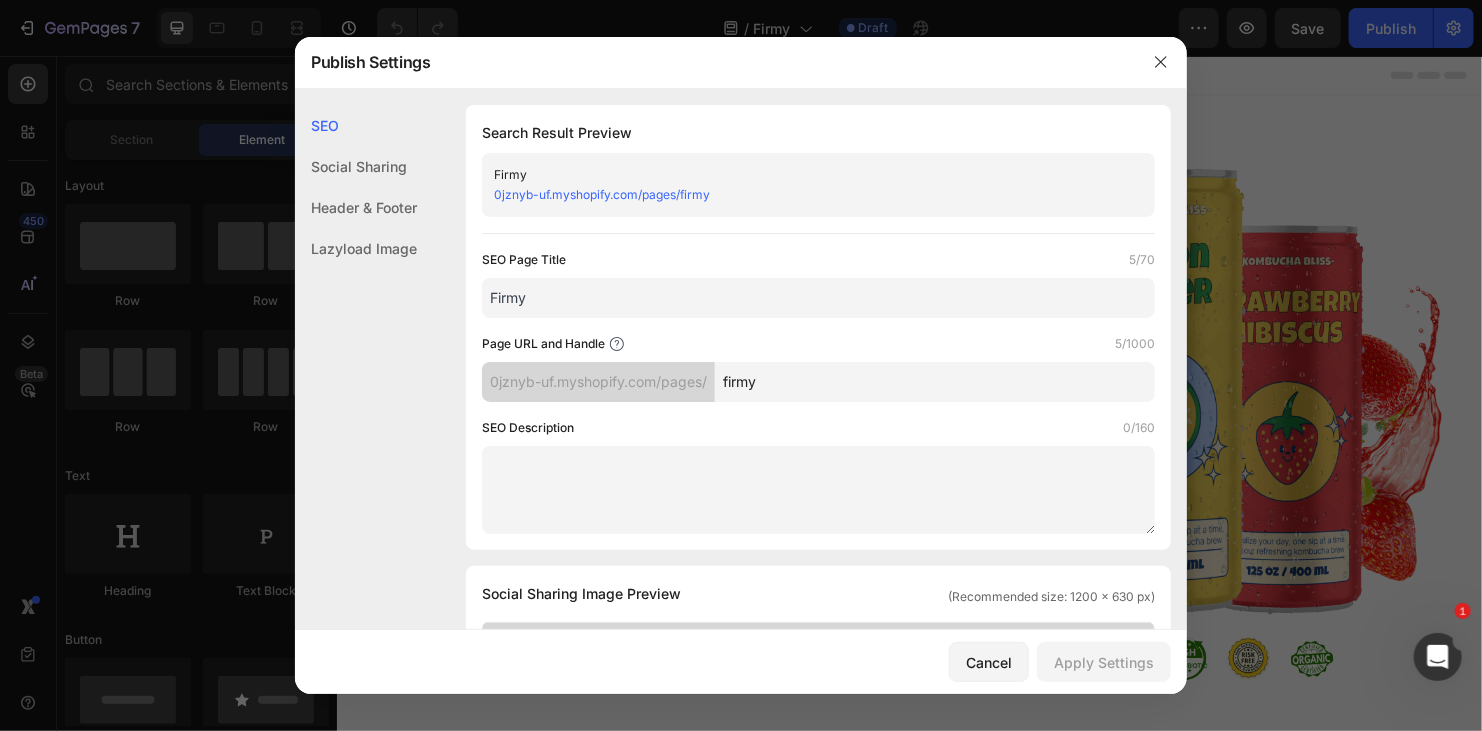 click on "0jznyb-uf.myshopify.com/pages/firmy" at bounding box center (602, 194) 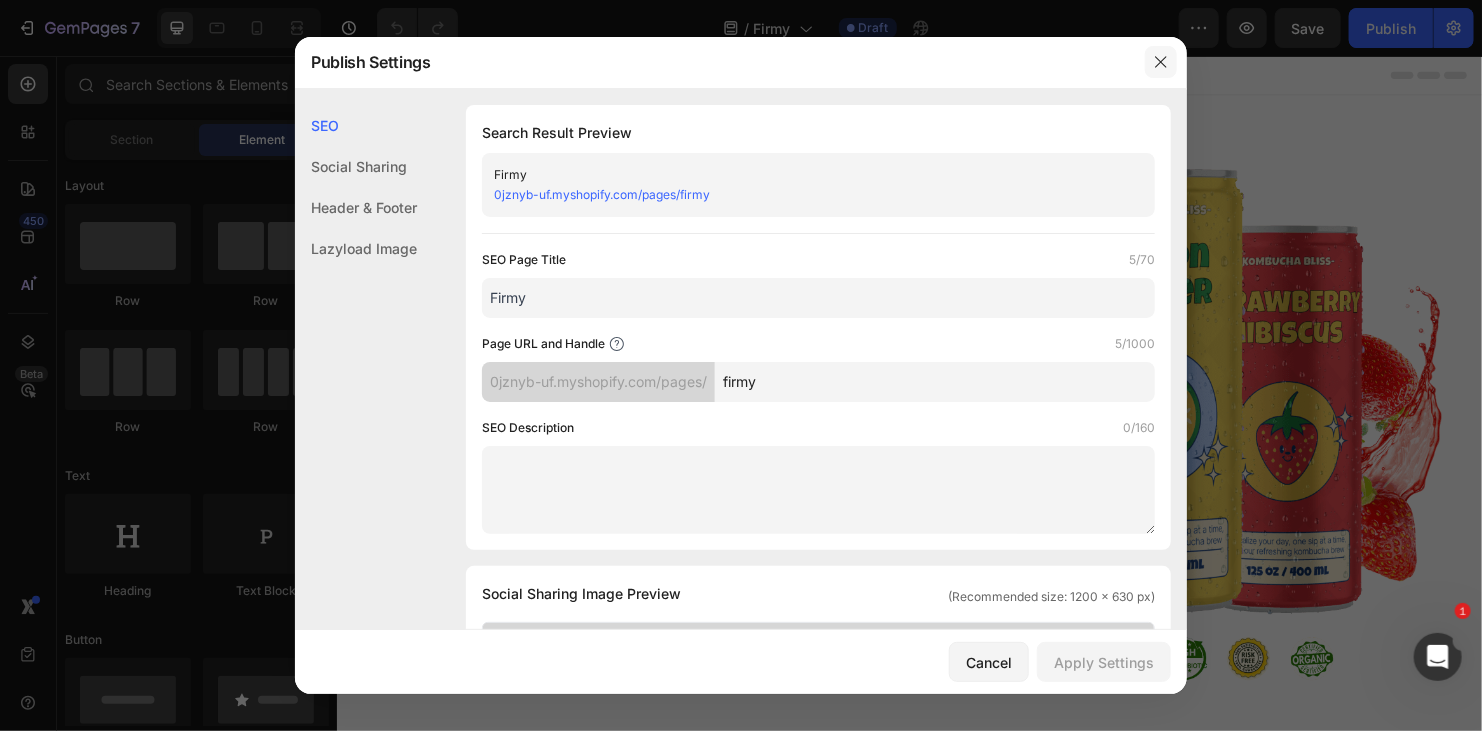 click at bounding box center (1161, 62) 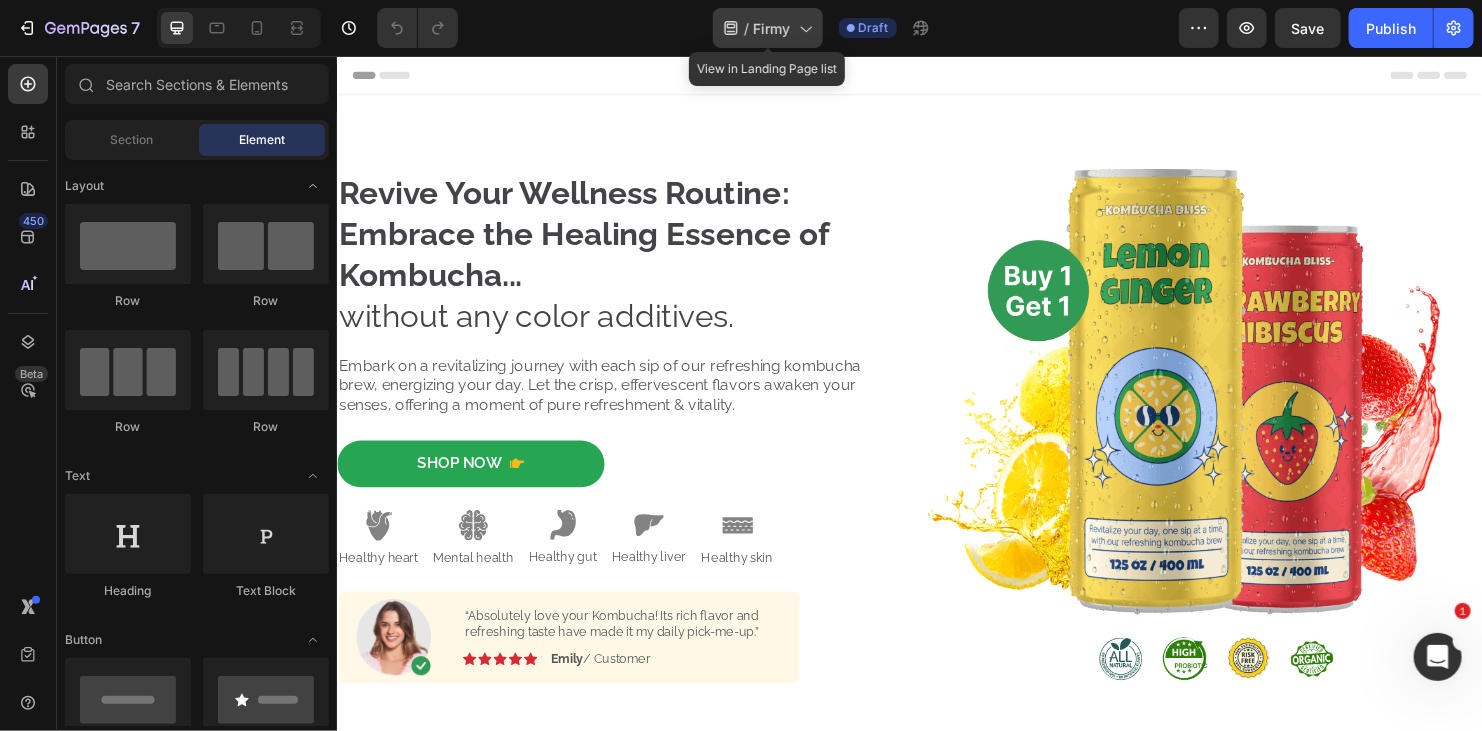 click on "Firmy" at bounding box center [772, 28] 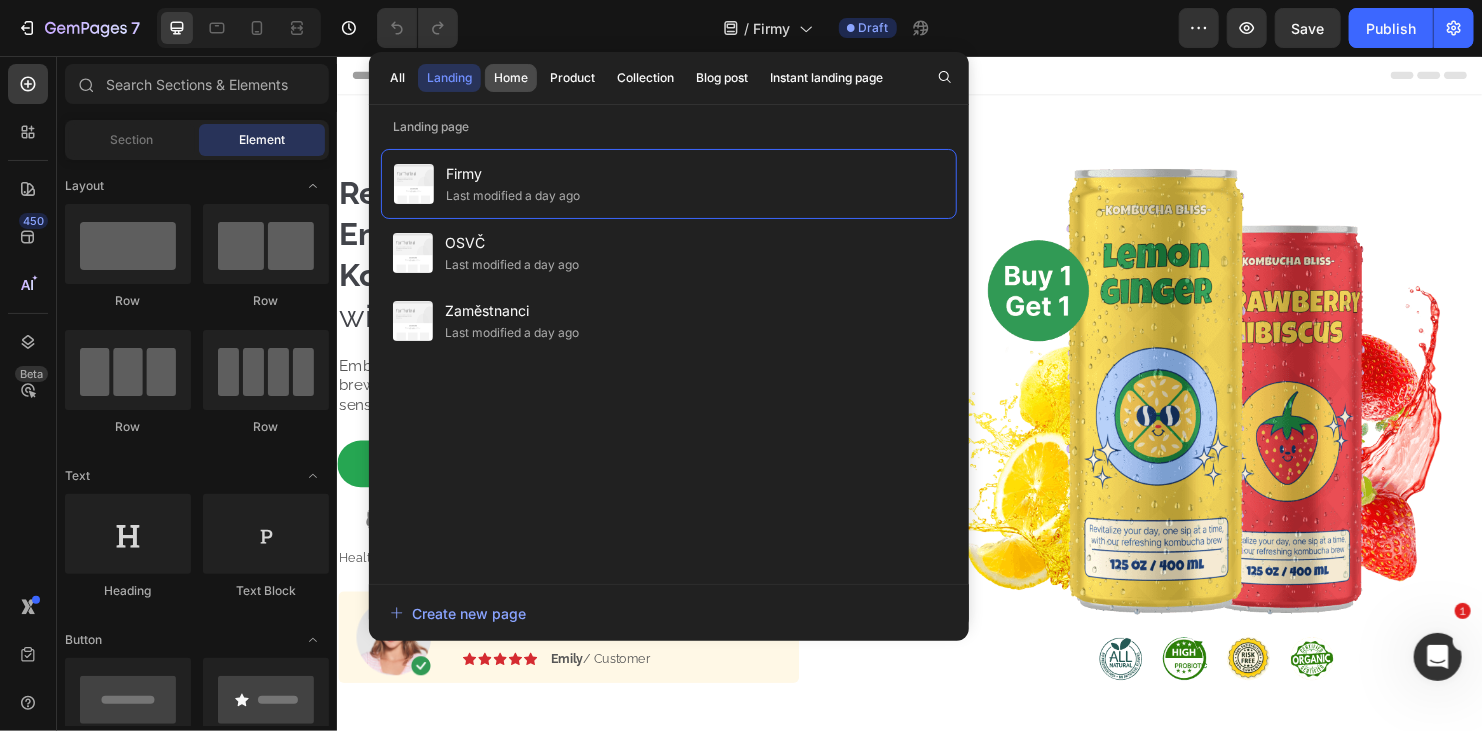 click on "Home" at bounding box center (511, 78) 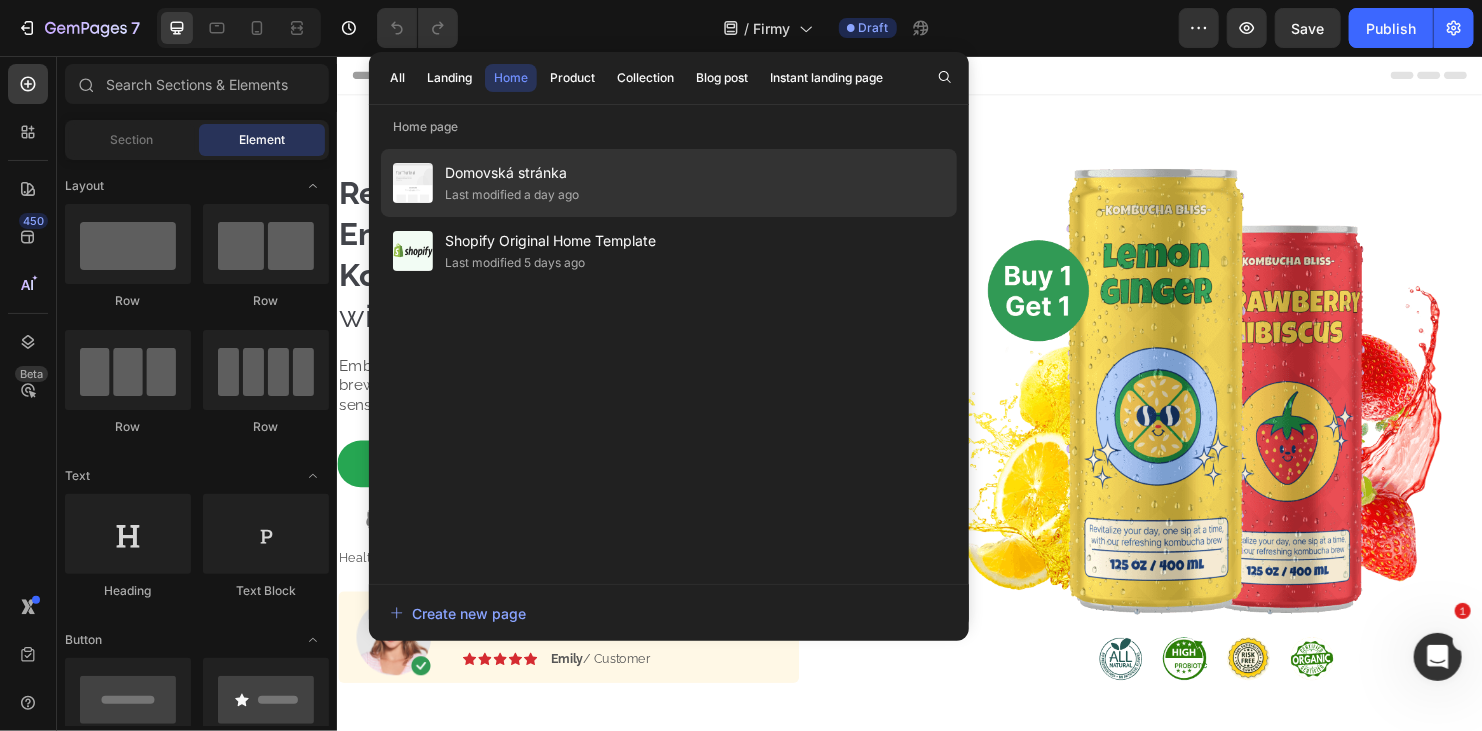 click on "Domovská stránka" at bounding box center (512, 173) 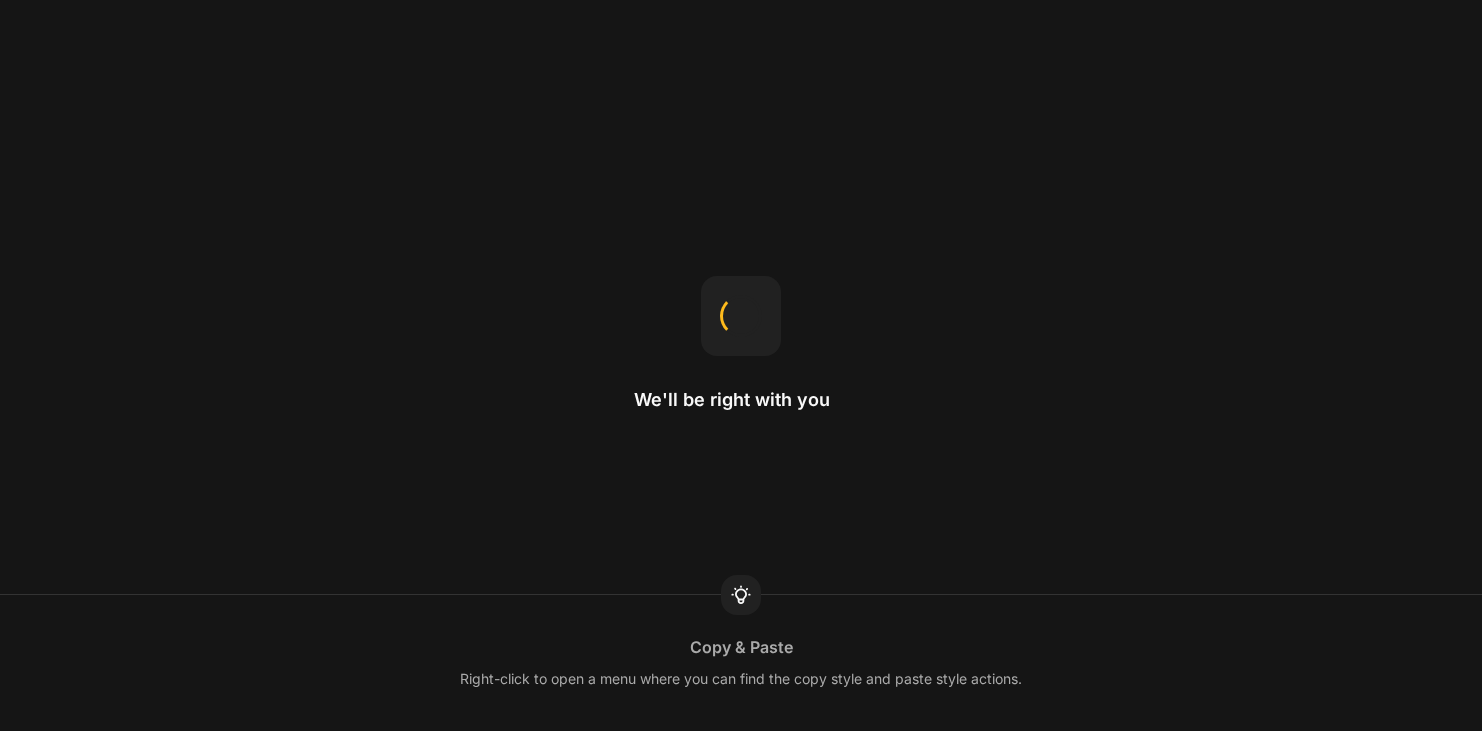 scroll, scrollTop: 0, scrollLeft: 0, axis: both 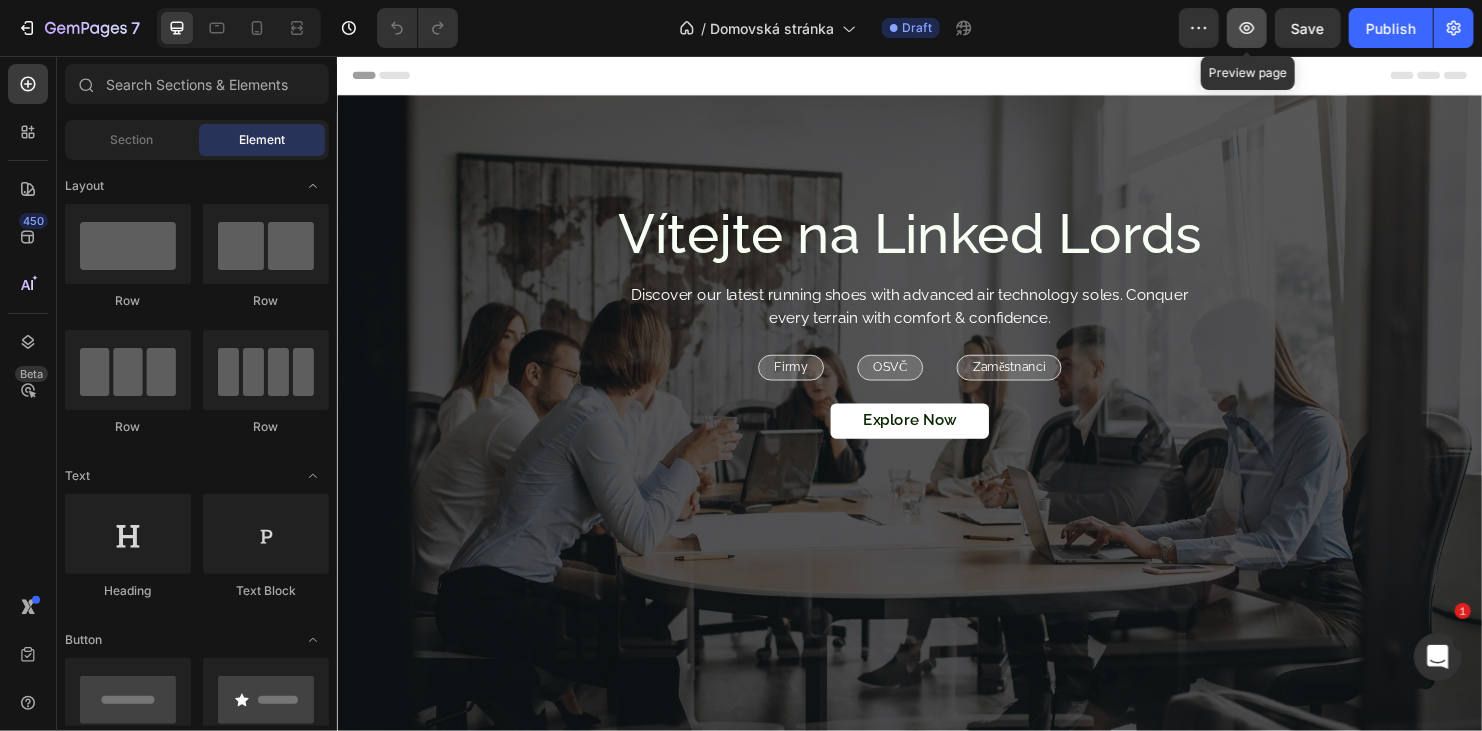 click 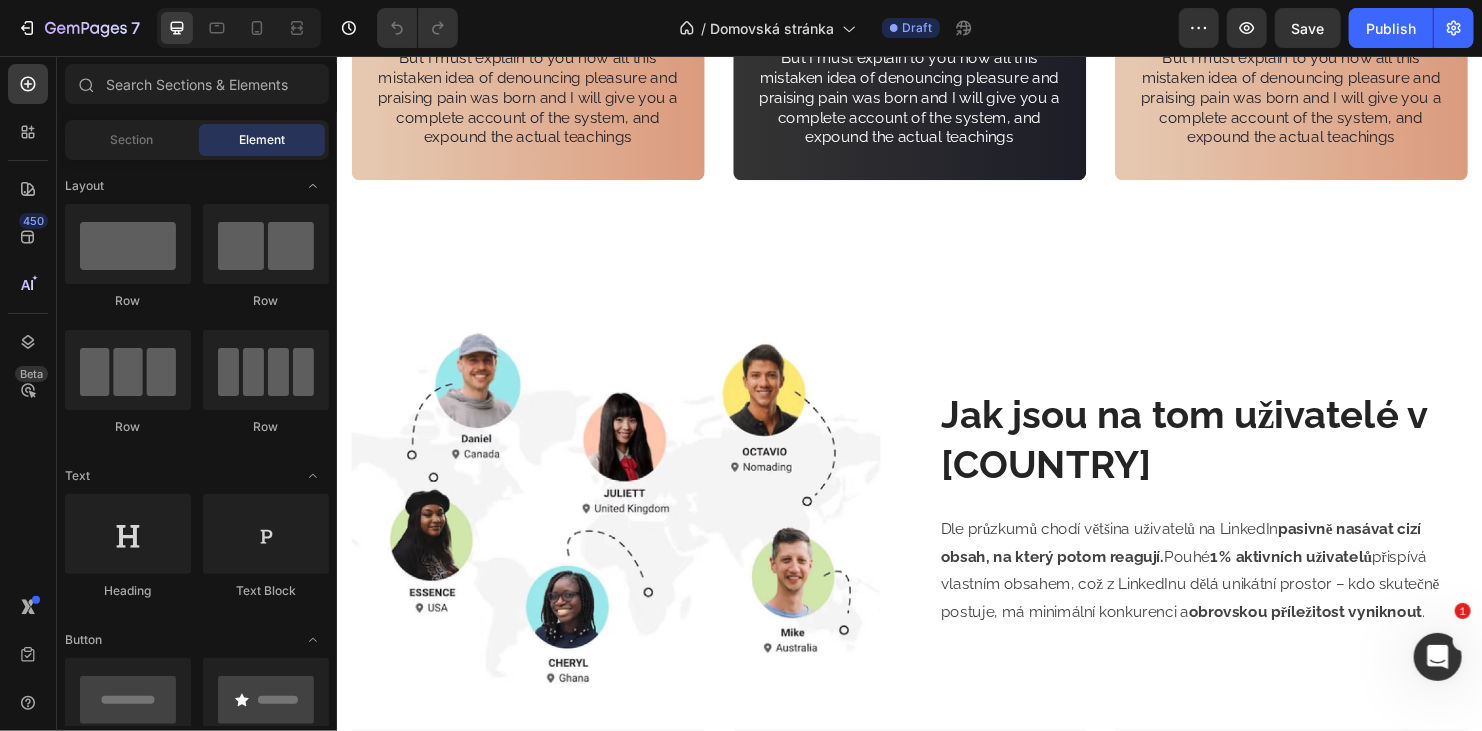 scroll, scrollTop: 1700, scrollLeft: 0, axis: vertical 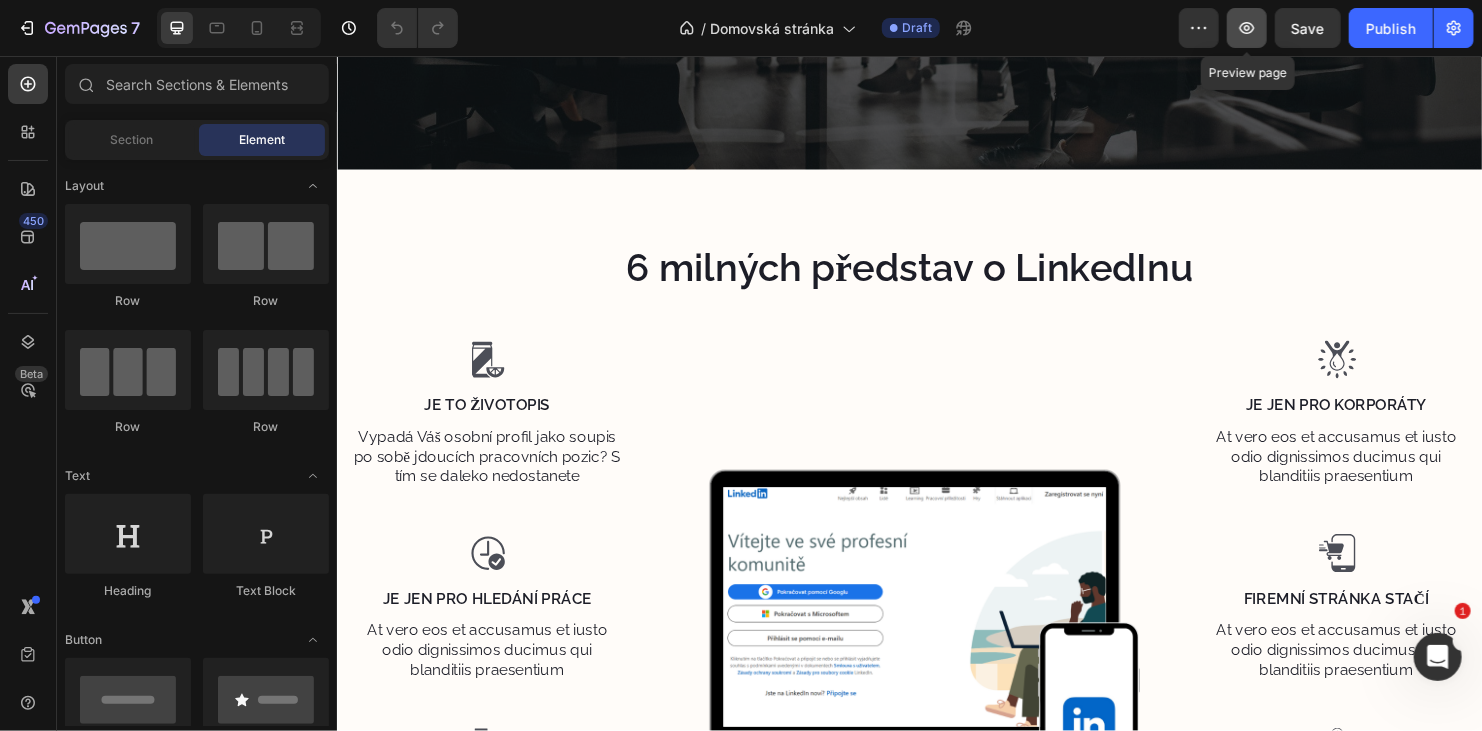 click 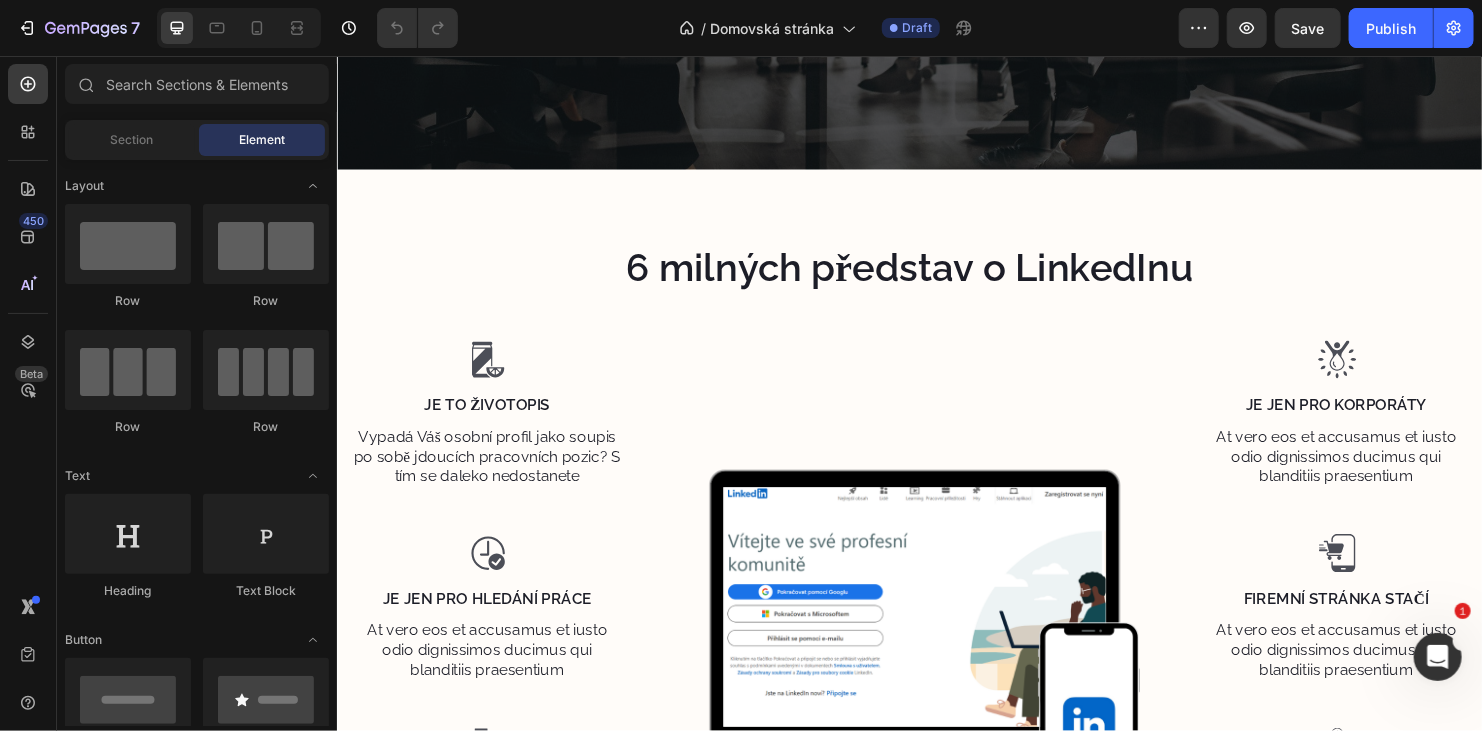 scroll, scrollTop: 0, scrollLeft: 0, axis: both 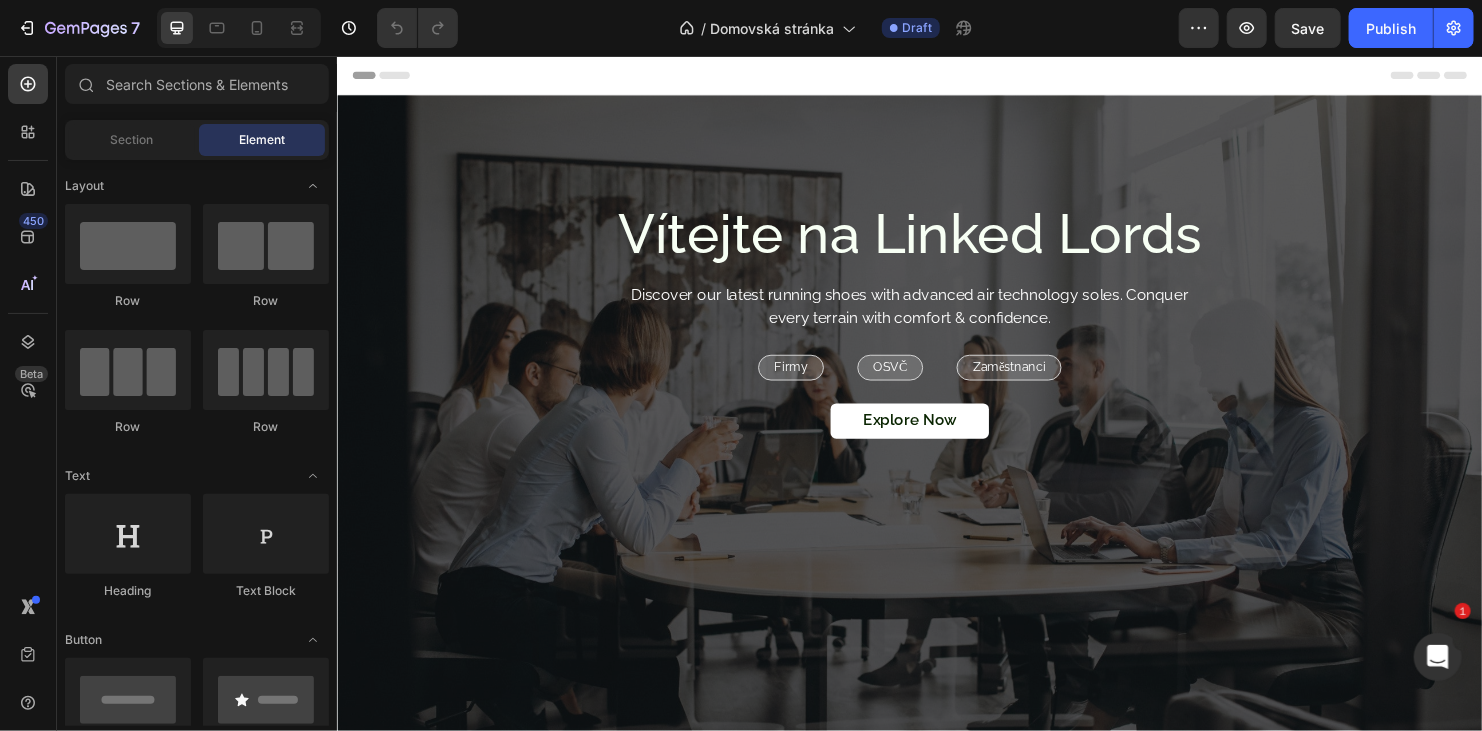 click on "Header" at bounding box center (393, 76) 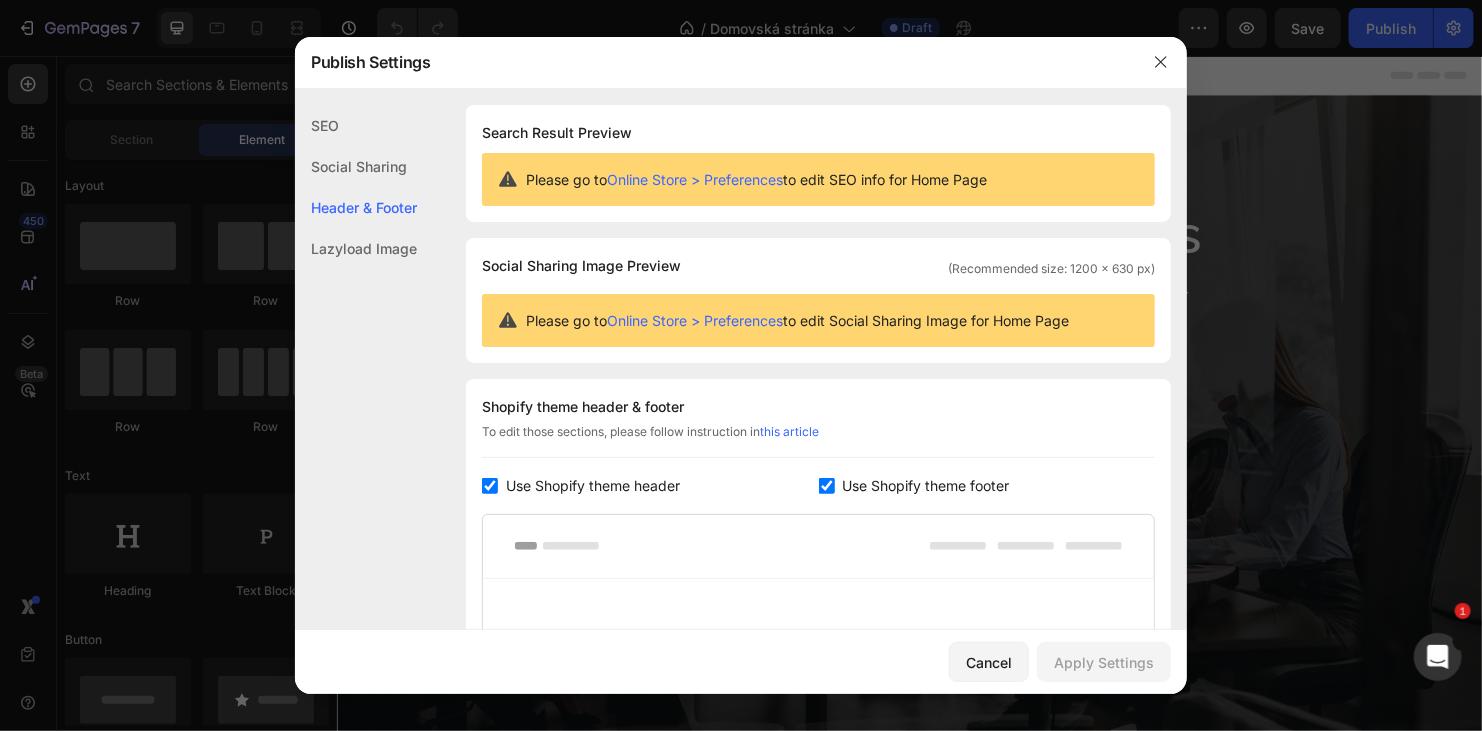 scroll, scrollTop: 269, scrollLeft: 0, axis: vertical 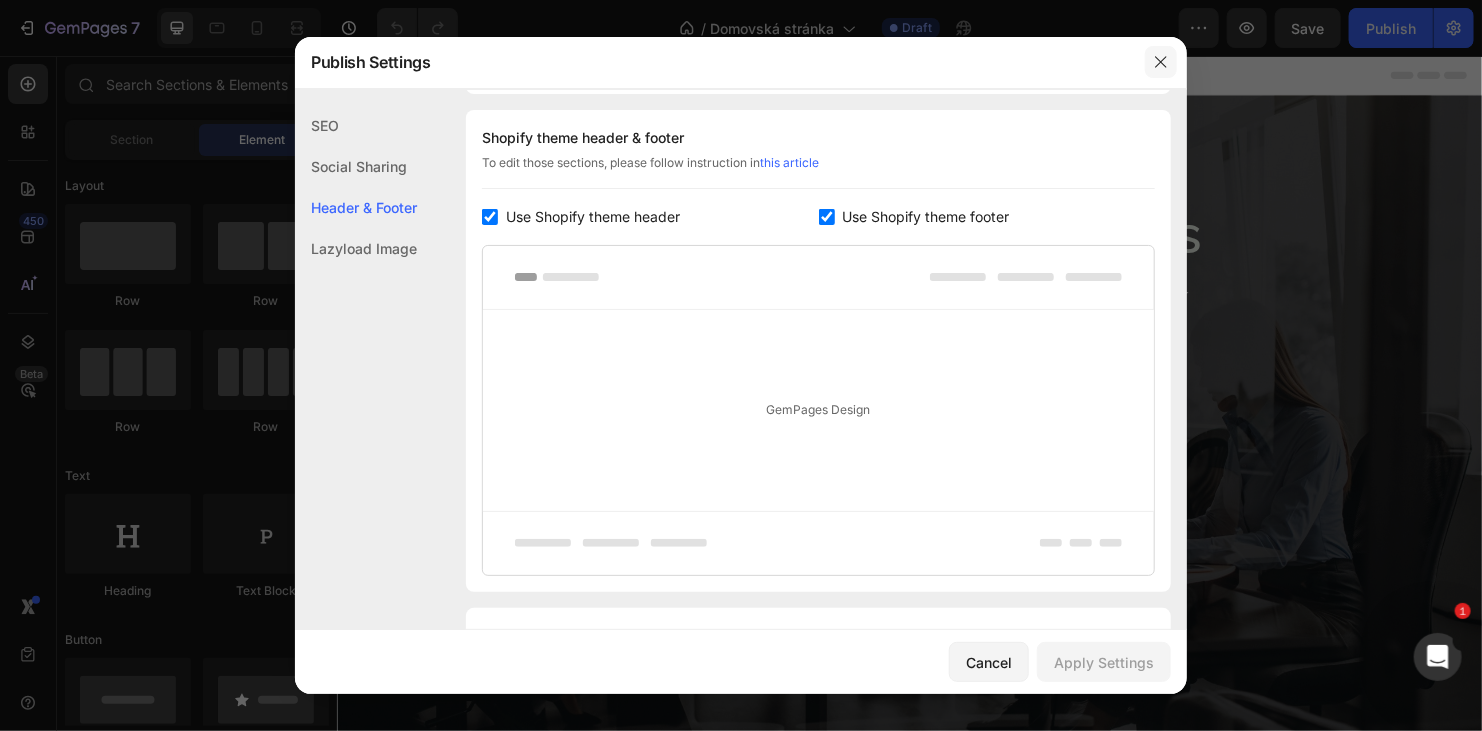 click 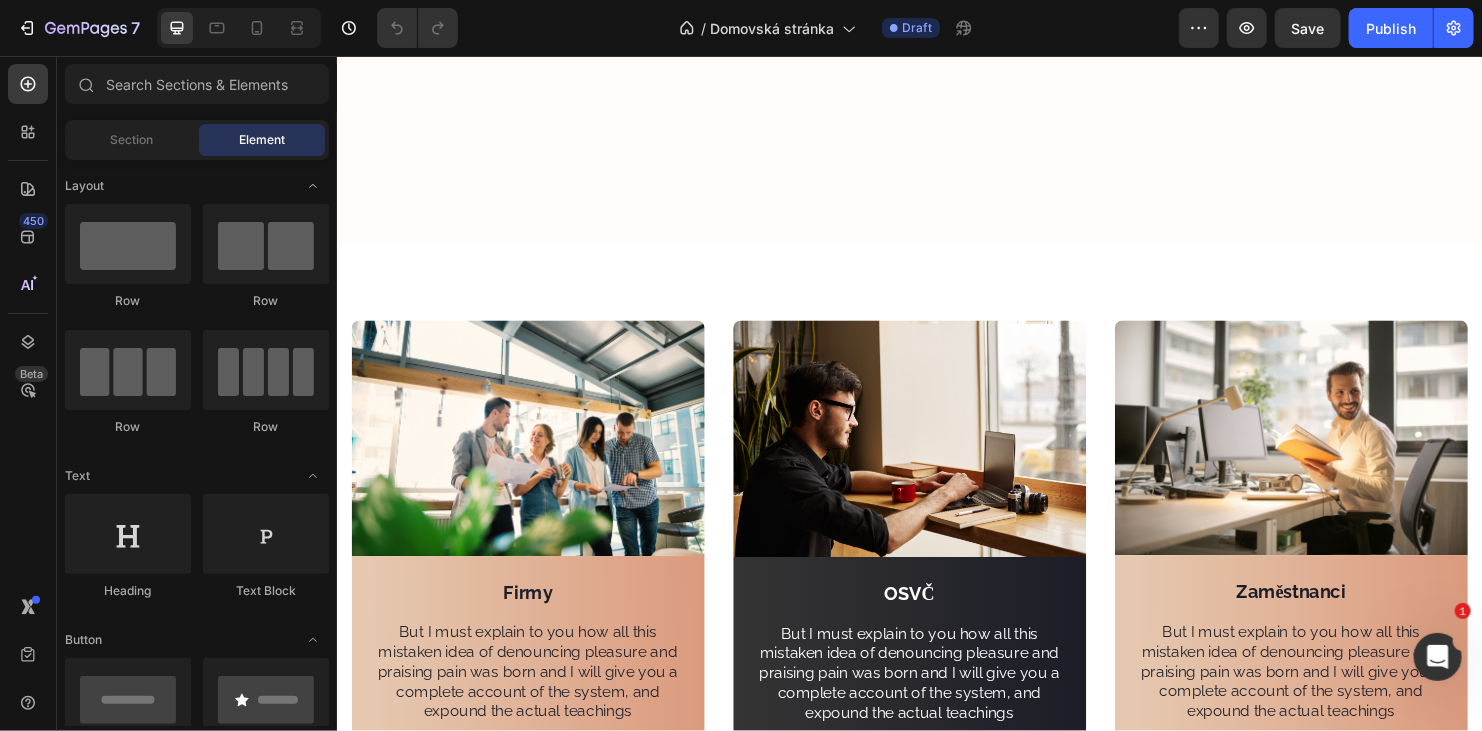 scroll, scrollTop: 782, scrollLeft: 0, axis: vertical 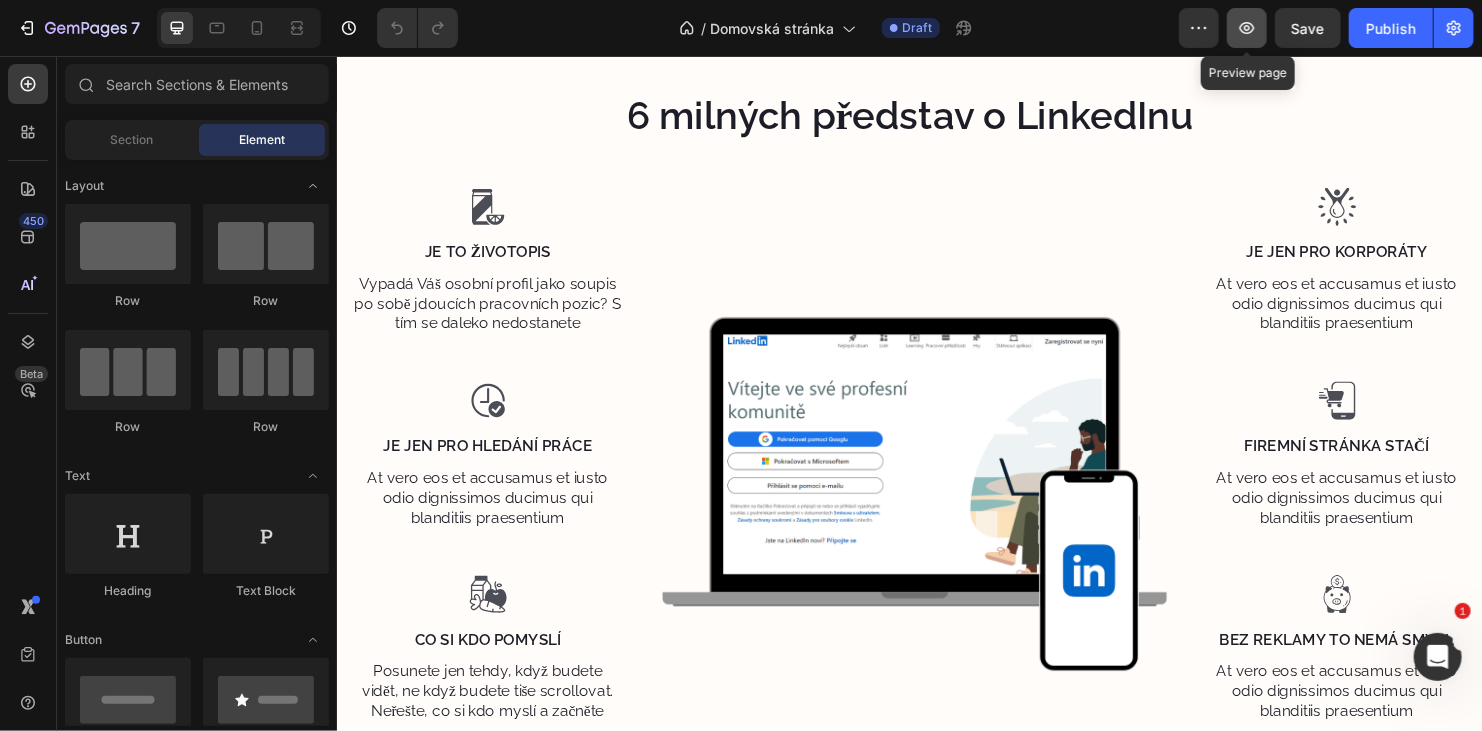 click 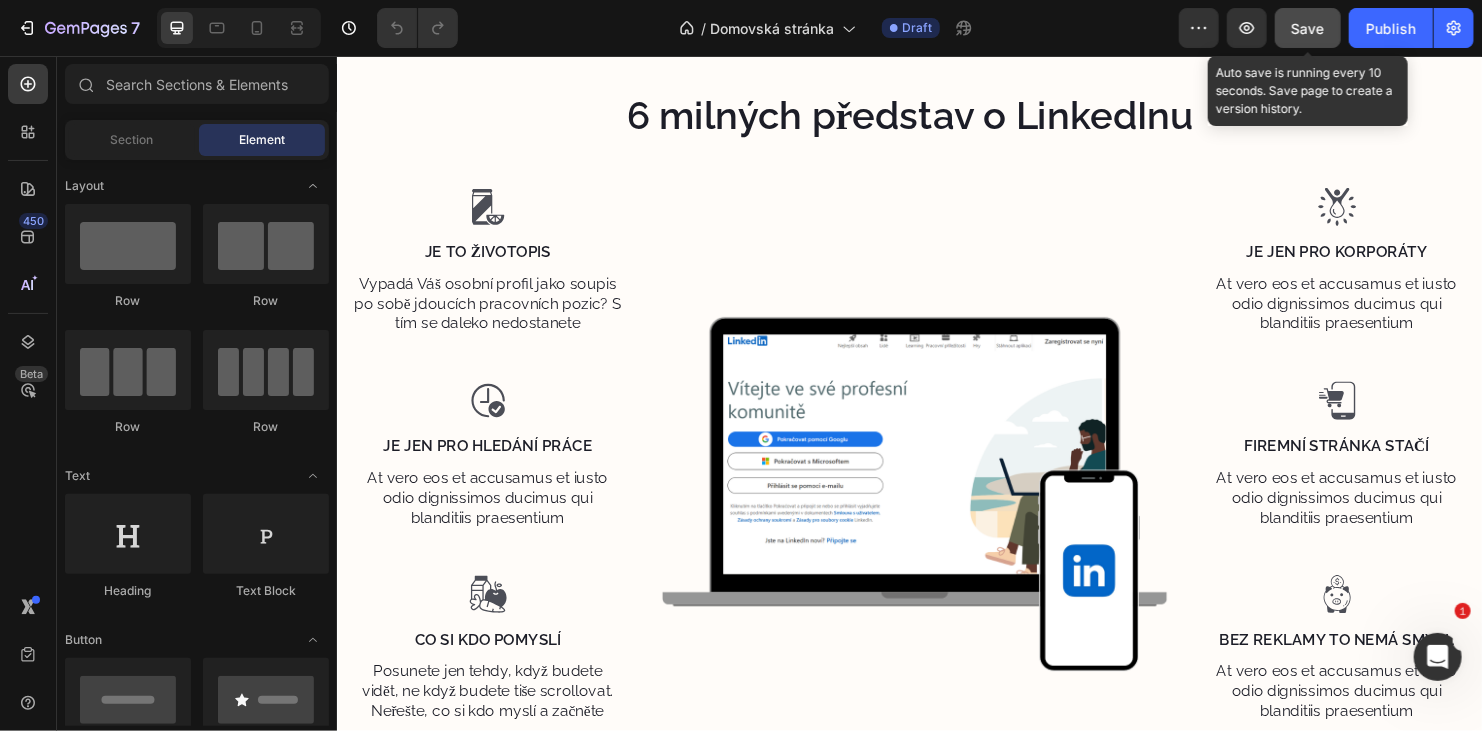 click on "Save" 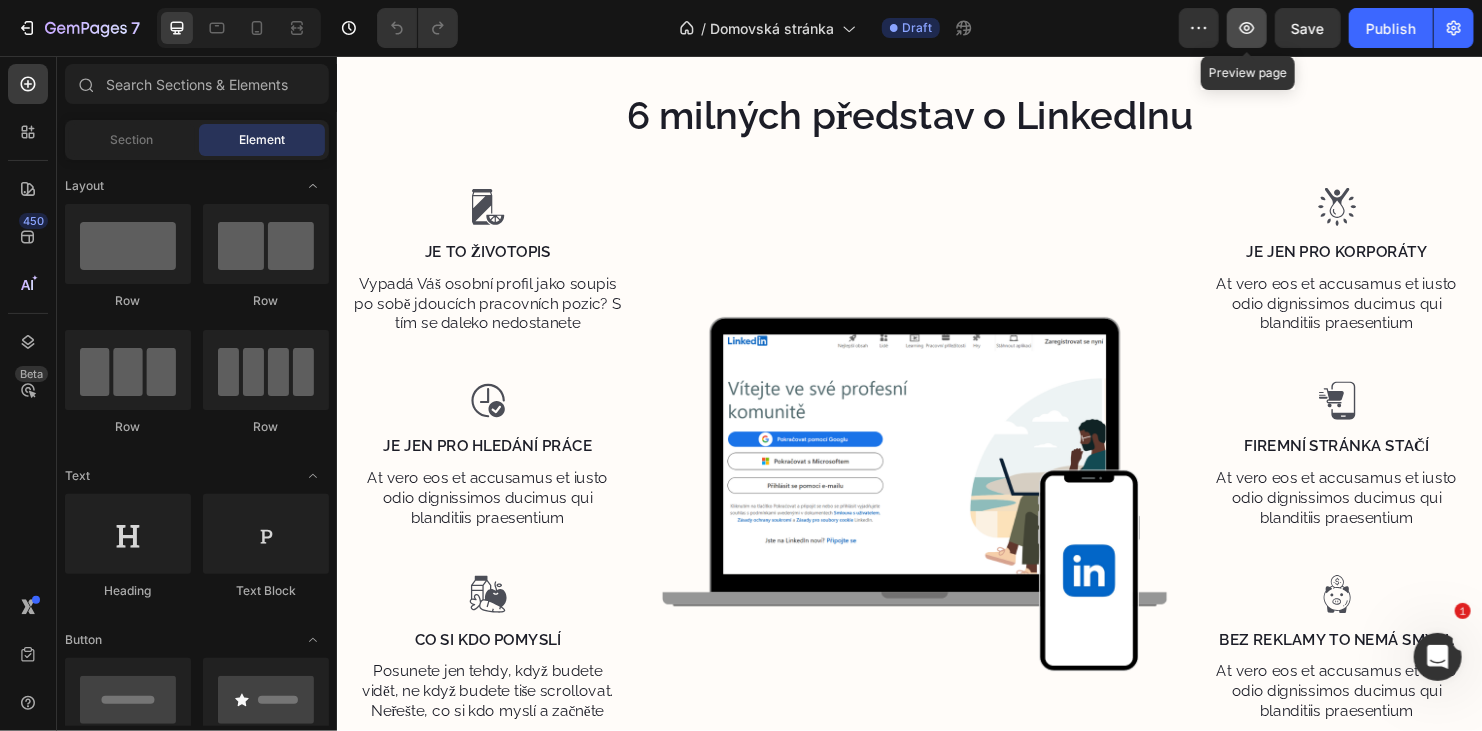 click 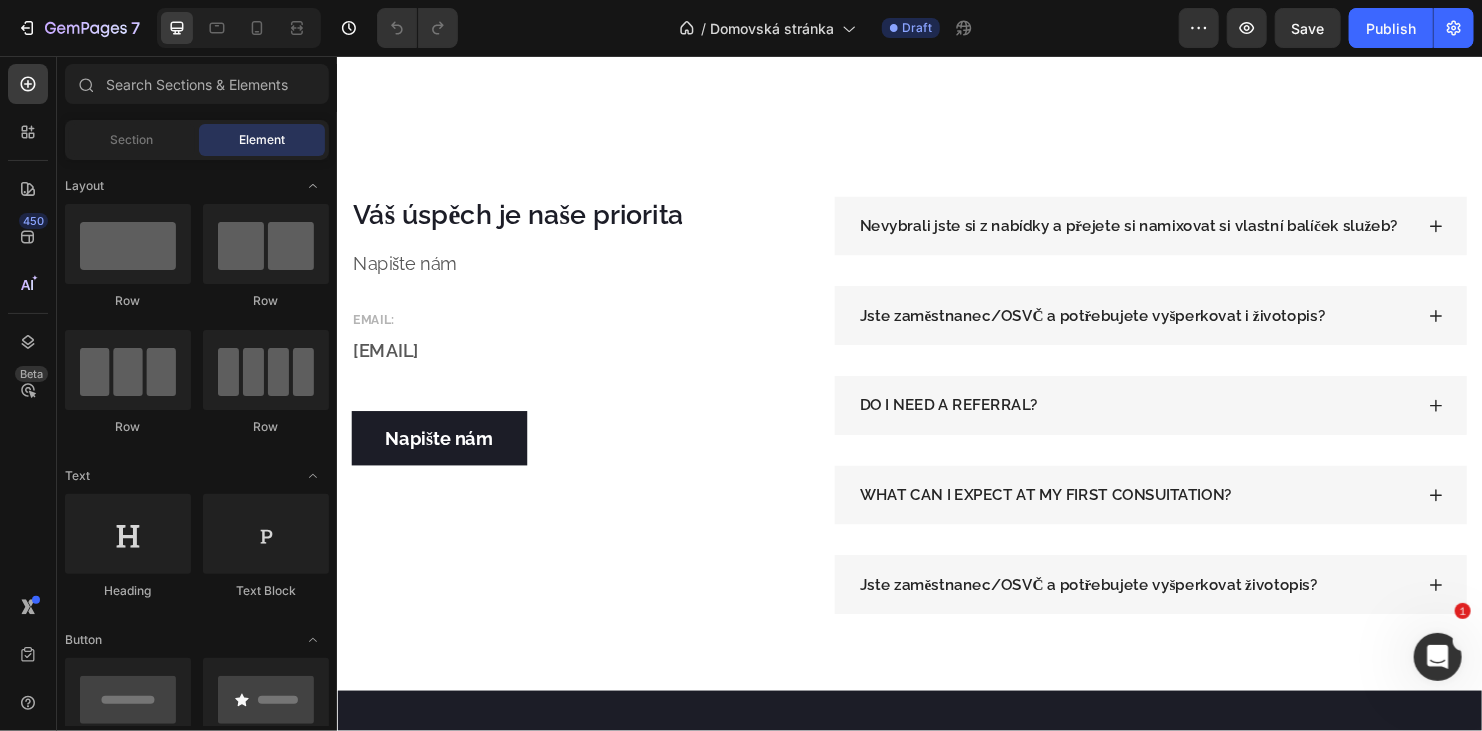 scroll, scrollTop: 4343, scrollLeft: 0, axis: vertical 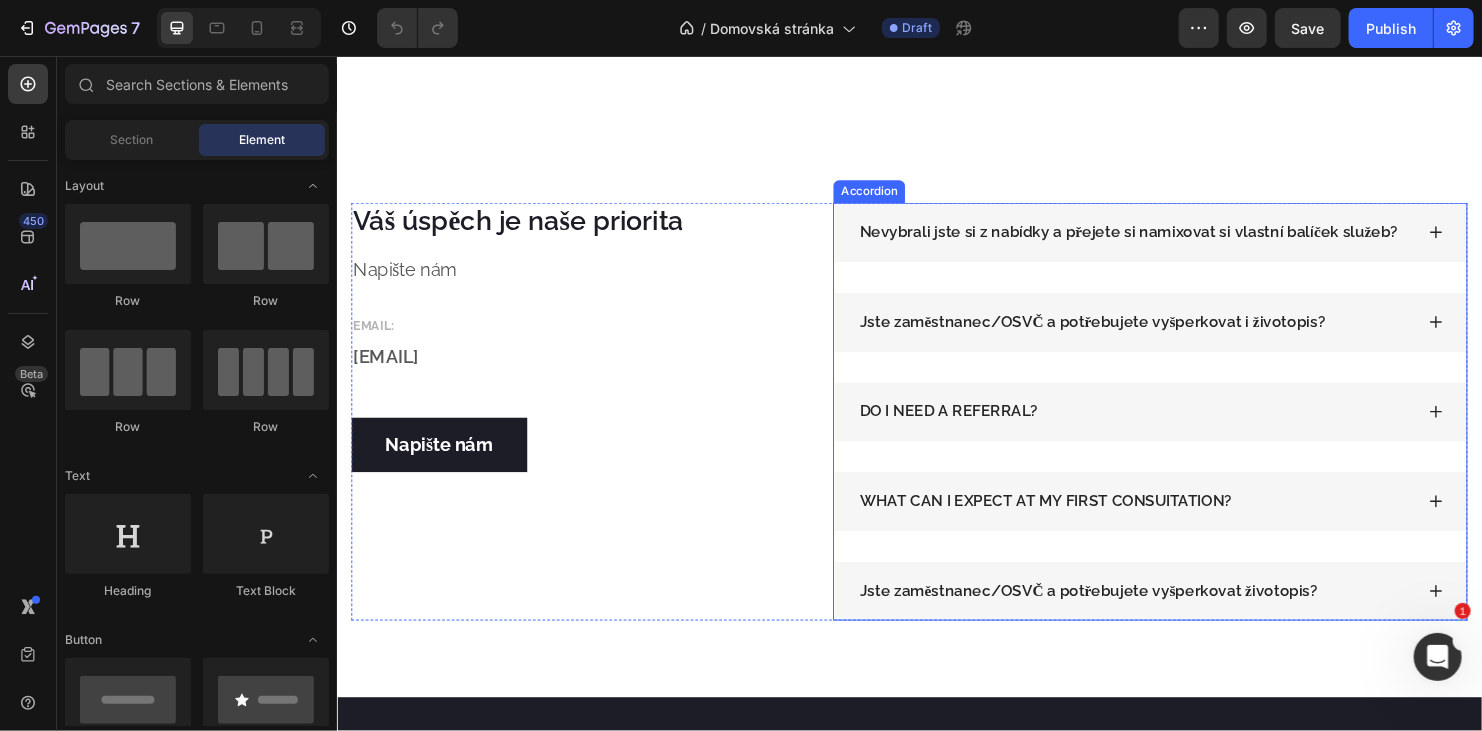 click on "Jste zaměstnanec/OSVČ a potřebujete vyšperkovat životopis?" at bounding box center [1172, 617] 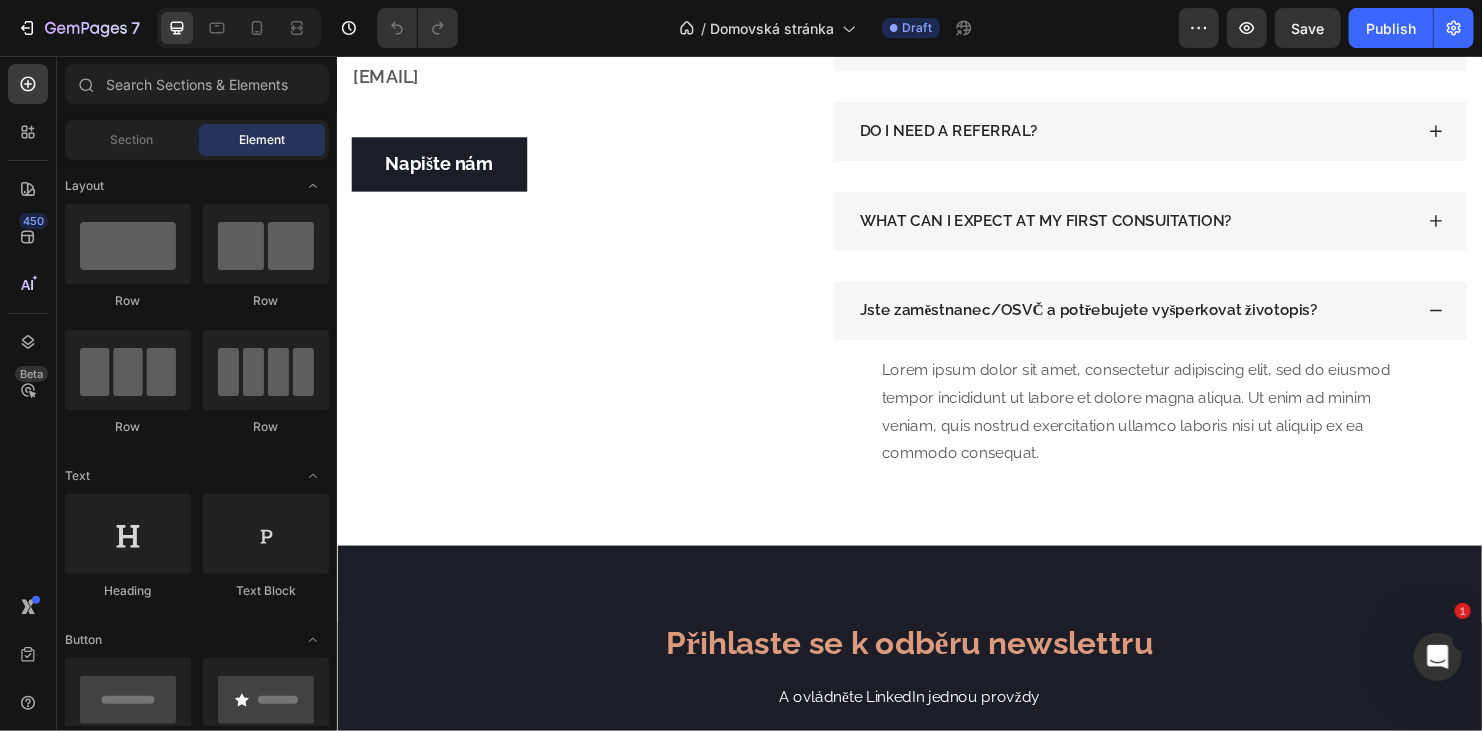 scroll, scrollTop: 4726, scrollLeft: 0, axis: vertical 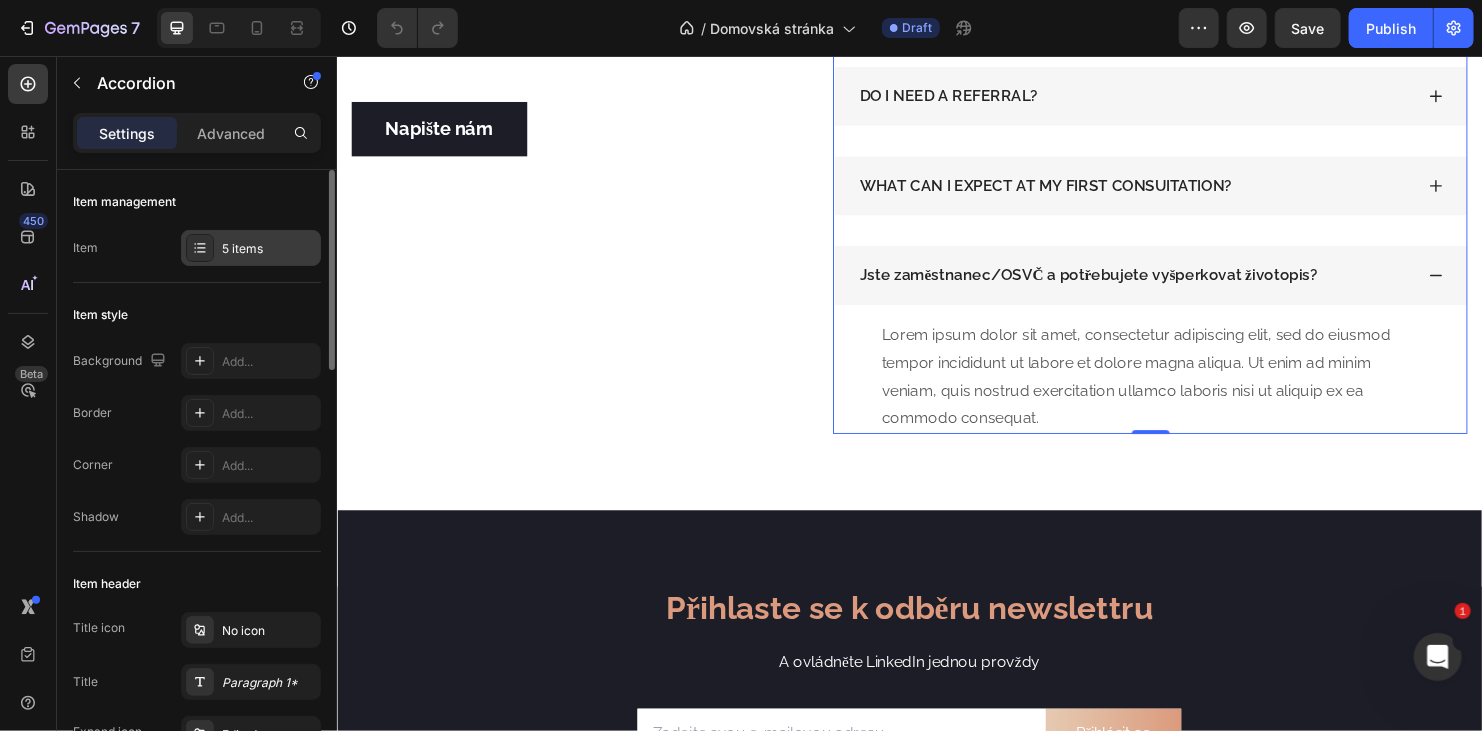 click on "5 items" at bounding box center (269, 249) 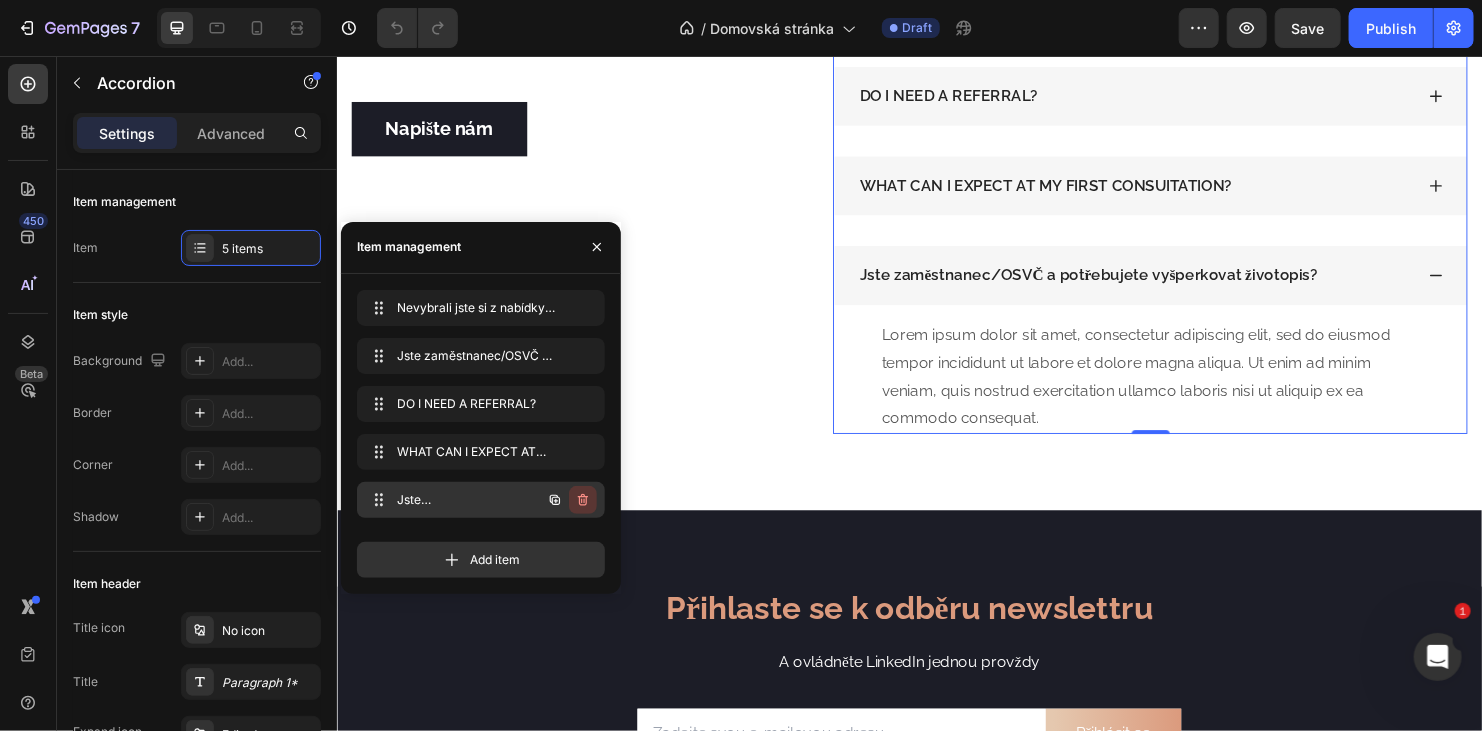 click 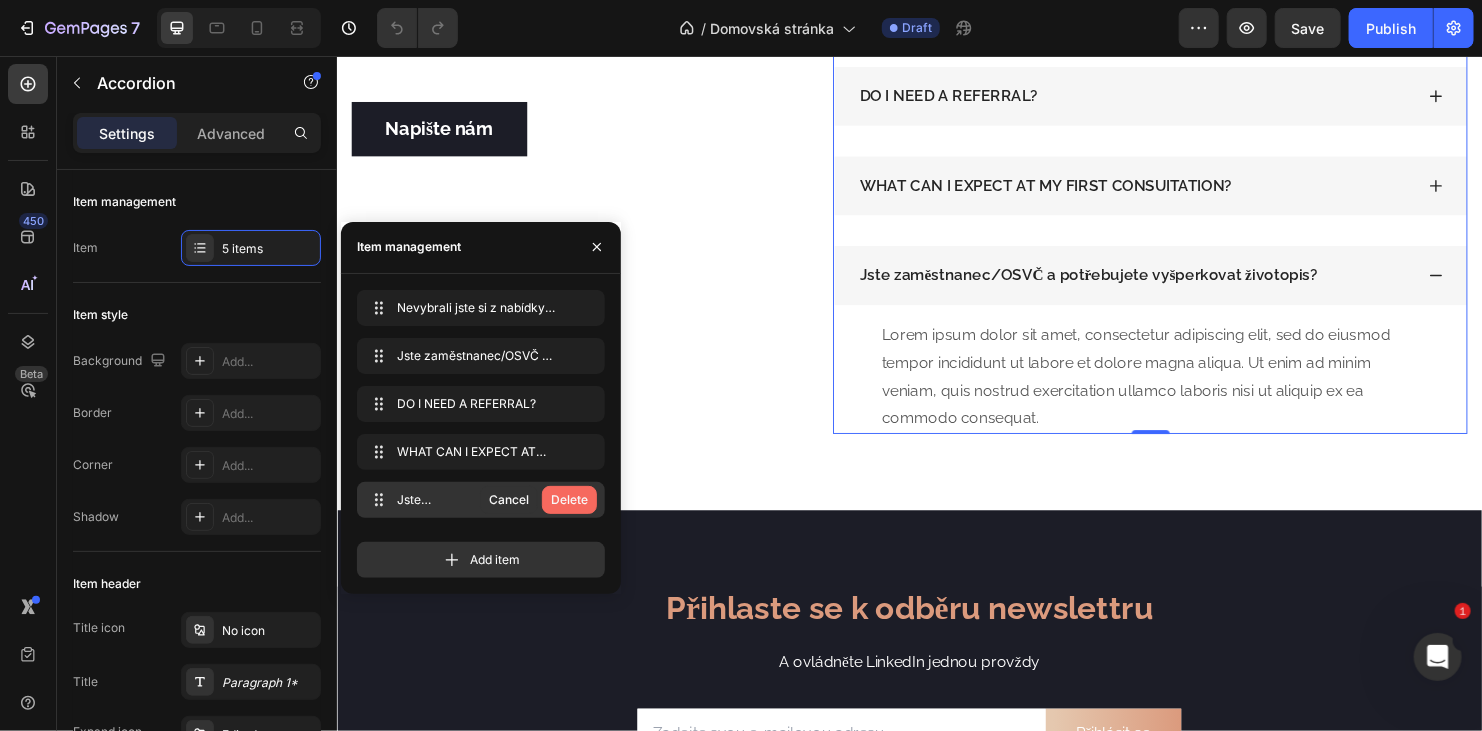click on "Delete" at bounding box center (569, 500) 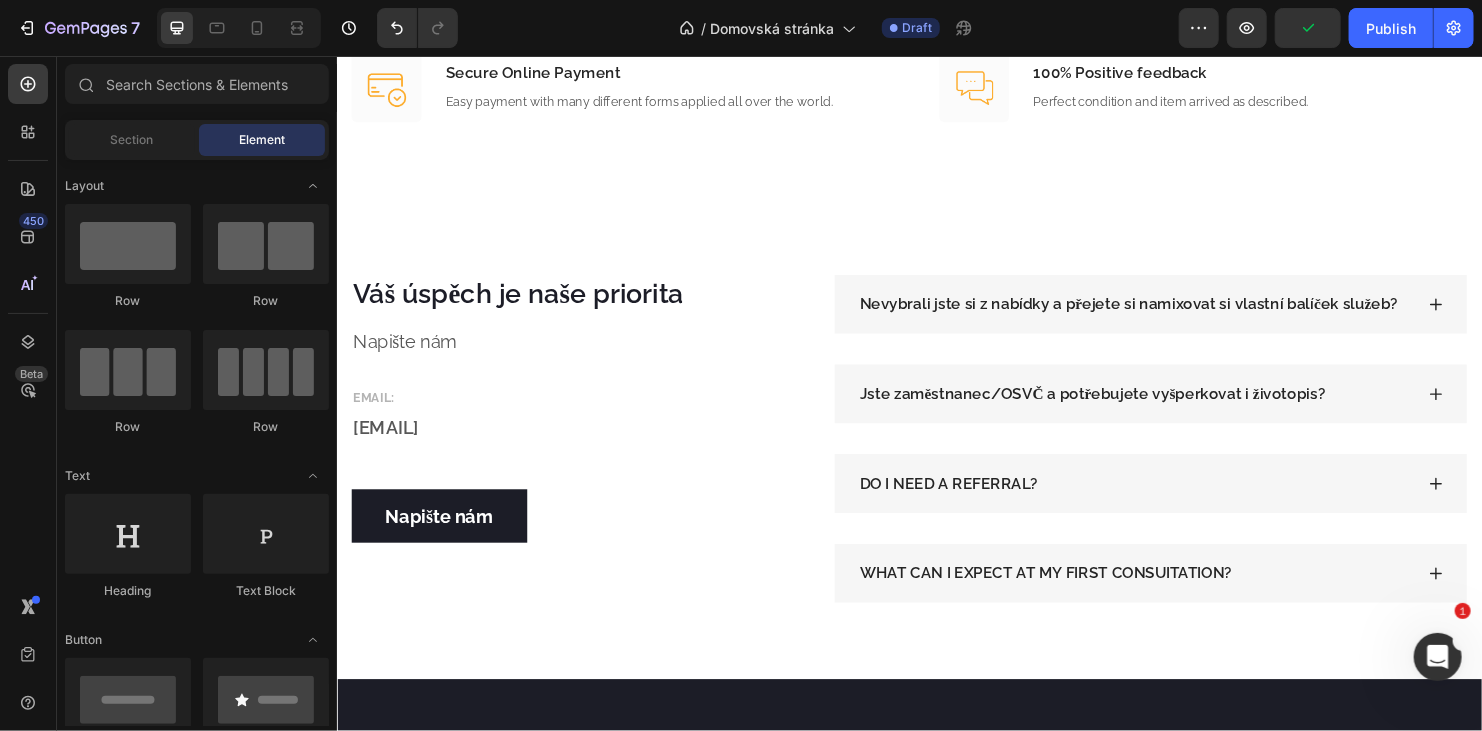 scroll, scrollTop: 4216, scrollLeft: 0, axis: vertical 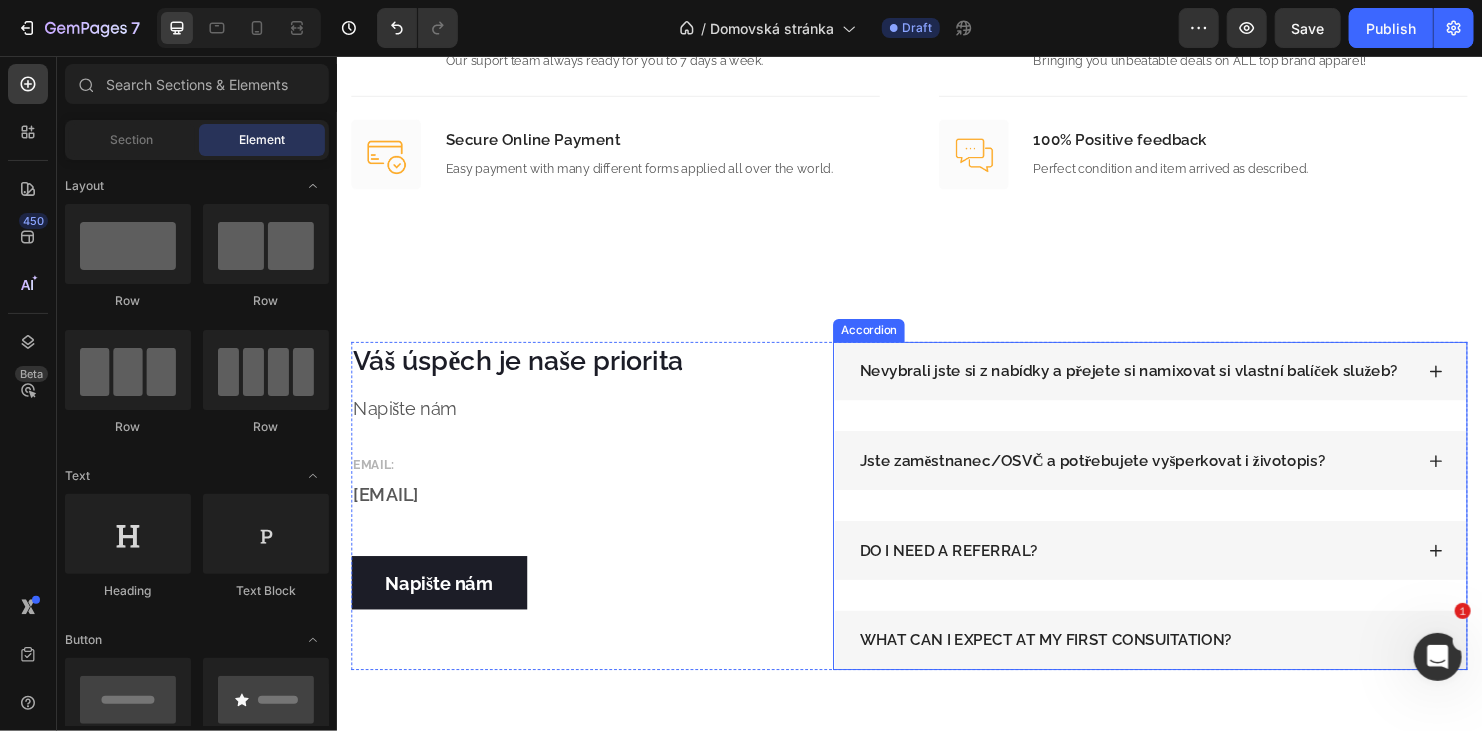 click on "Nevybrali jste si z nabídky a přejete si namixovat si vlastní balíček služeb?" at bounding box center [1166, 386] 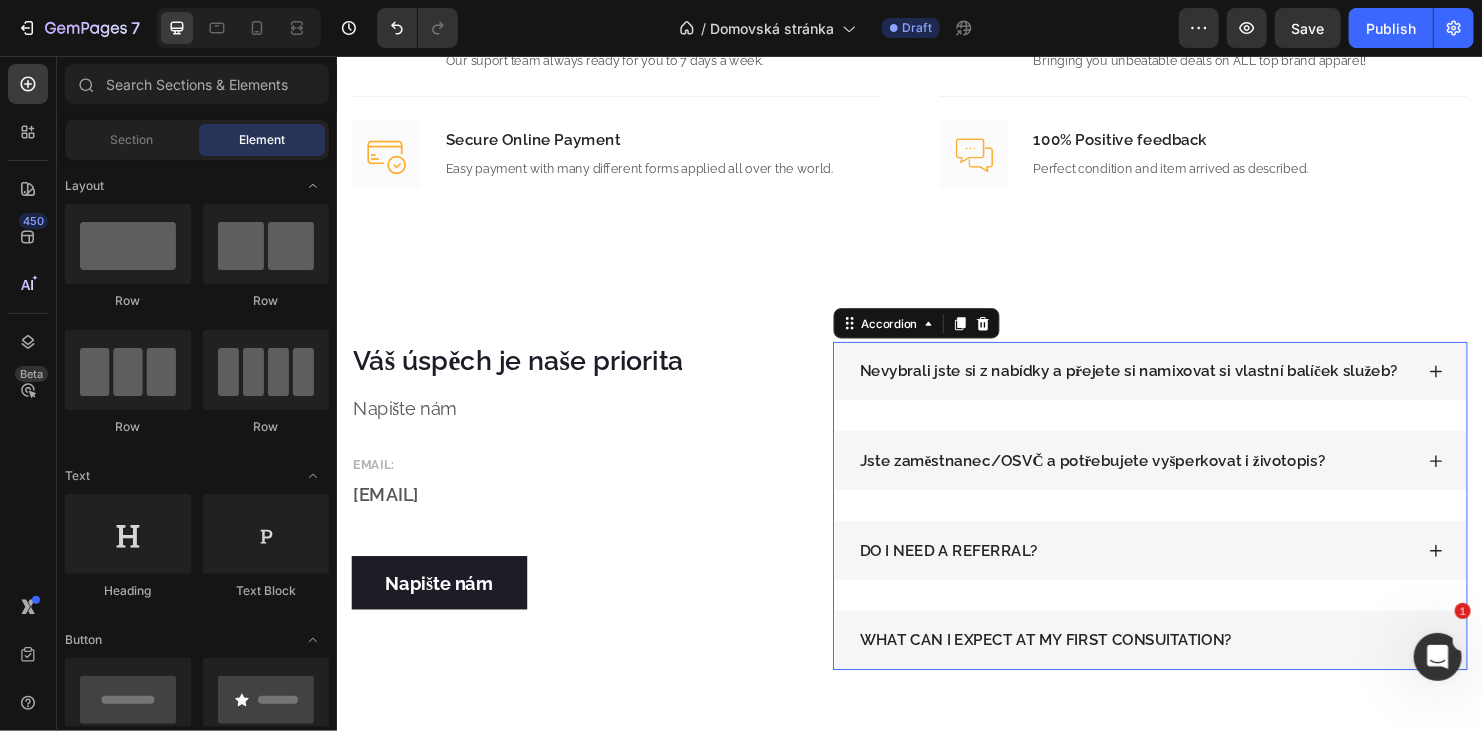click on "Nevybrali jste si z nabídky a přejete si namixovat si vlastní balíček služeb?" at bounding box center (1166, 386) 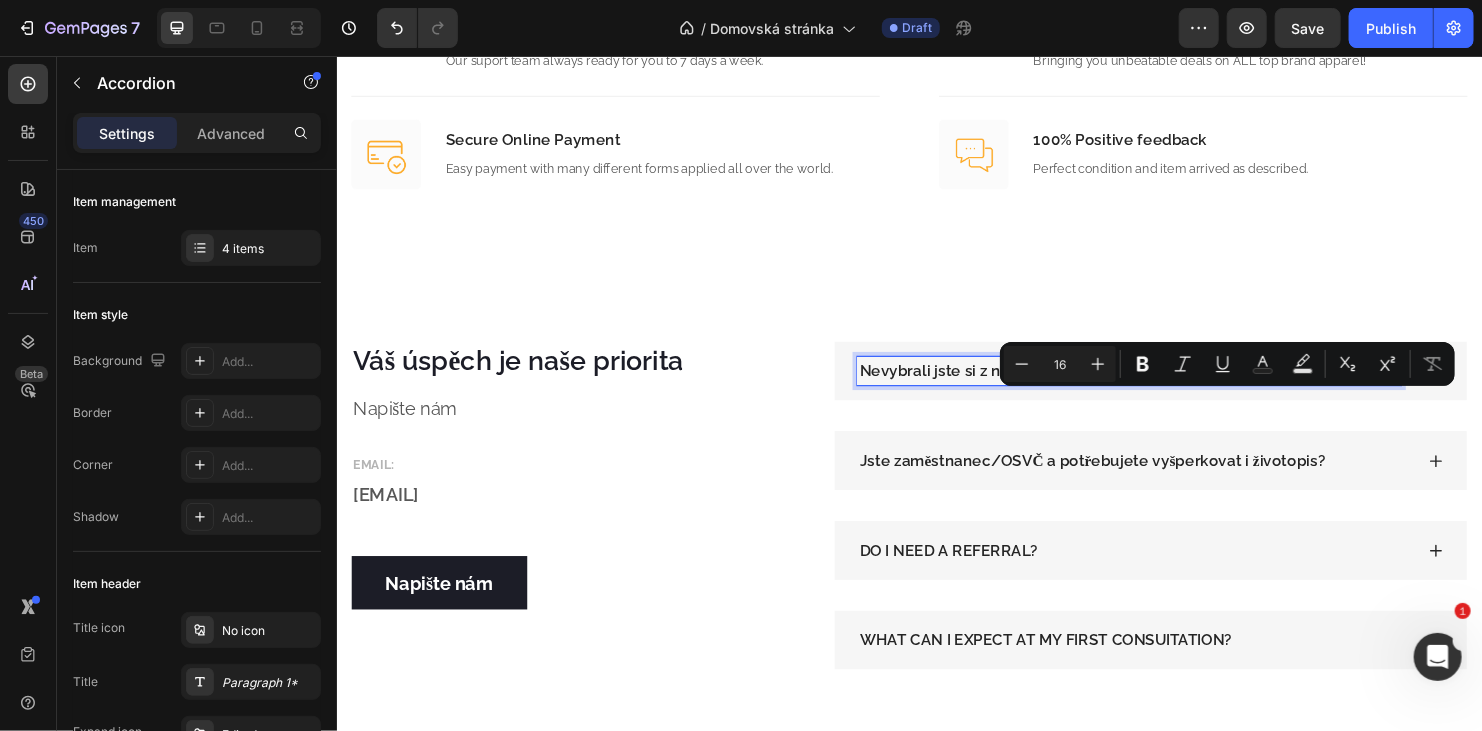 click on "Nevybrali jste si z nabídky a přejete si namixovat si vlastní balíček služeb?" at bounding box center [1166, 386] 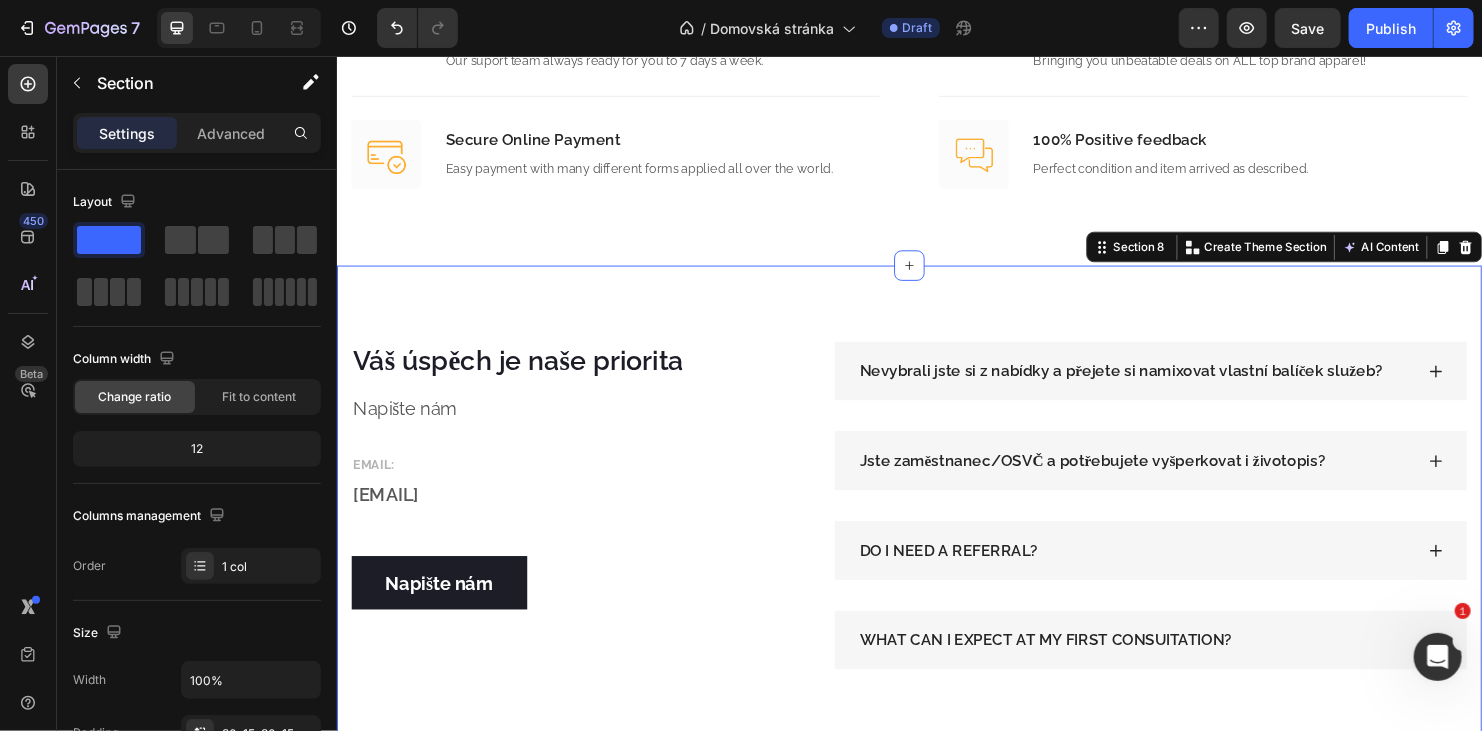 click on "Váš úspěch je naše priorita Heading Napište nám Text block EMAIL: Text block info@linkedlords.com Text block Napište nám Button
Nevybrali jste si z nabídky a přejete si namixovat vlastní balíček služeb?
Jste zaměstnanec/OSVČ a potřebujete vyšperkovat i životopis?
DO I NEED A REFERRAL?
WHAT CAN I EXPECT AT MY FIRST CONSUITATION? Accordion Row Section 8   You can create reusable sections Create Theme Section AI Content Write with GemAI What would you like to describe here? Tone and Voice Persuasive Product Getting products... Show more Generate" at bounding box center [936, 527] 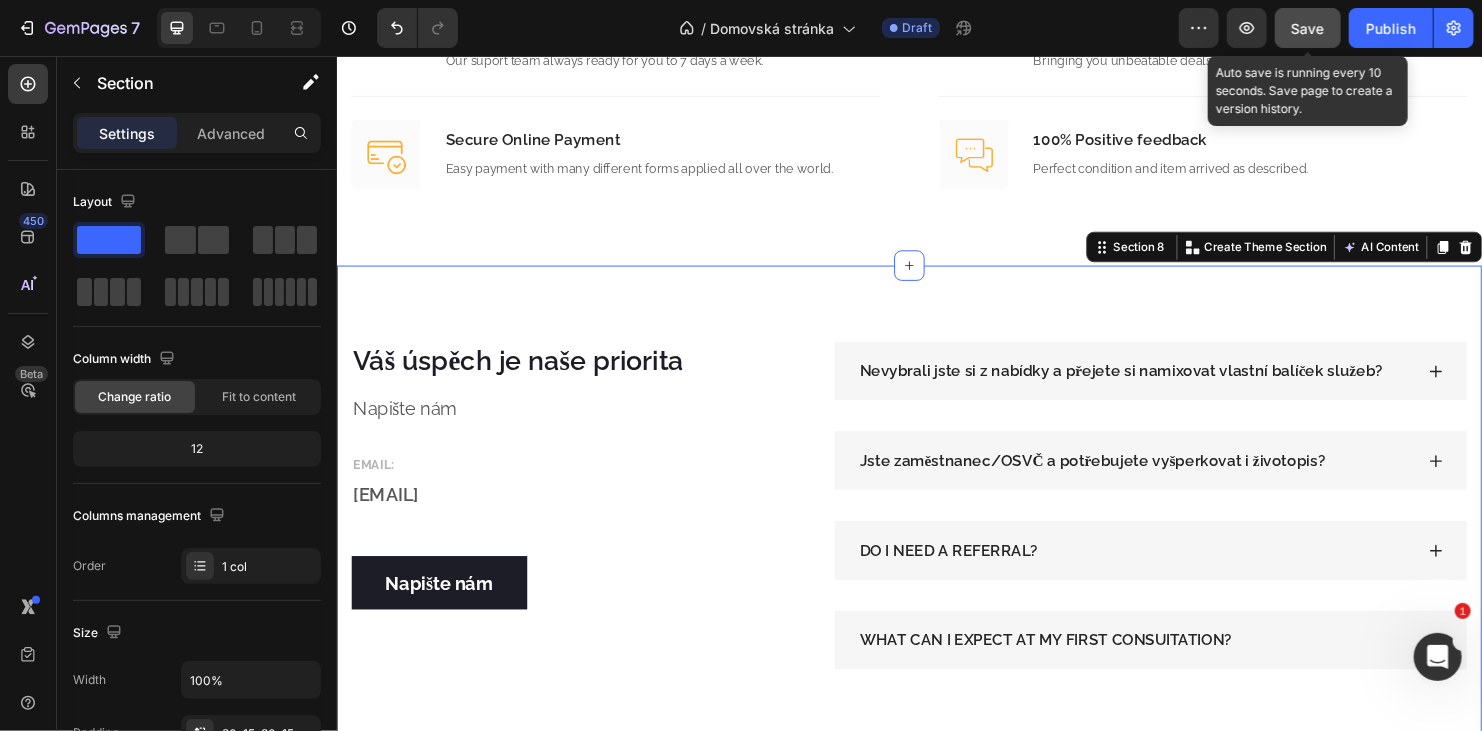 click on "Save" 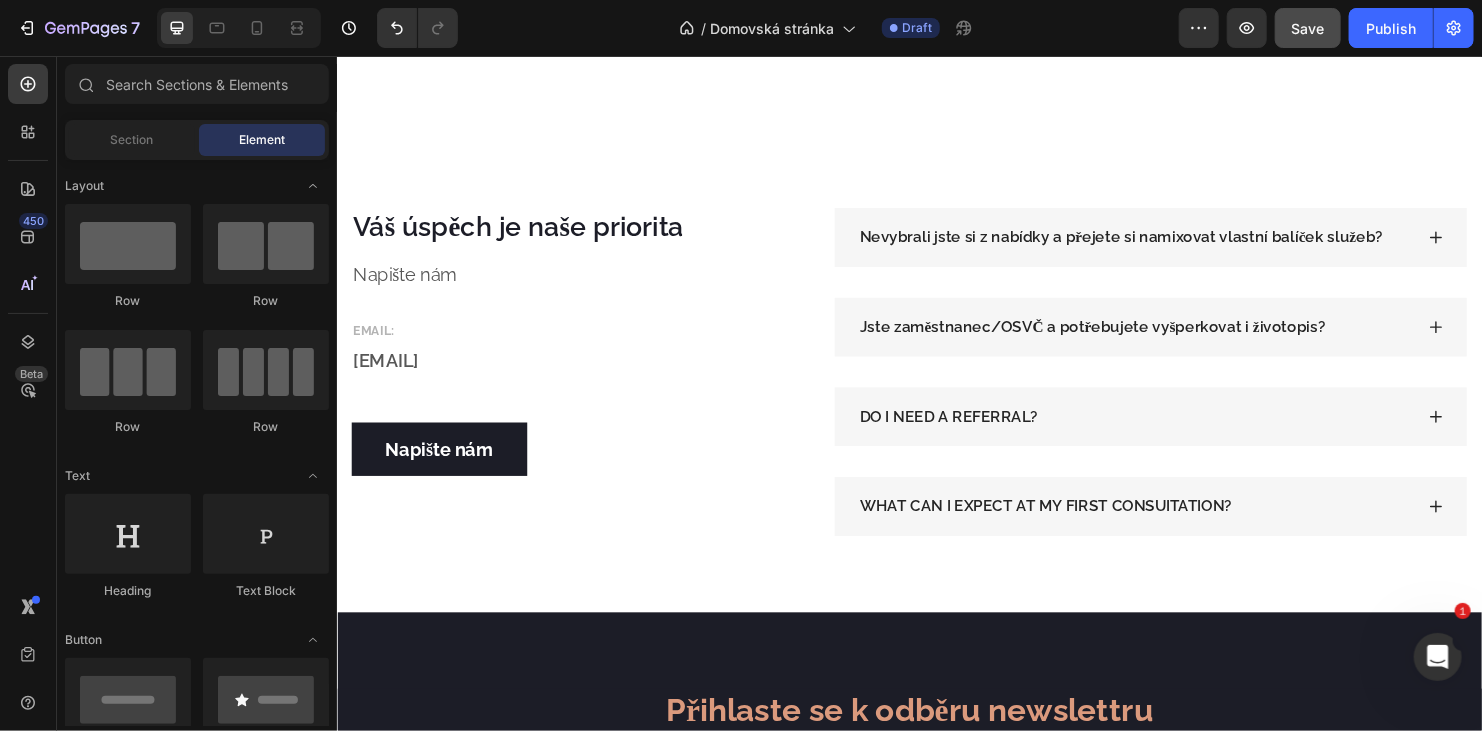 scroll, scrollTop: 4363, scrollLeft: 0, axis: vertical 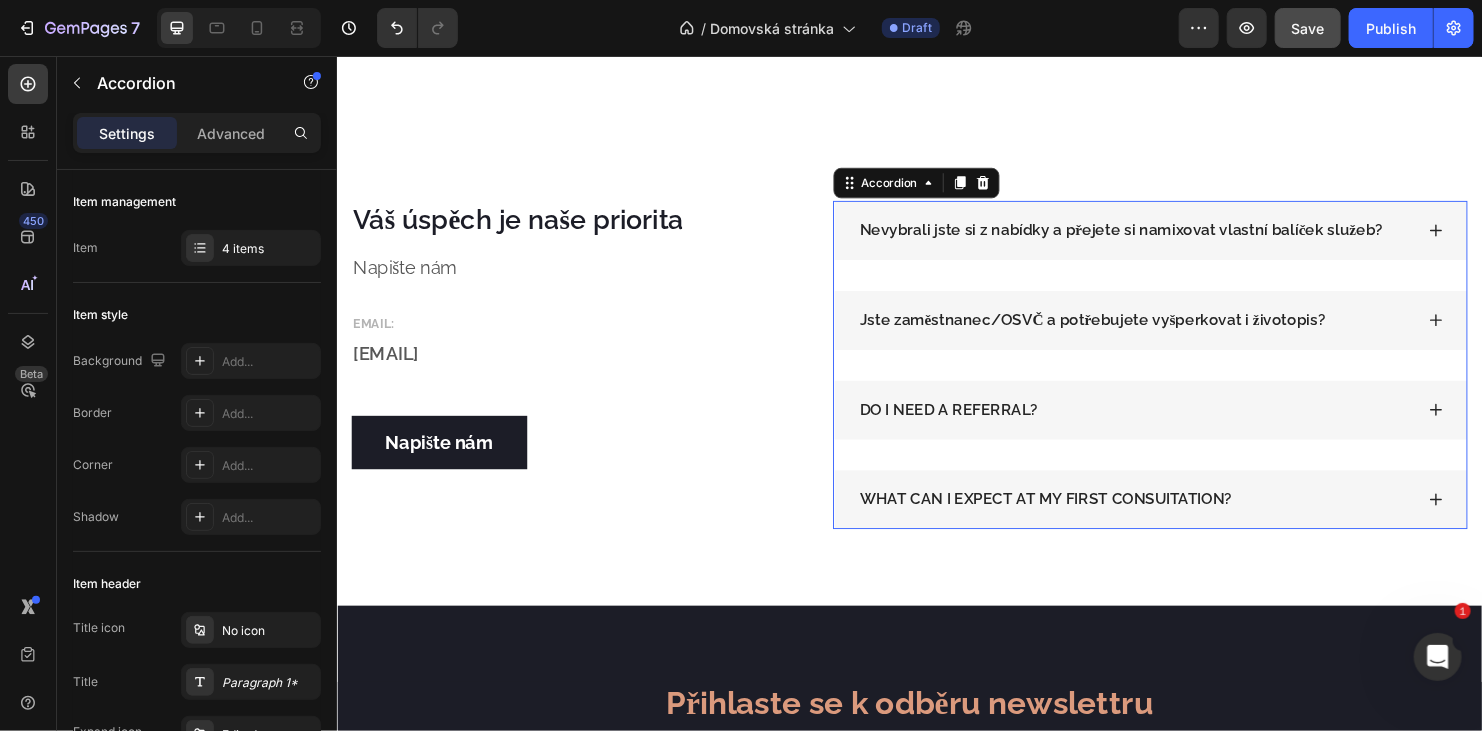 click on "DO I NEED A REFERRAL?" at bounding box center (977, 427) 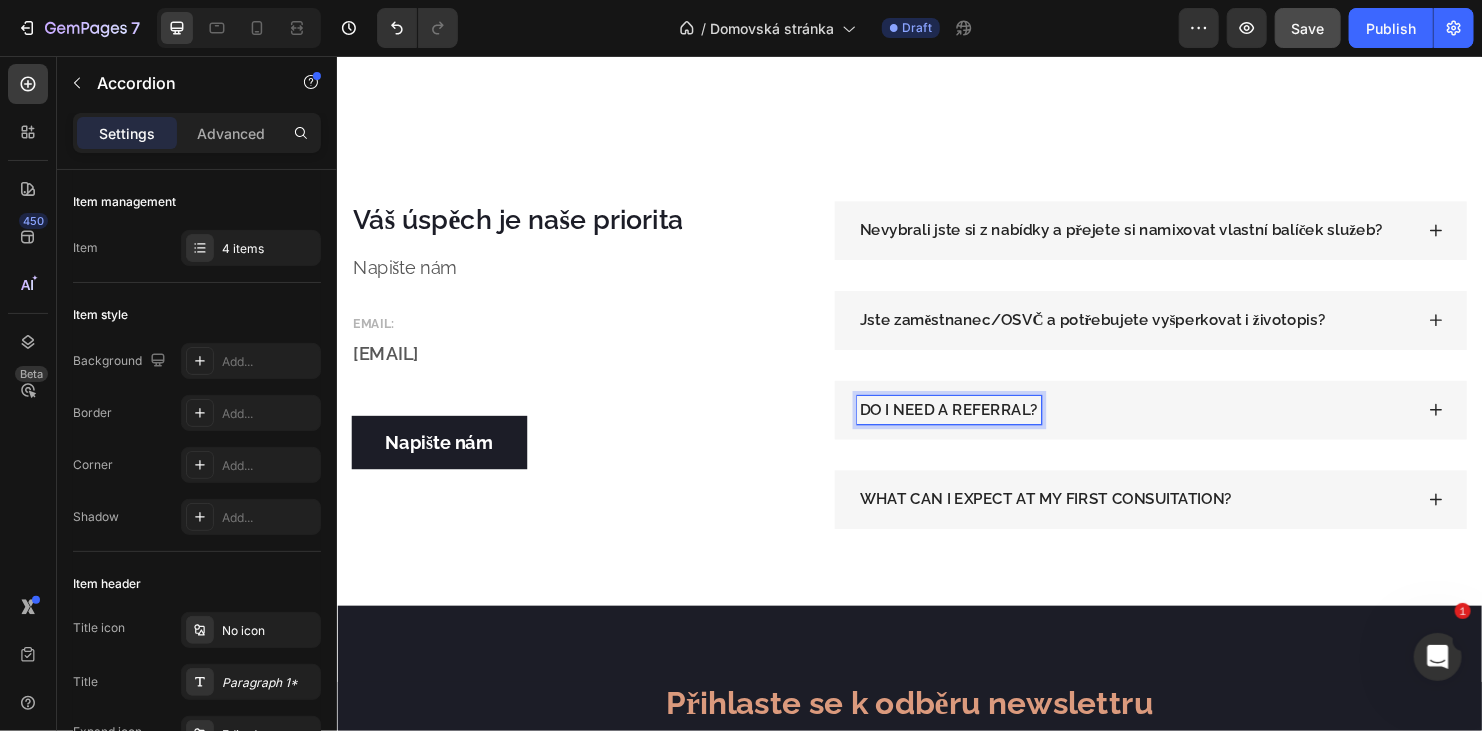 click on "DO I NEED A REFERRAL?" at bounding box center [977, 427] 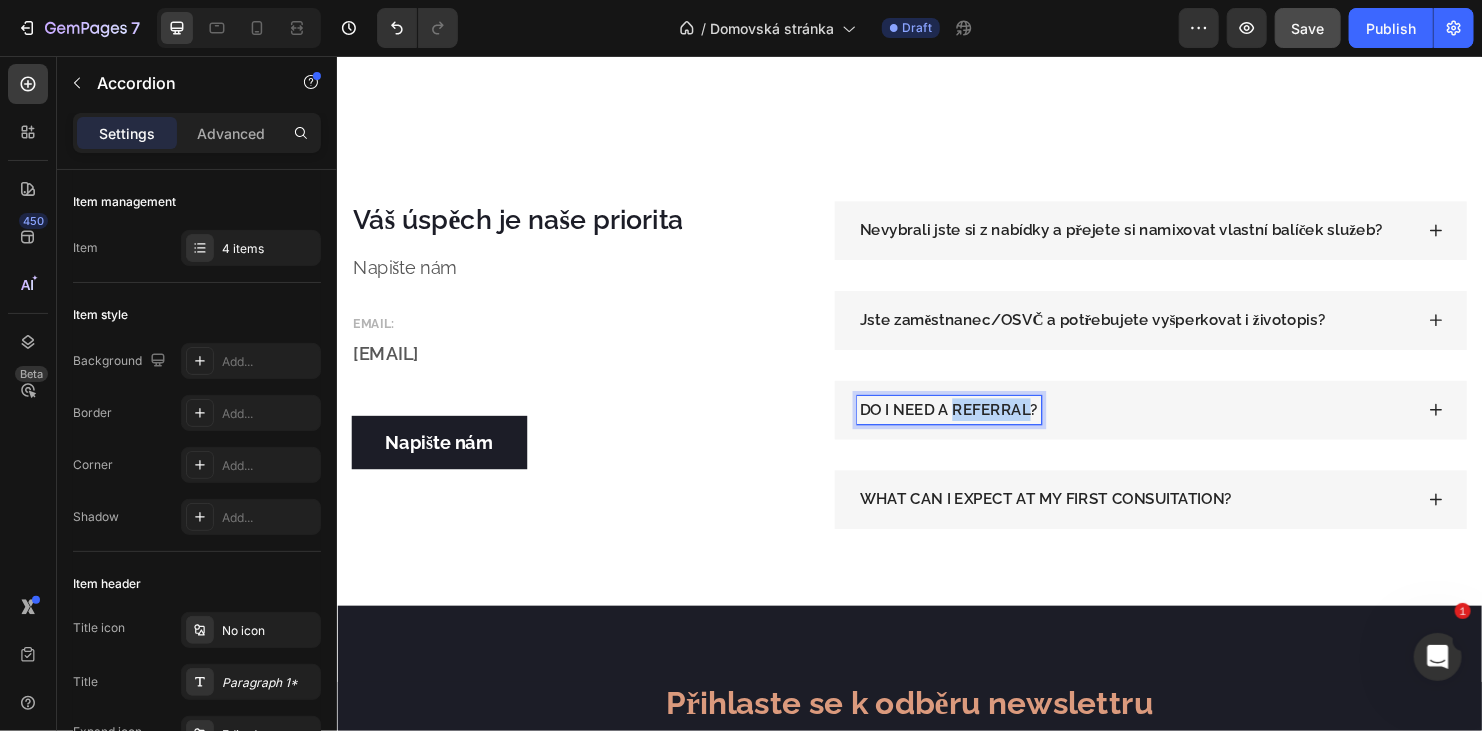 click on "DO I NEED A REFERRAL?" at bounding box center (977, 427) 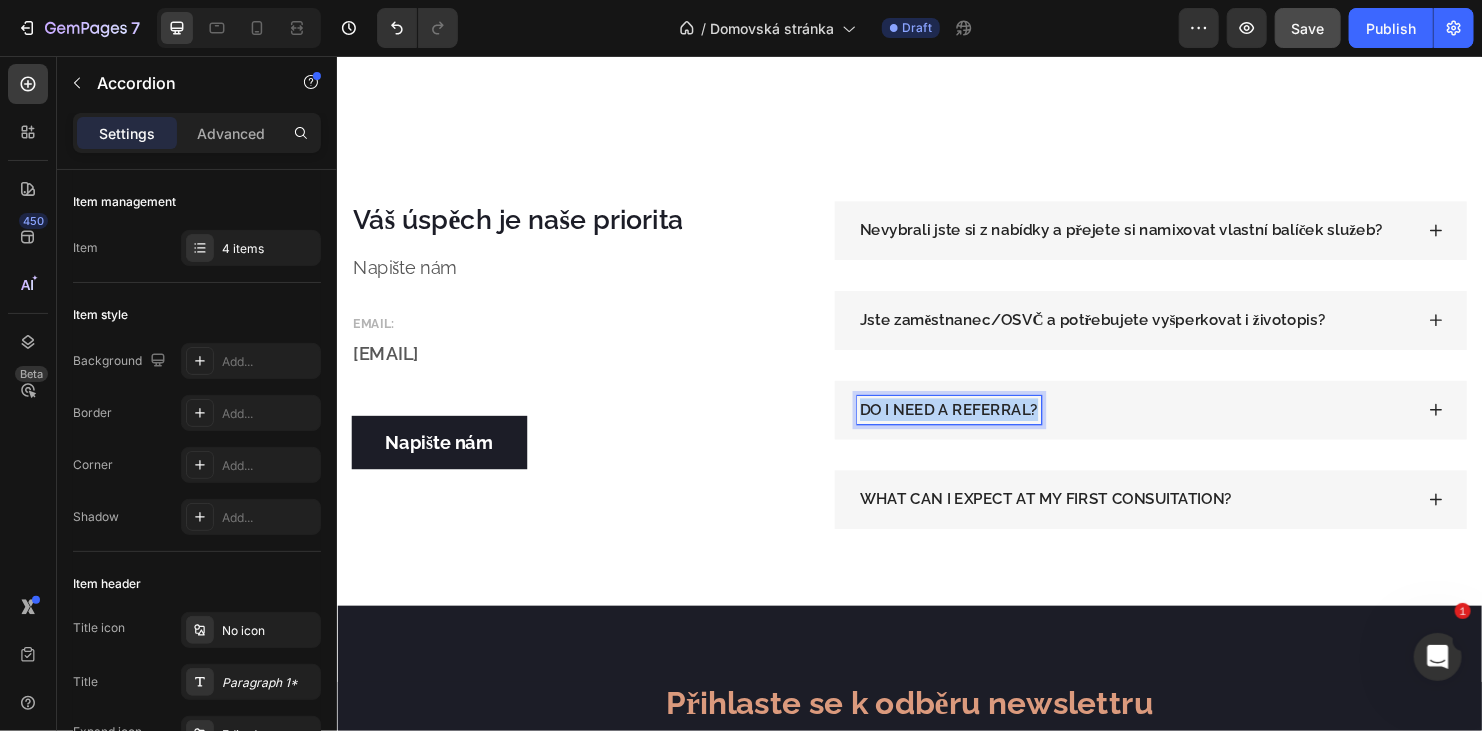 click on "DO I NEED A REFERRAL?" at bounding box center [977, 427] 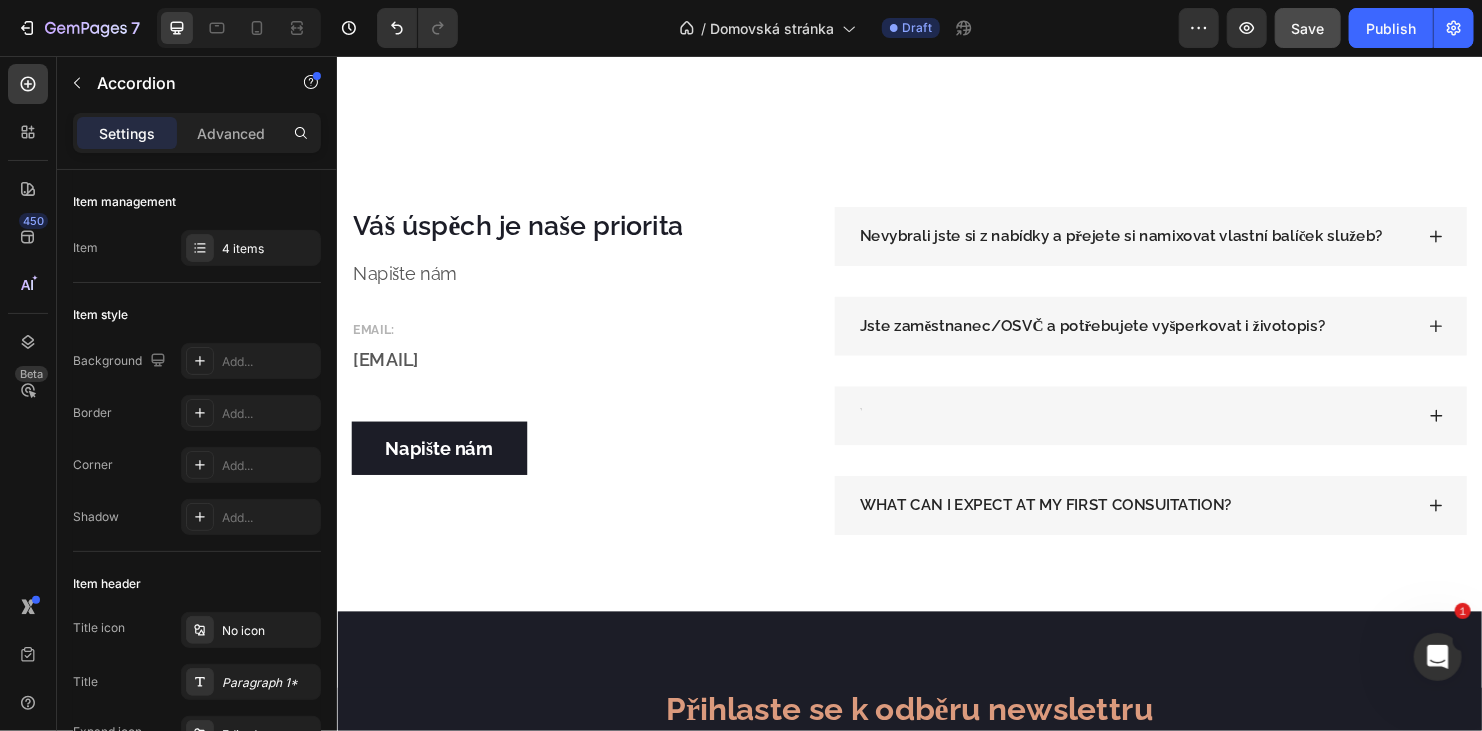 scroll, scrollTop: 4352, scrollLeft: 0, axis: vertical 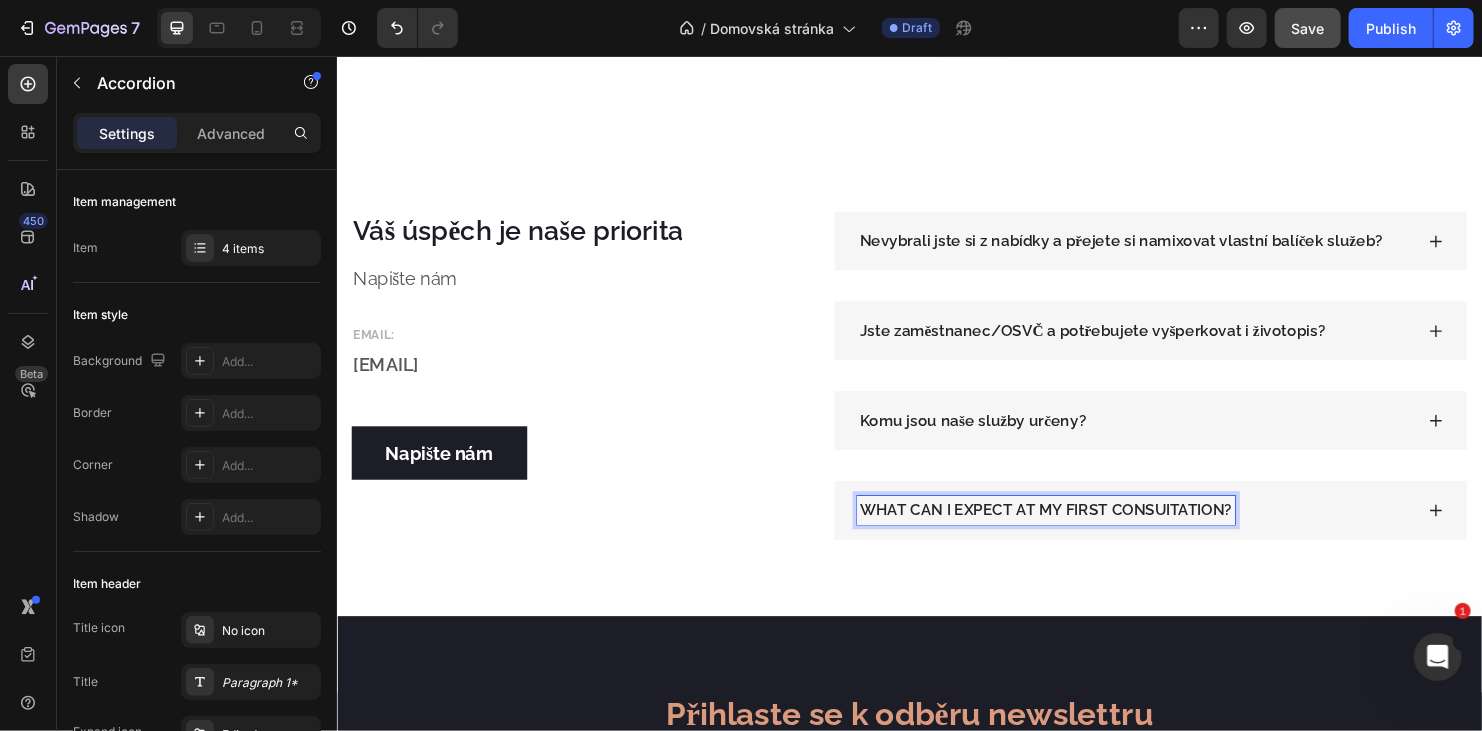 click on "WHAT CAN I EXPECT AT MY FIRST CONSUITATION?" at bounding box center (1079, 532) 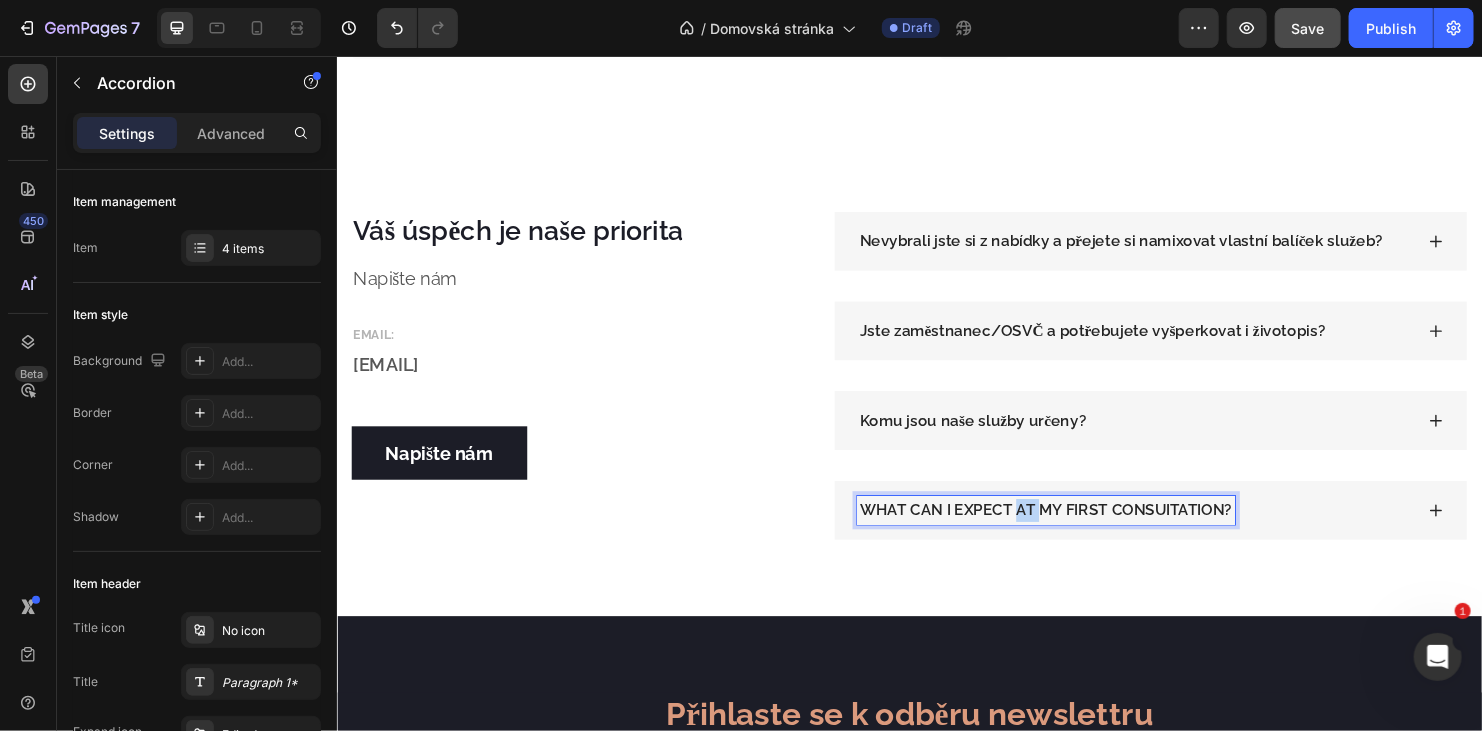 click on "WHAT CAN I EXPECT AT MY FIRST CONSUITATION?" at bounding box center [1079, 532] 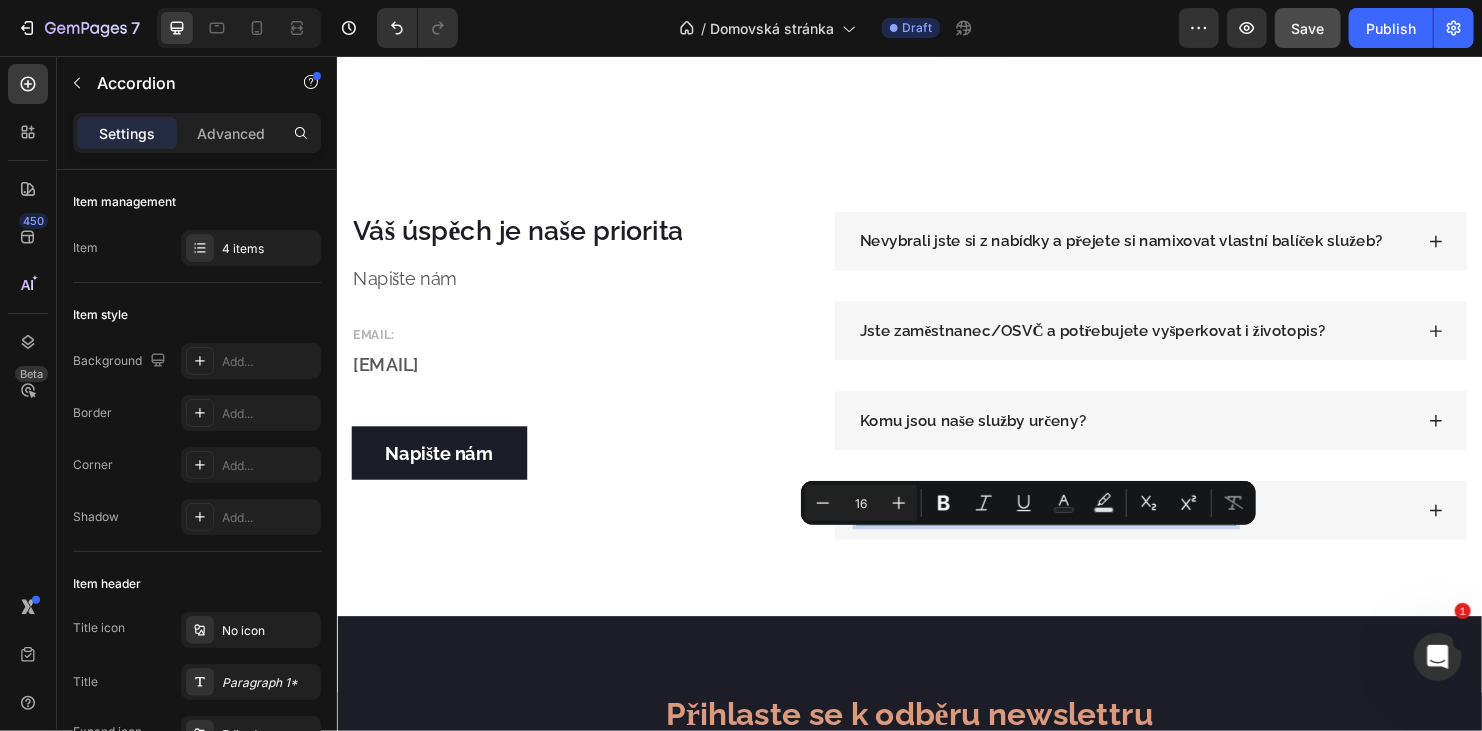 click on "WHAT CAN I EXPECT AT MY FIRST CONSUITATION?" at bounding box center (1079, 532) 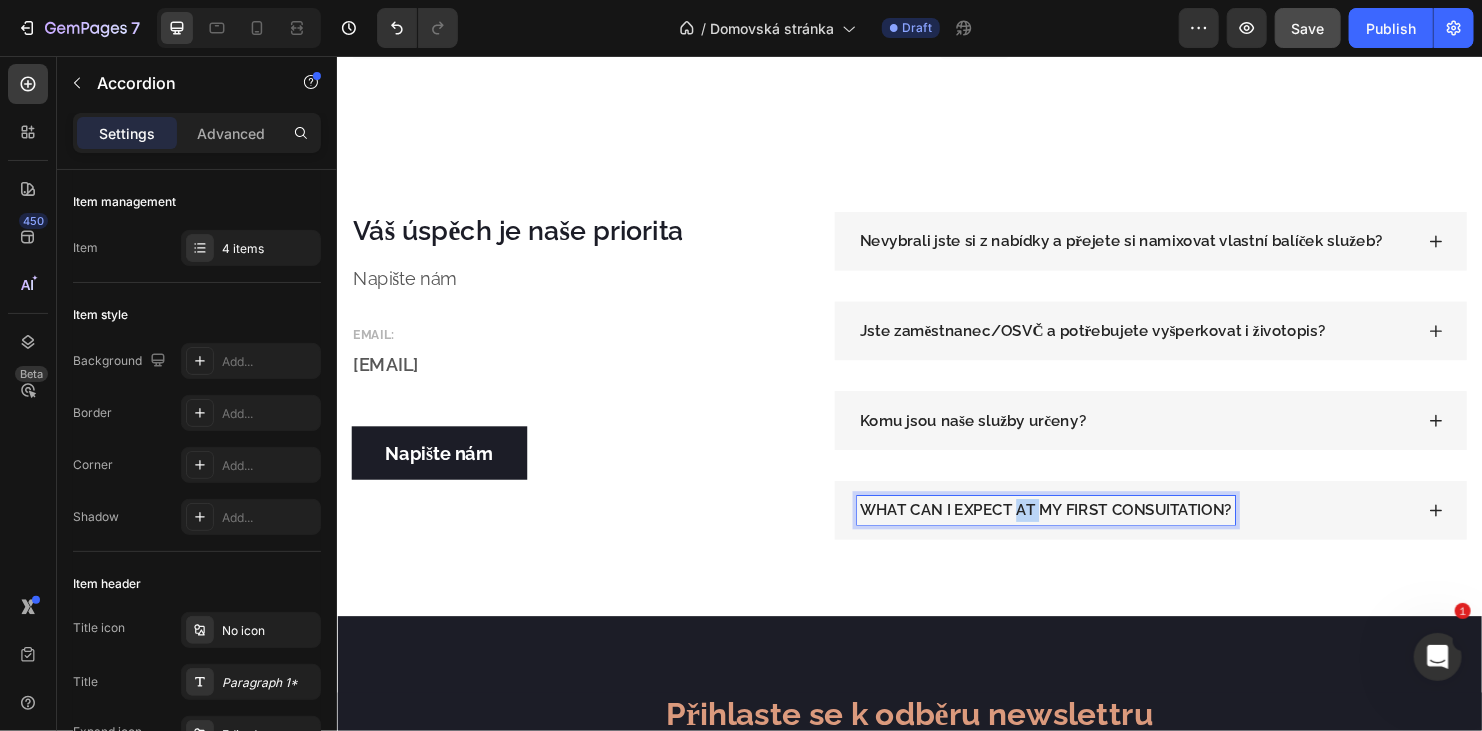 click on "WHAT CAN I EXPECT AT MY FIRST CONSUITATION?" at bounding box center (1079, 532) 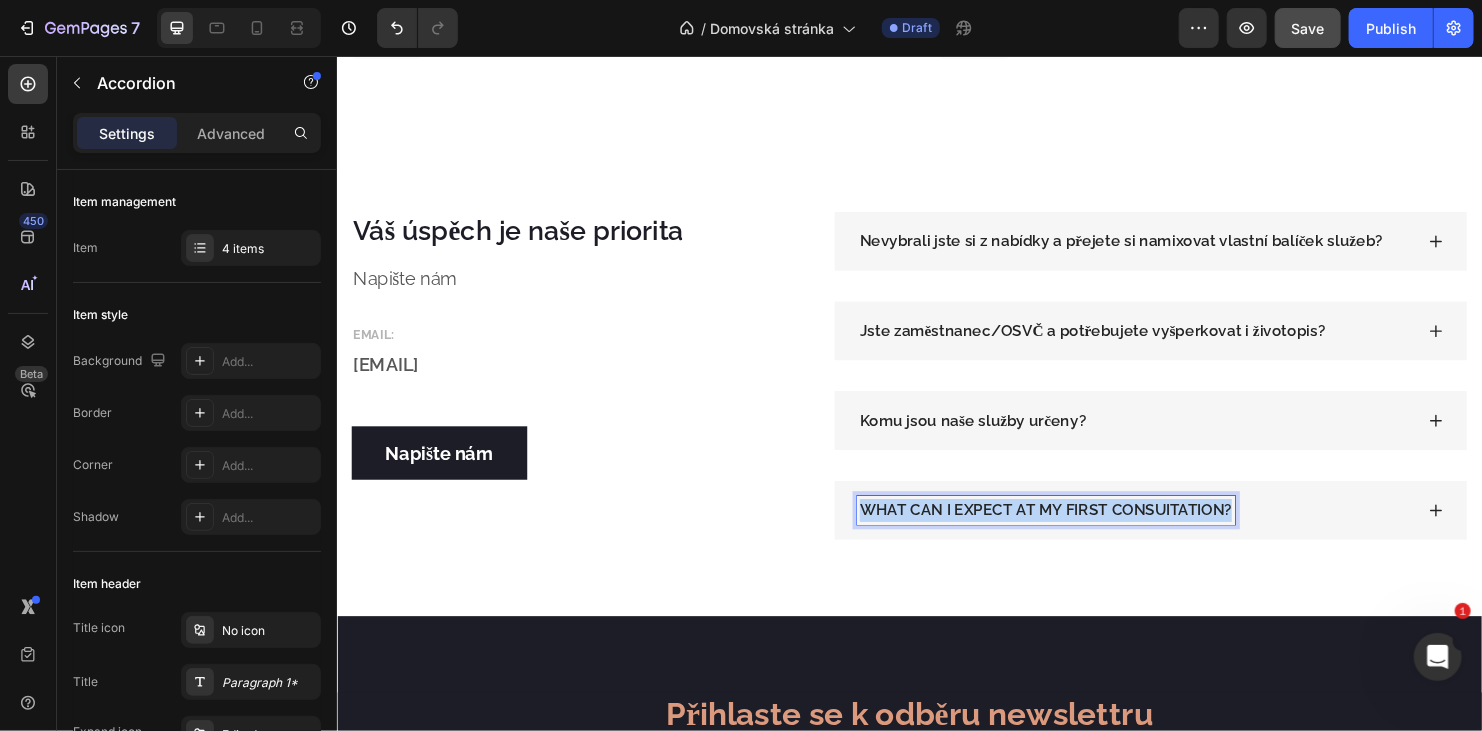 click on "WHAT CAN I EXPECT AT MY FIRST CONSUITATION?" at bounding box center (1079, 532) 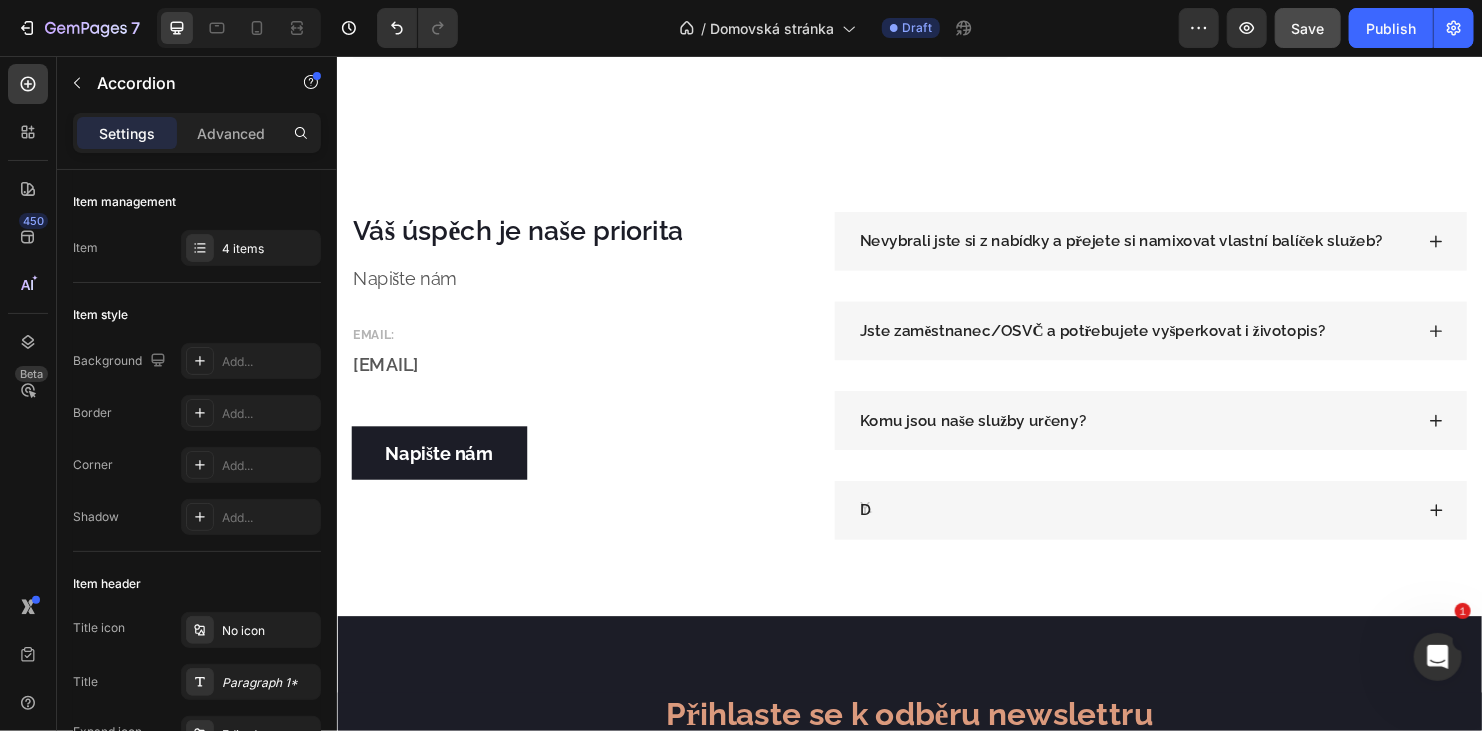 scroll, scrollTop: 4346, scrollLeft: 0, axis: vertical 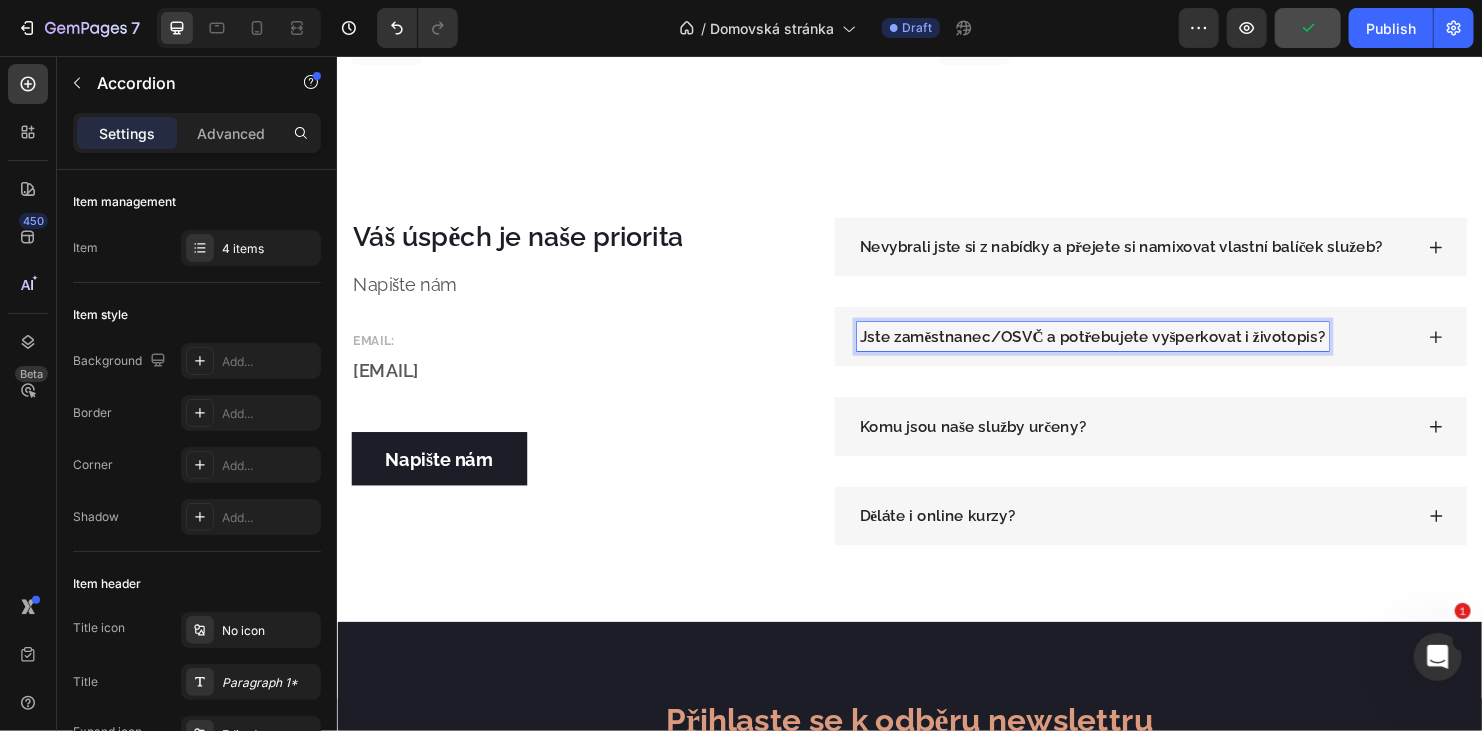 click on "Jste zaměstnanec/OSVČ a potřebujete vyšperkovat i životopis?" at bounding box center (1128, 350) 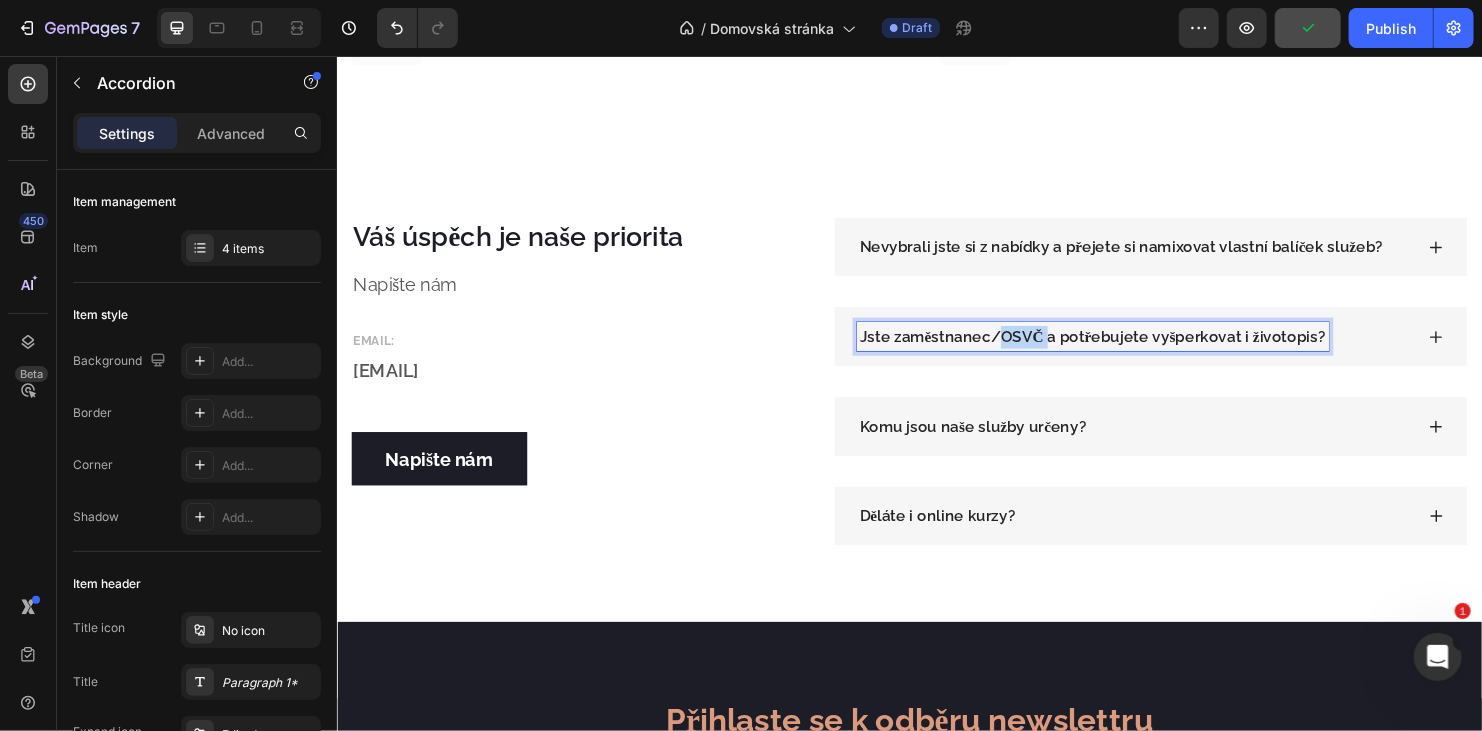 click on "Jste zaměstnanec/OSVČ a potřebujete vyšperkovat i životopis?" at bounding box center [1128, 350] 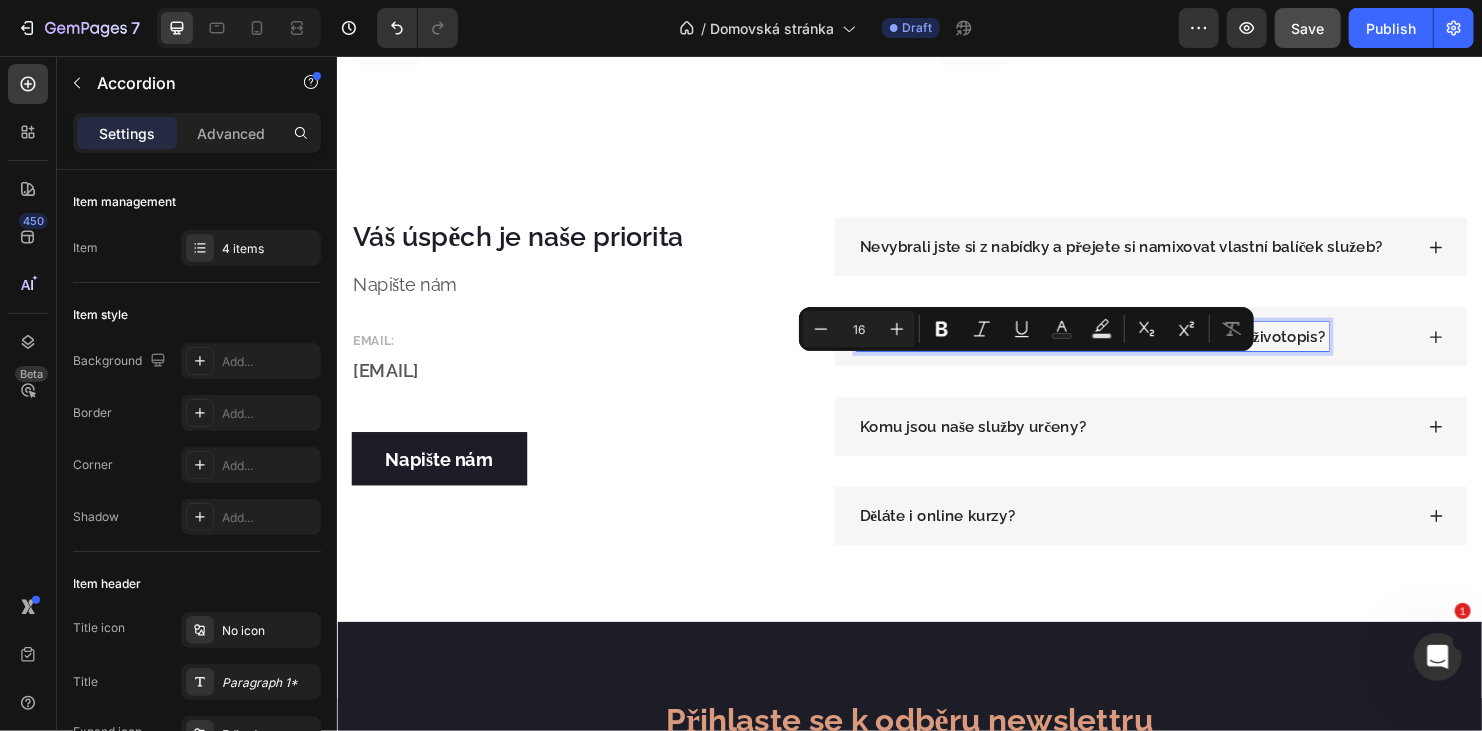 click on "Jste zaměstnanec/OSVČ a potřebujete vyšperkovat i životopis?" at bounding box center [1128, 350] 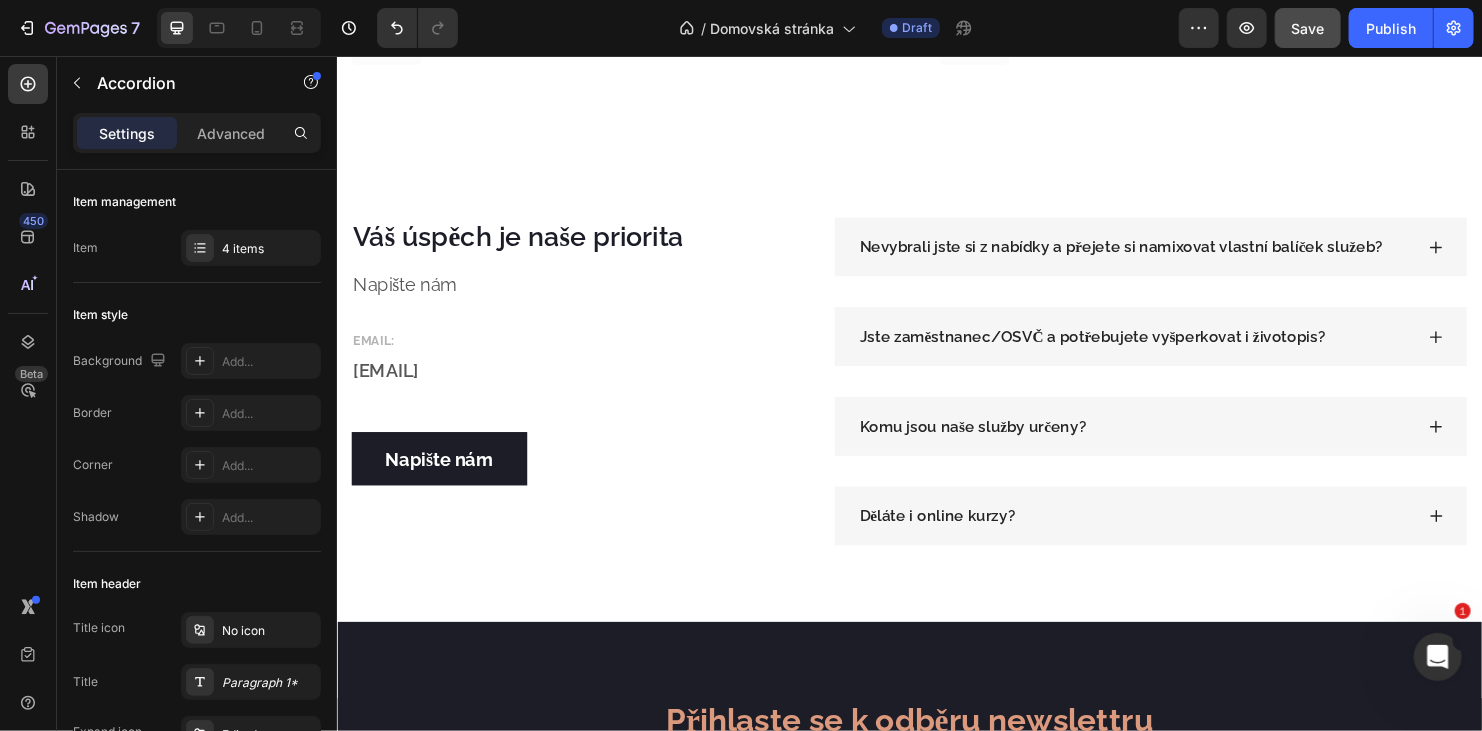 click on "Nevybrali jste si z nabídky a přejete si namixovat vlastní balíček služeb?" at bounding box center (1188, 256) 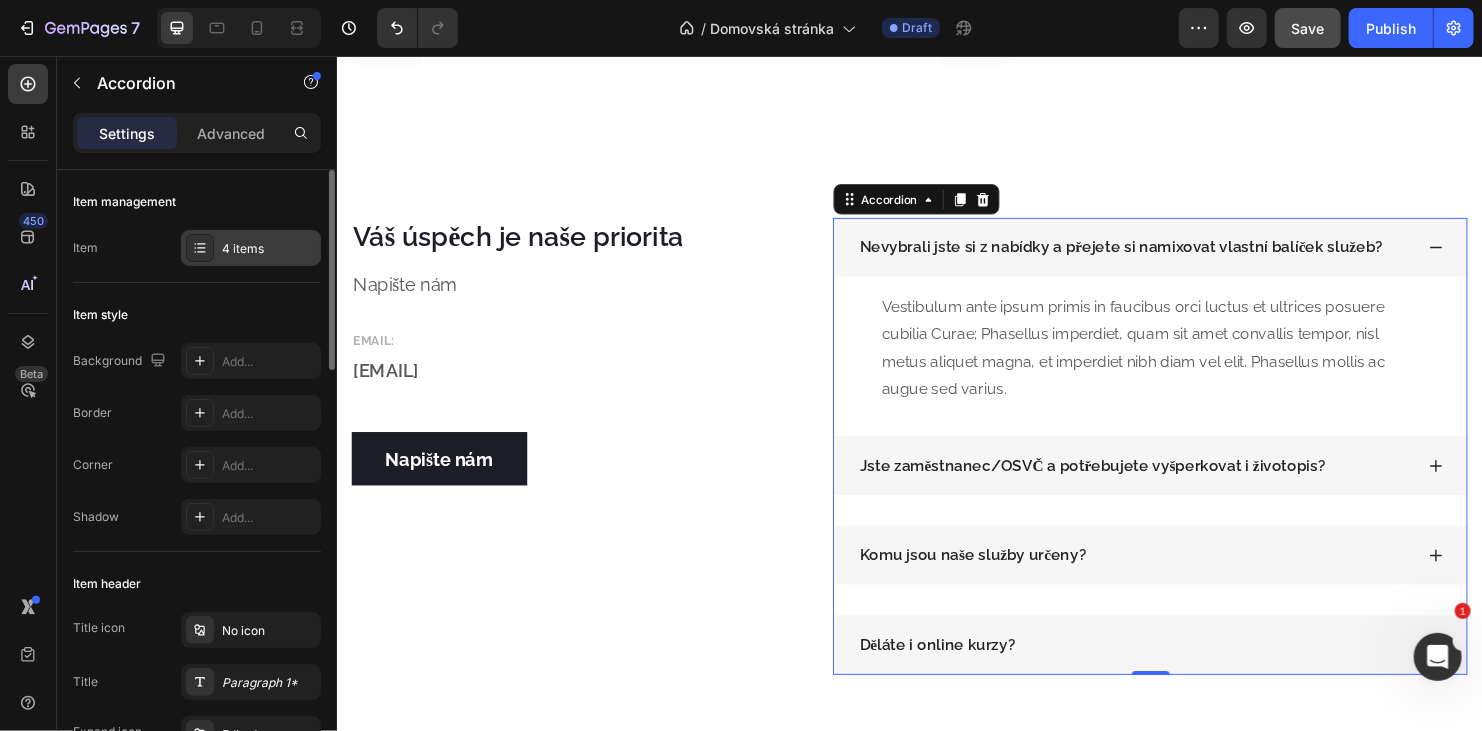 click on "4 items" at bounding box center [269, 249] 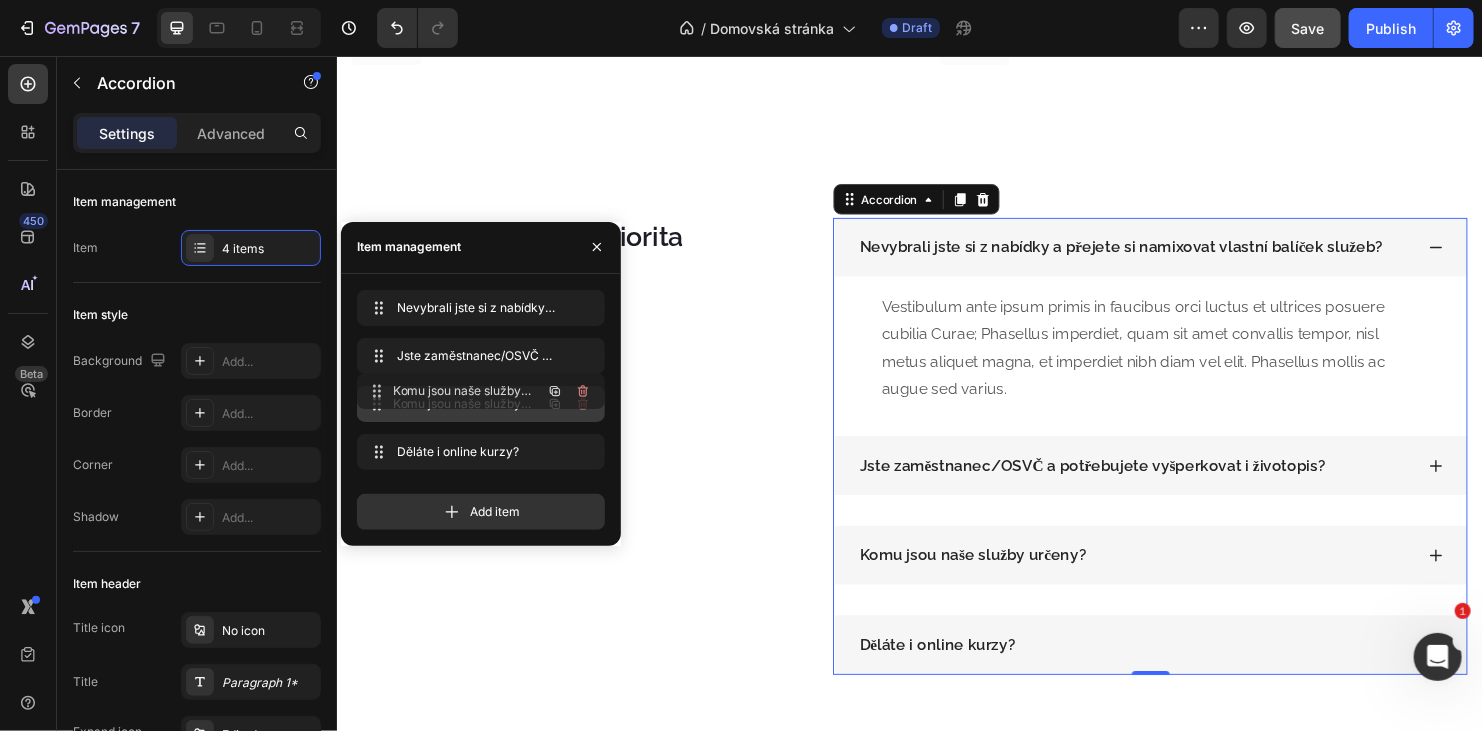 type 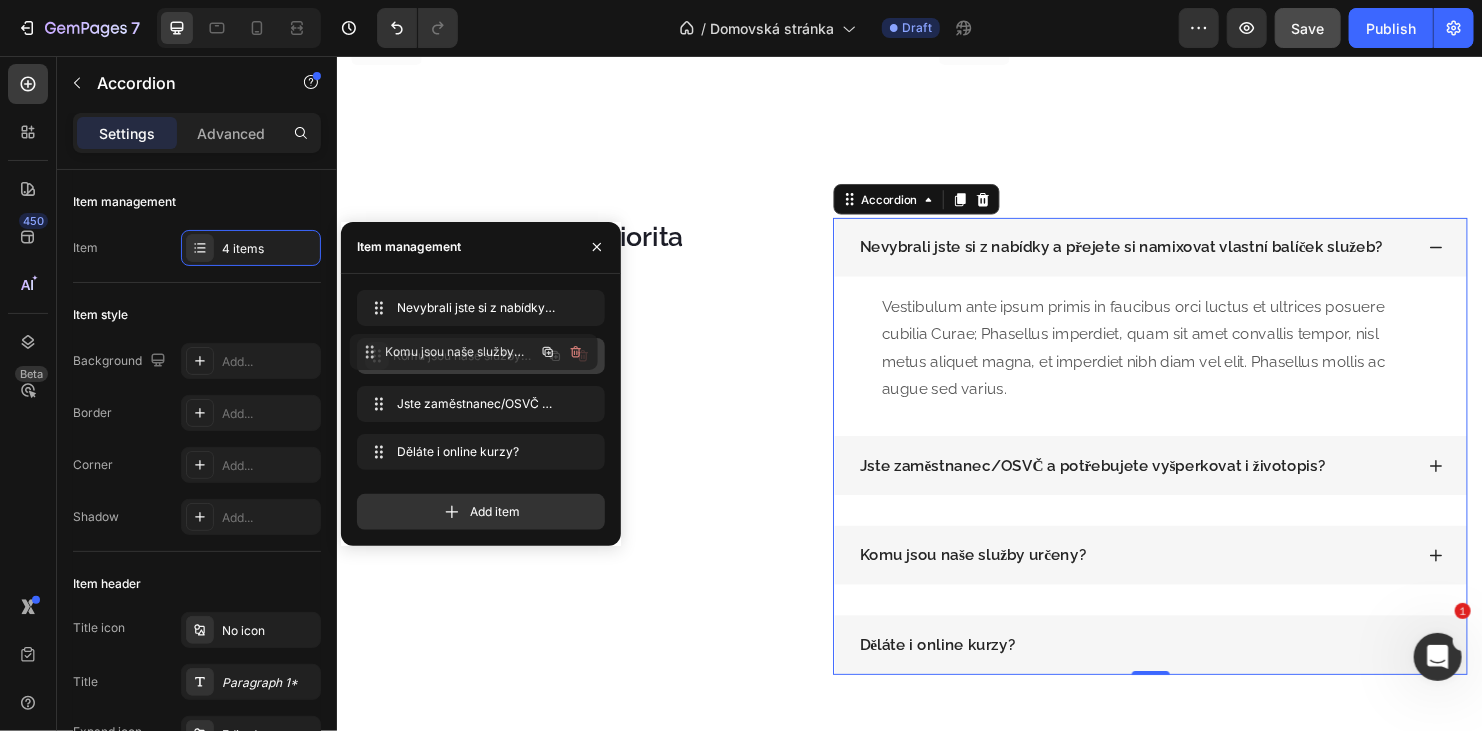 drag, startPoint x: 374, startPoint y: 405, endPoint x: 367, endPoint y: 353, distance: 52.46904 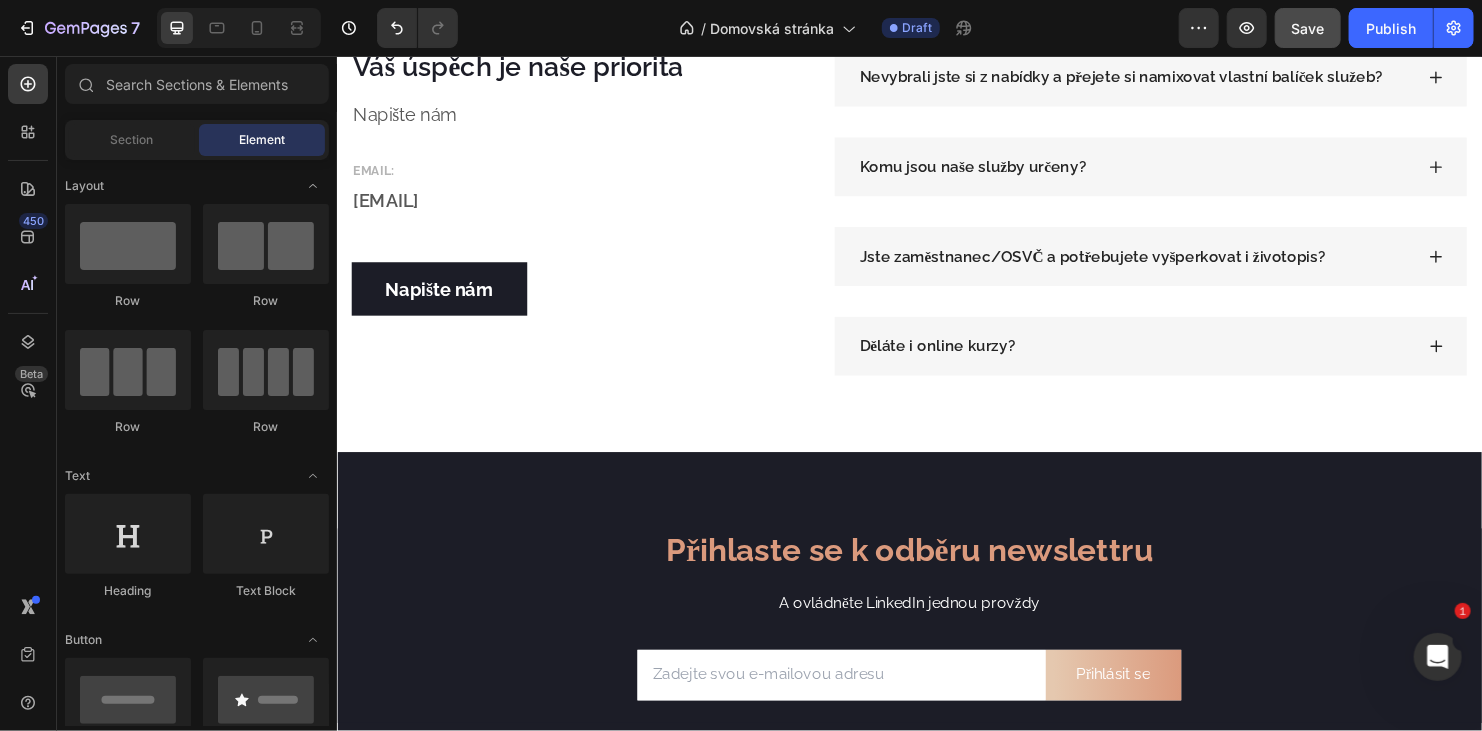 scroll, scrollTop: 4352, scrollLeft: 0, axis: vertical 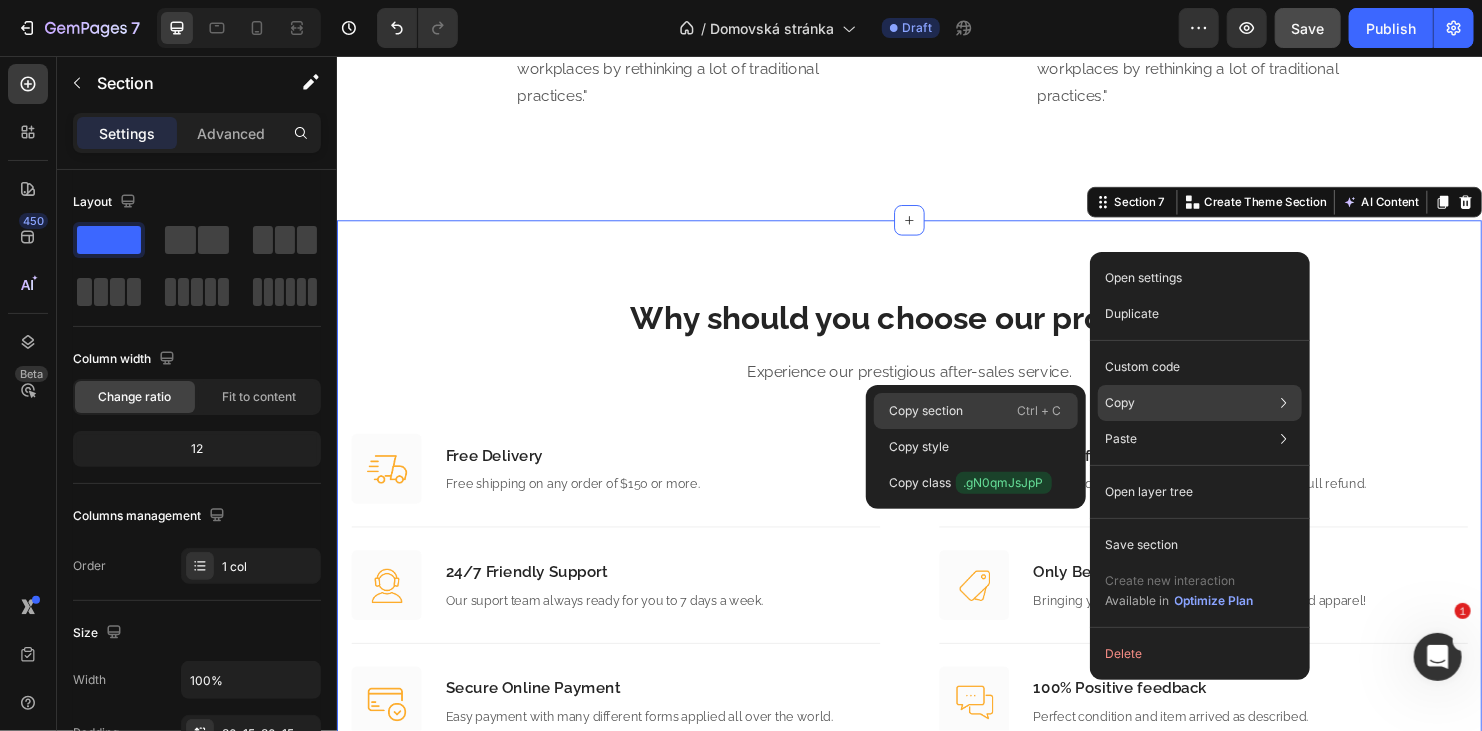 click on "Copy section  Ctrl + C" 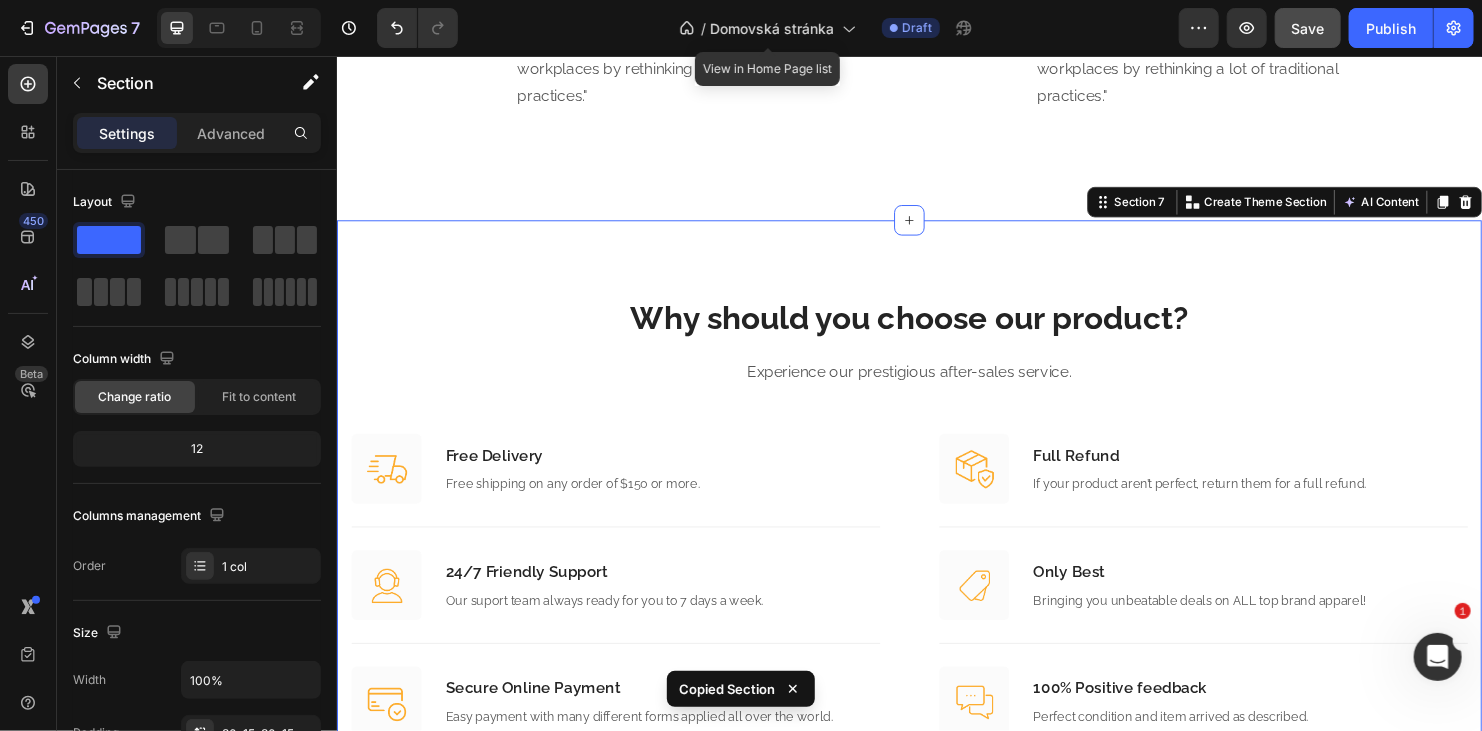 click on "/  Domovská stránka" 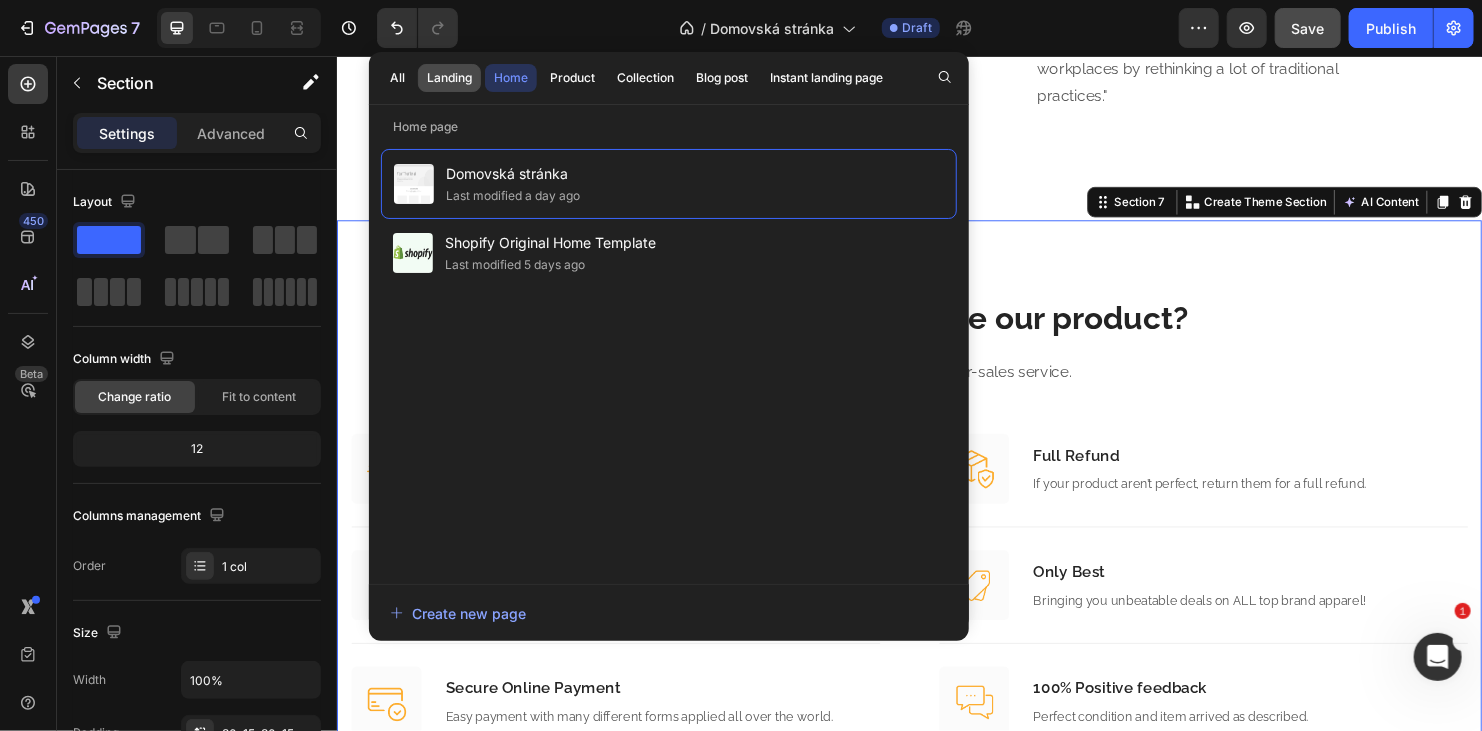 click on "Landing" at bounding box center (449, 78) 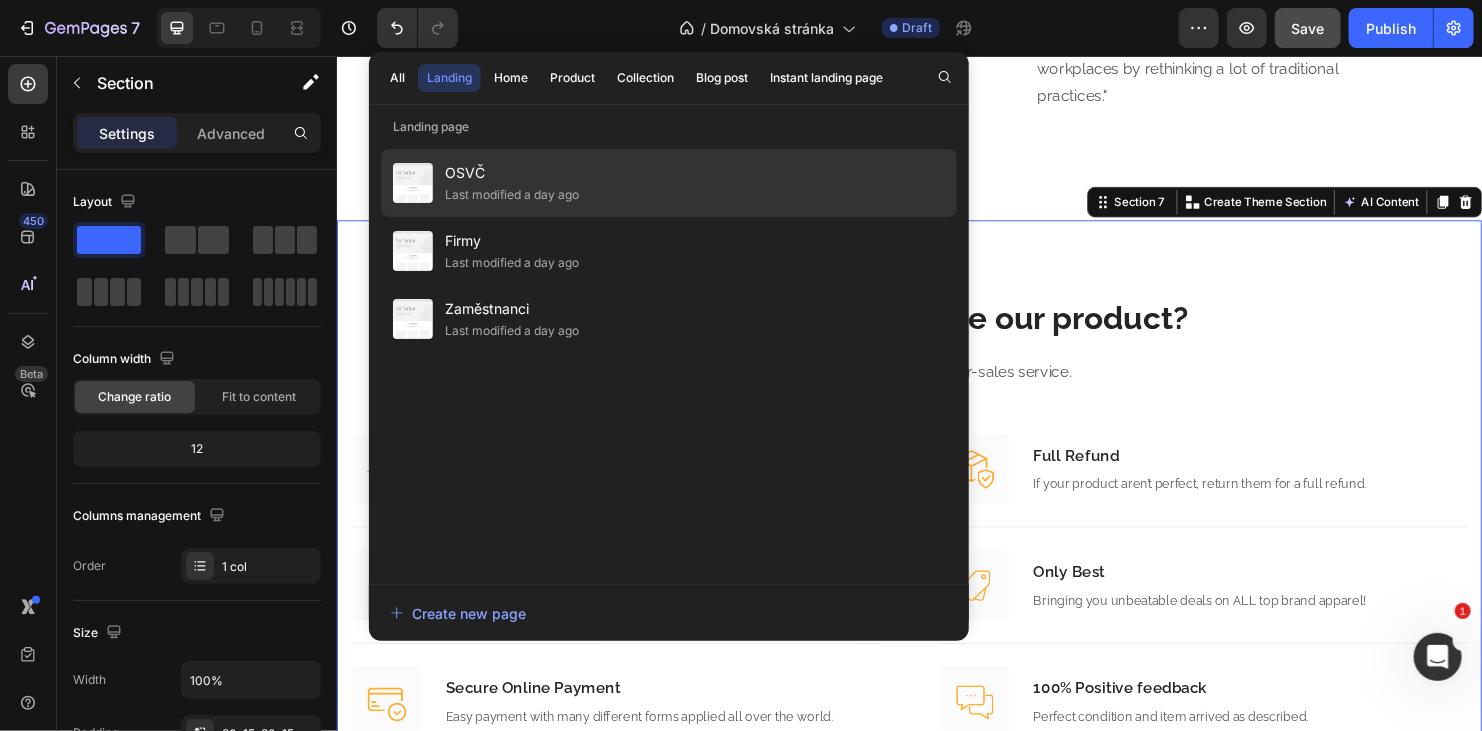 click on "OSVČ" at bounding box center (512, 173) 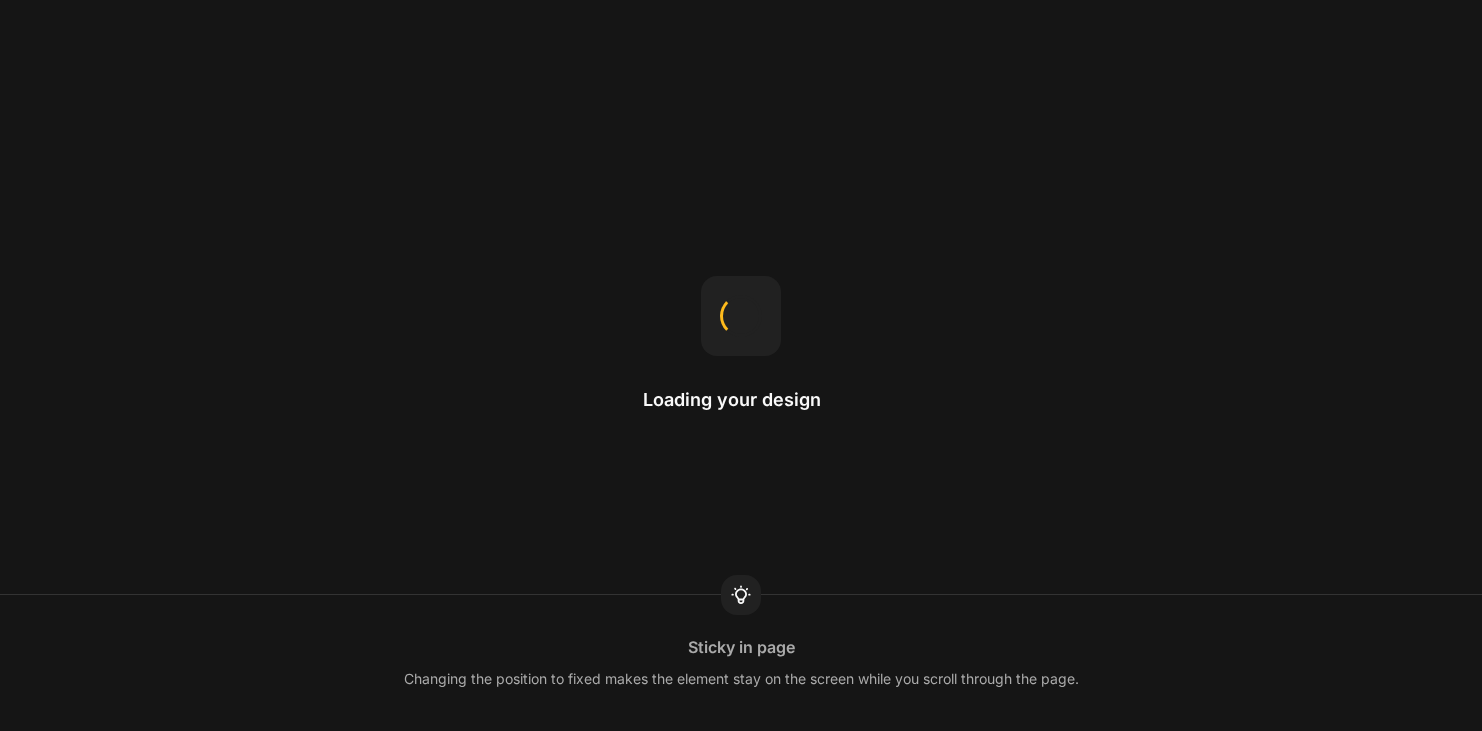 scroll, scrollTop: 0, scrollLeft: 0, axis: both 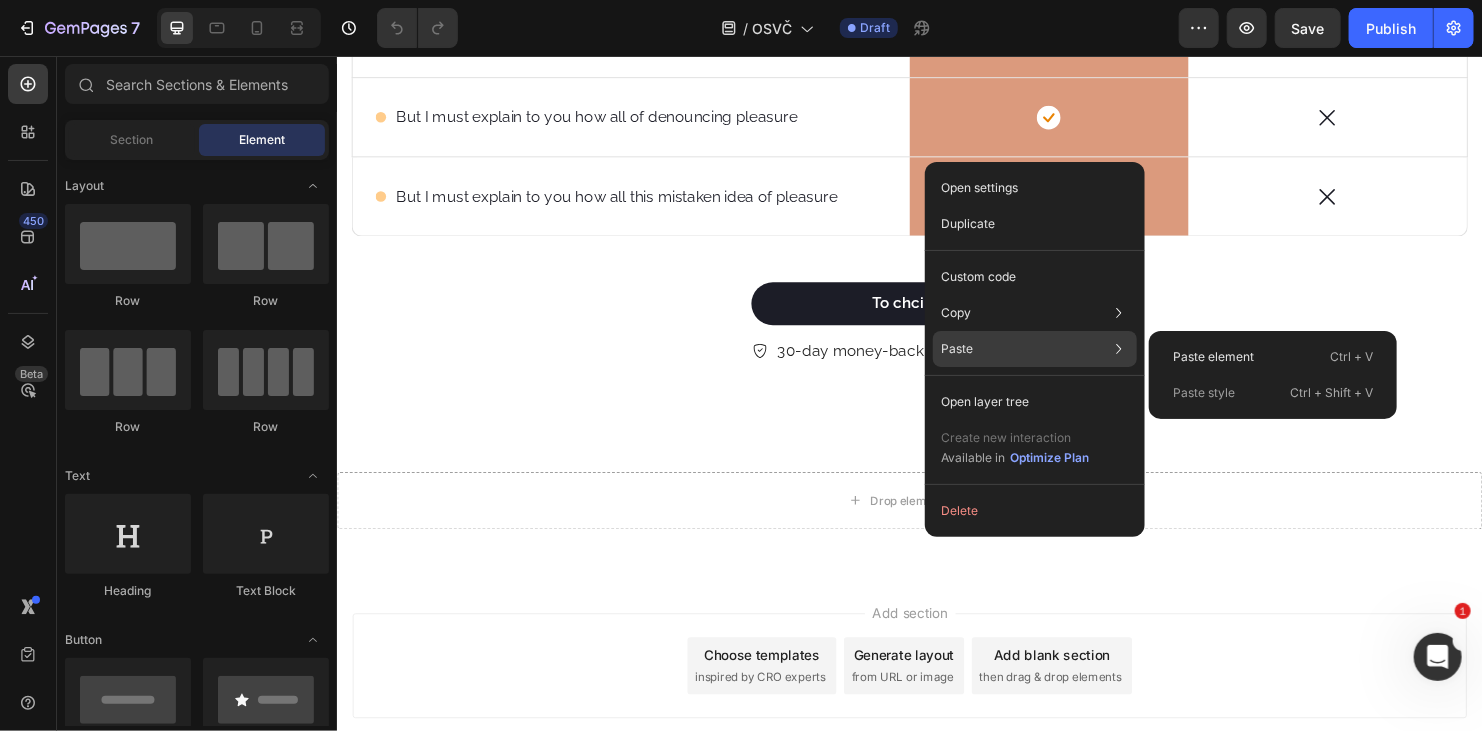 click on "Paste Paste element  Ctrl + V Paste style  Ctrl + Shift + V" 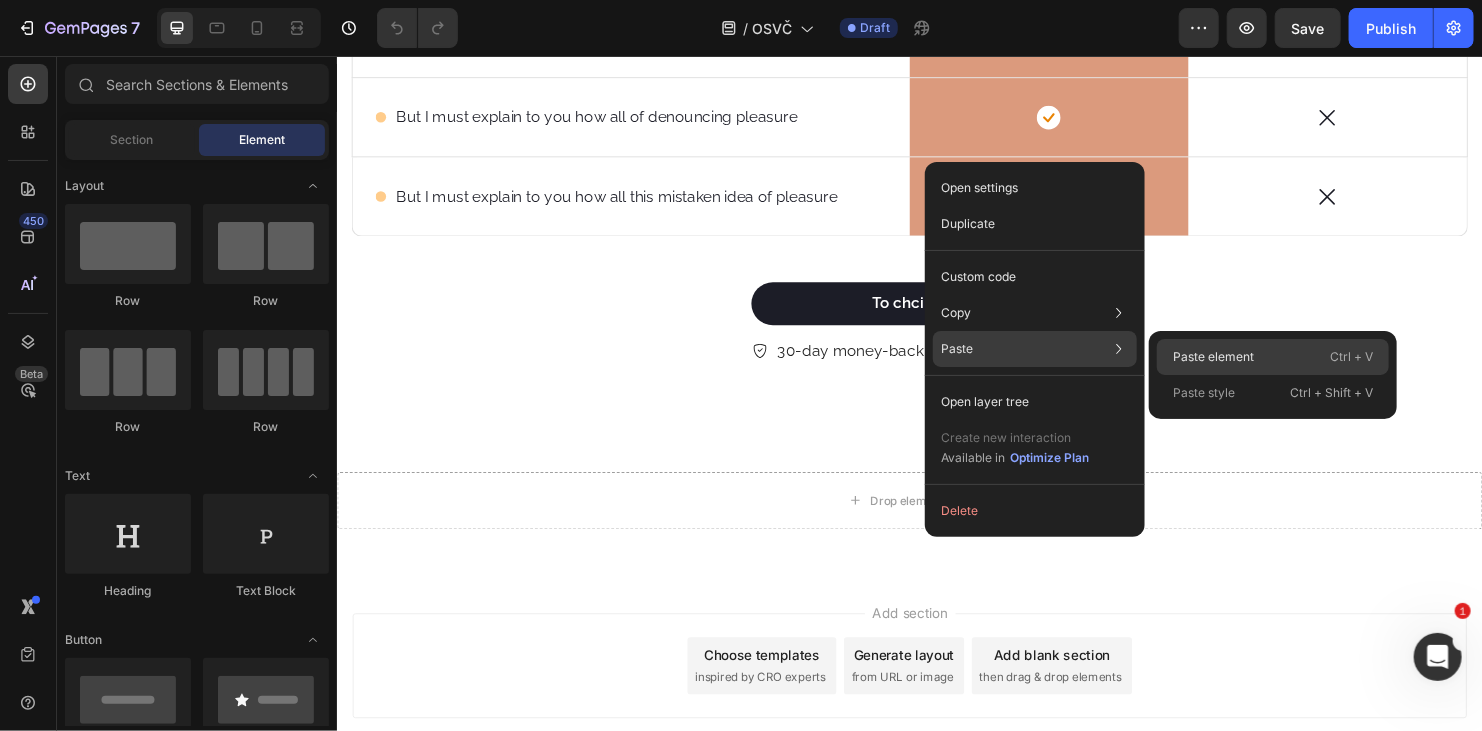 drag, startPoint x: 1200, startPoint y: 347, endPoint x: 902, endPoint y: 305, distance: 300.9452 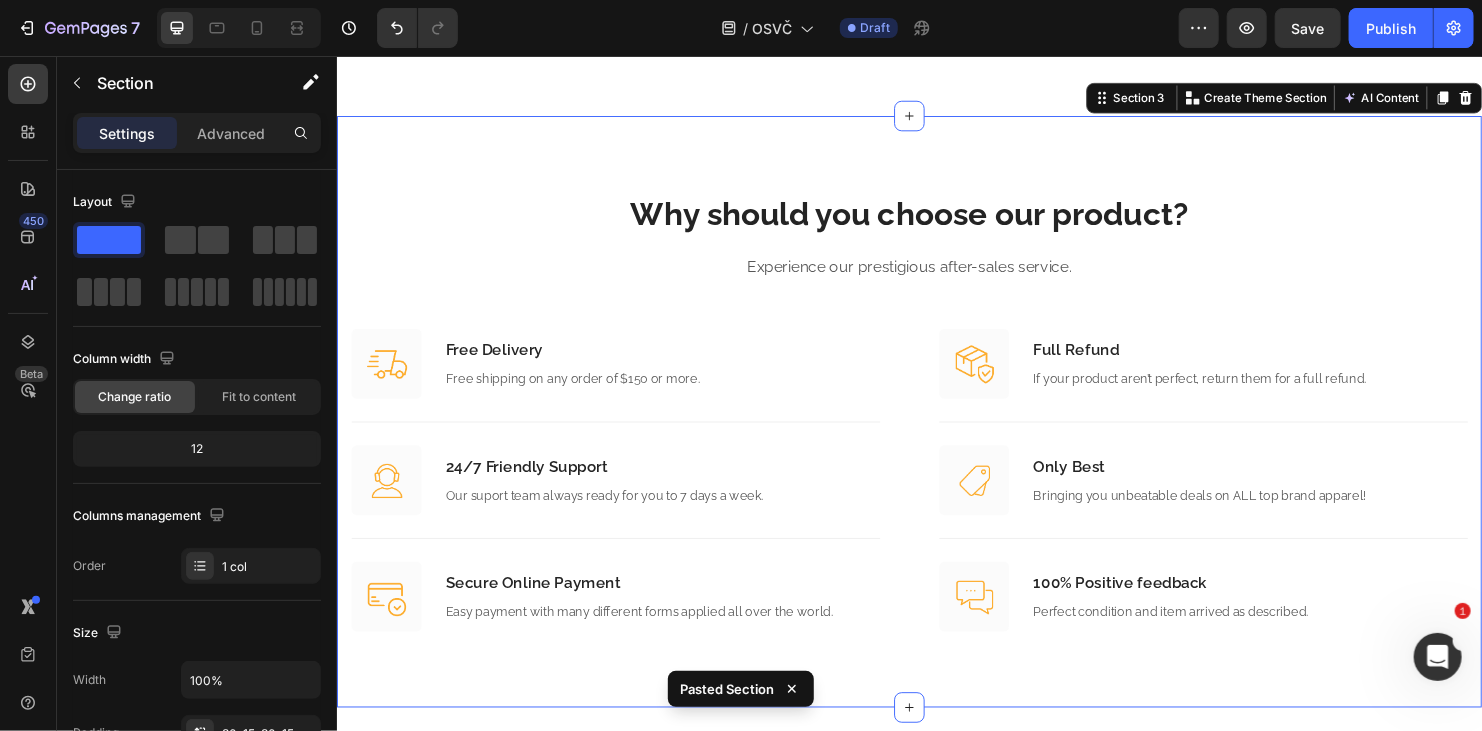 scroll, scrollTop: 1643, scrollLeft: 0, axis: vertical 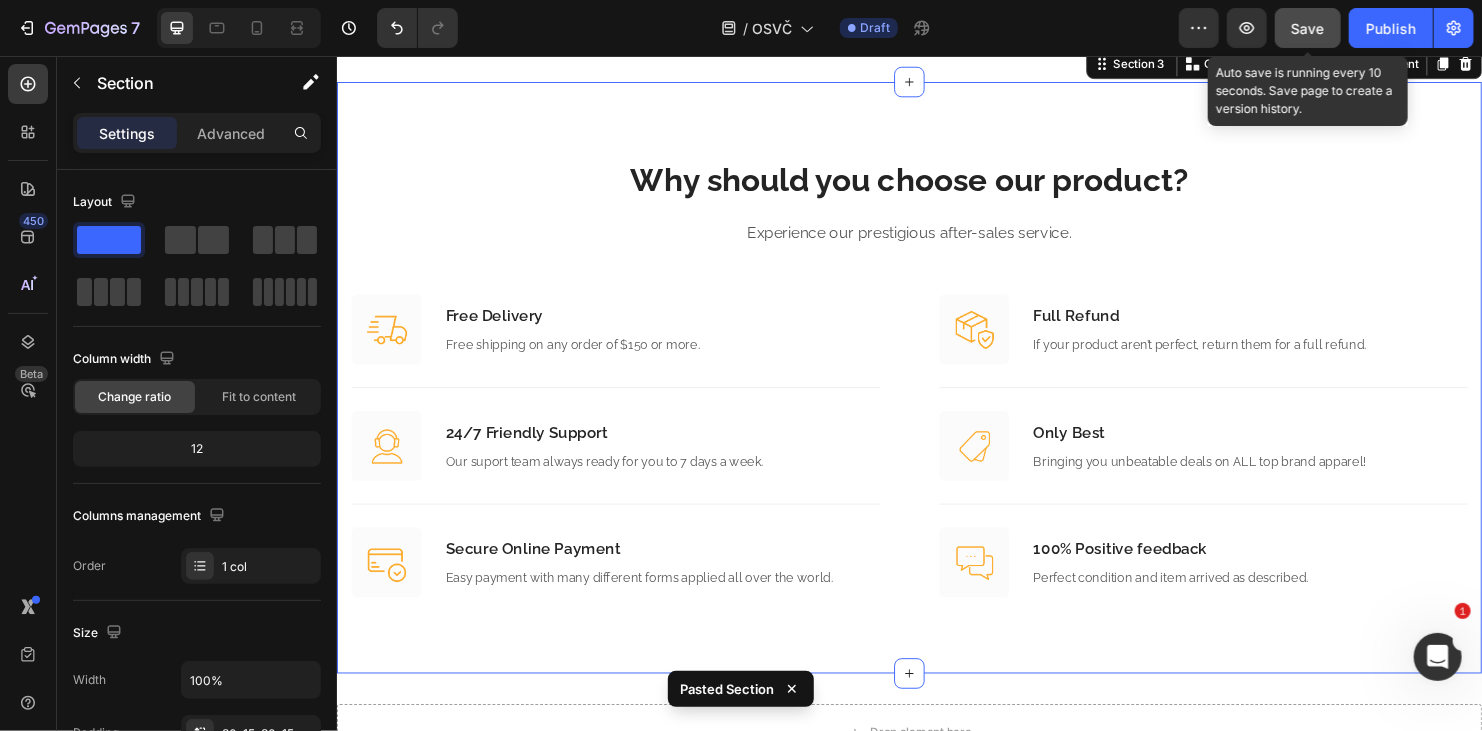 click on "Save" at bounding box center [1308, 28] 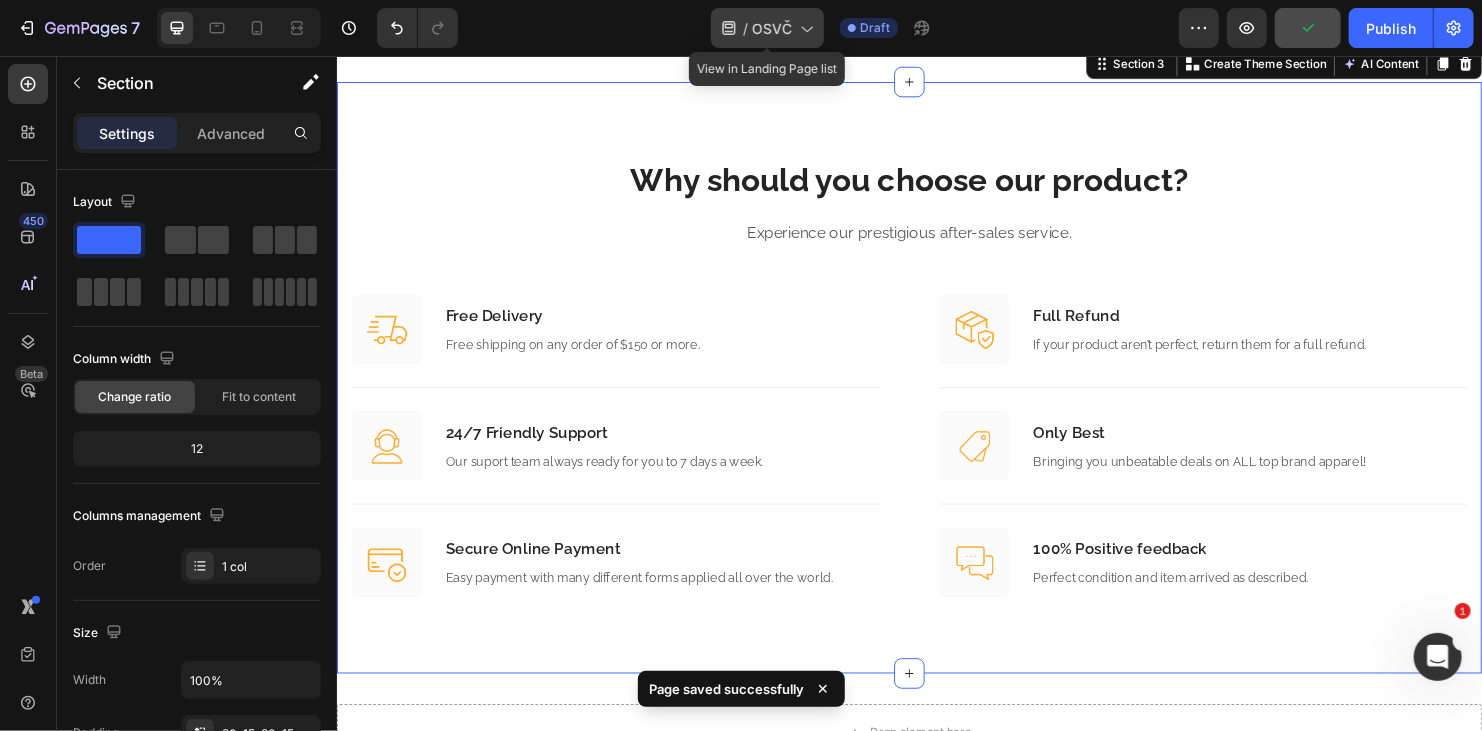 click on "OSVČ" at bounding box center [772, 28] 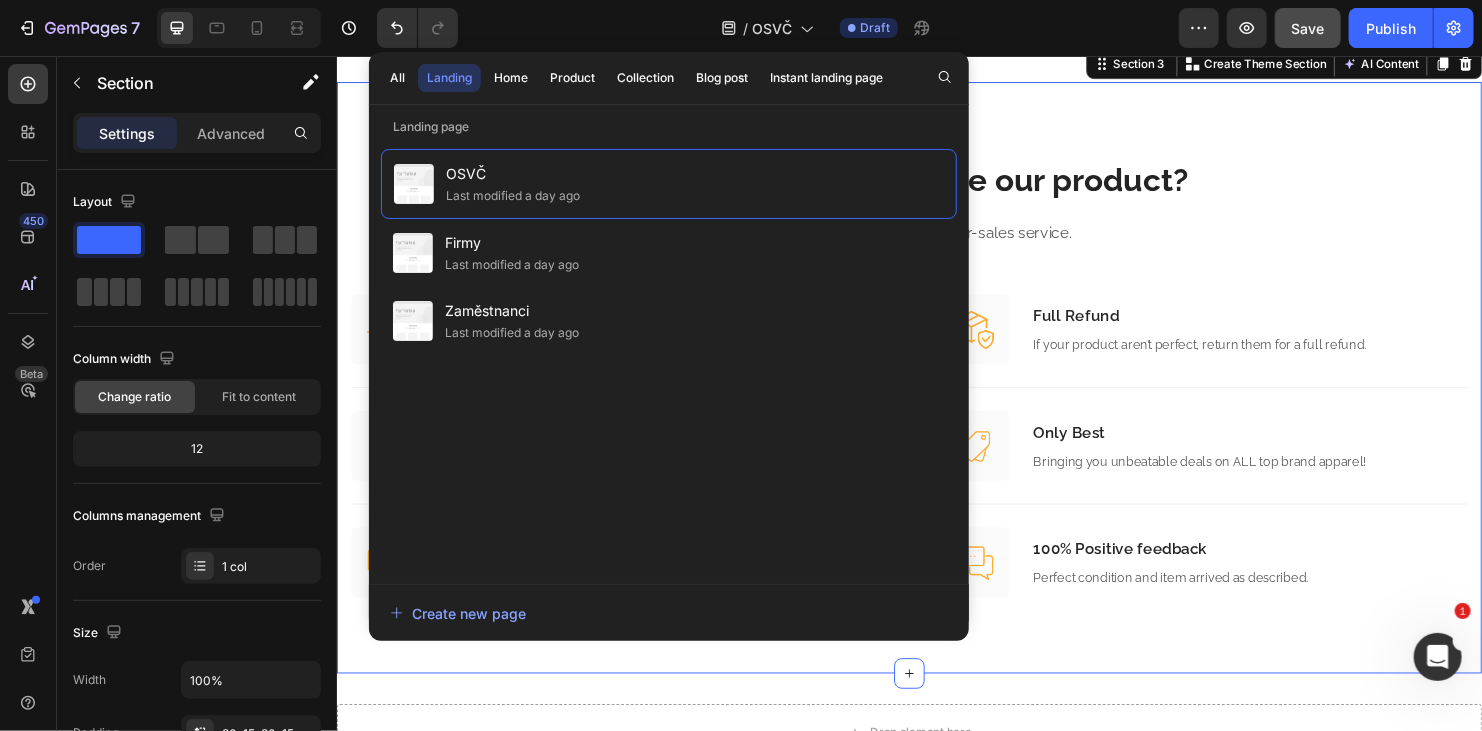 click on "All Landing Home Product Collection Blog post Instant landing page" at bounding box center [636, 78] 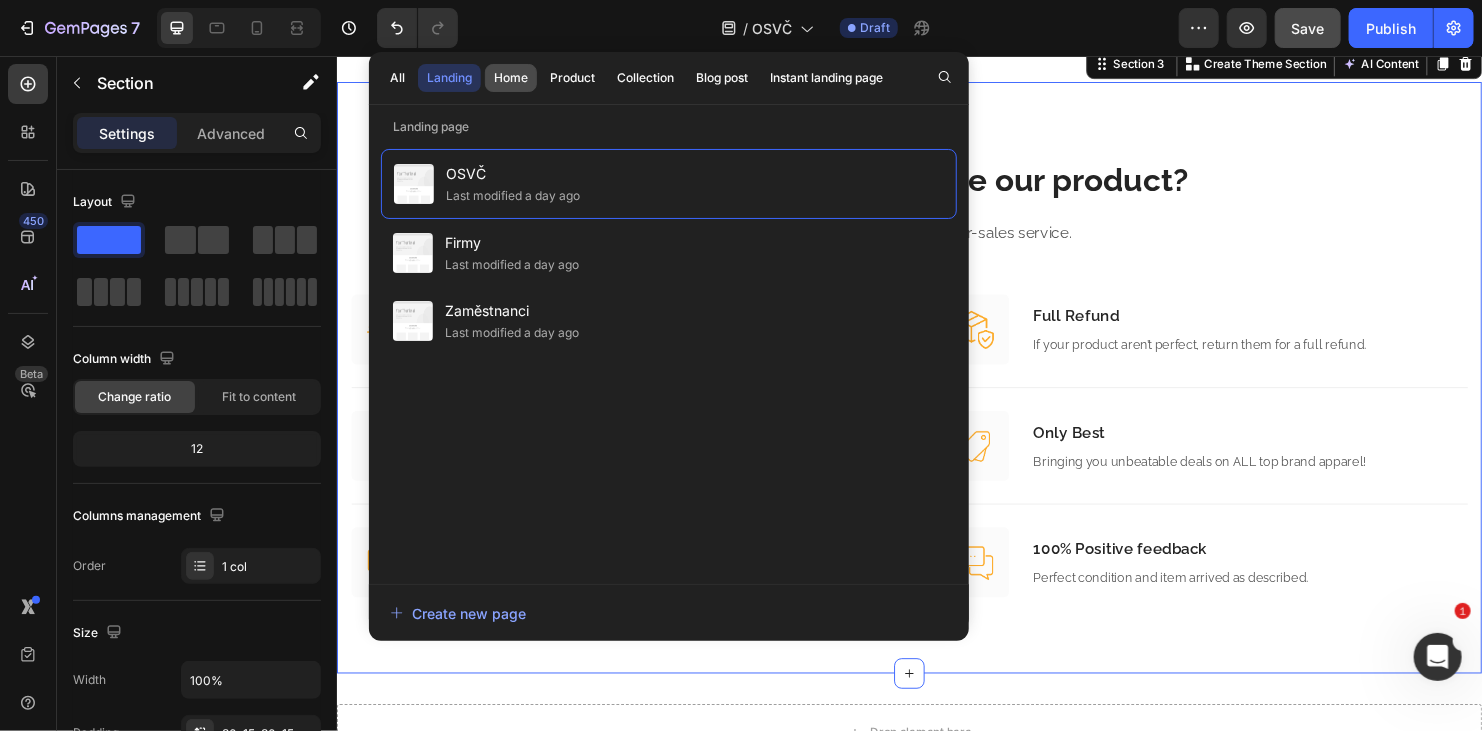 click on "Home" at bounding box center [511, 78] 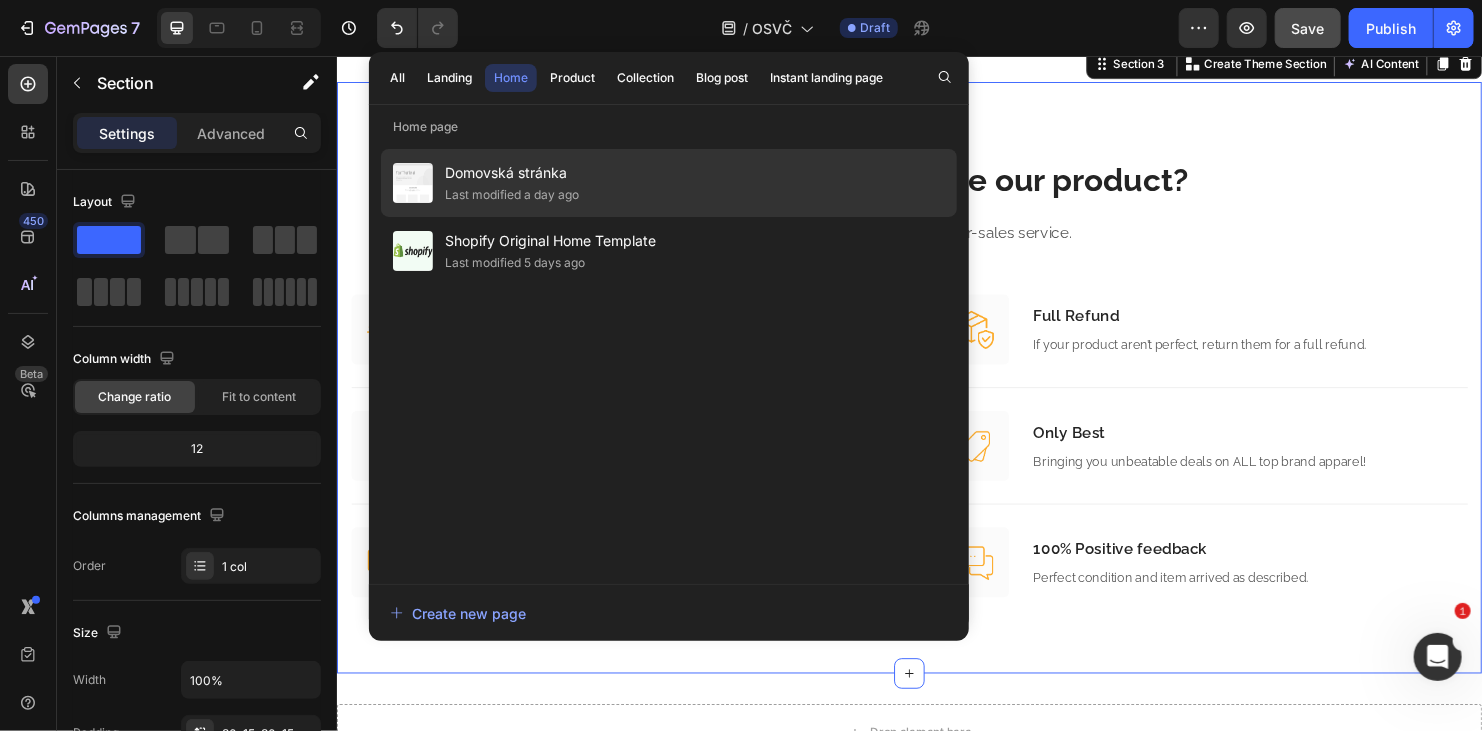 click on "Domovská stránka Last modified a day ago" 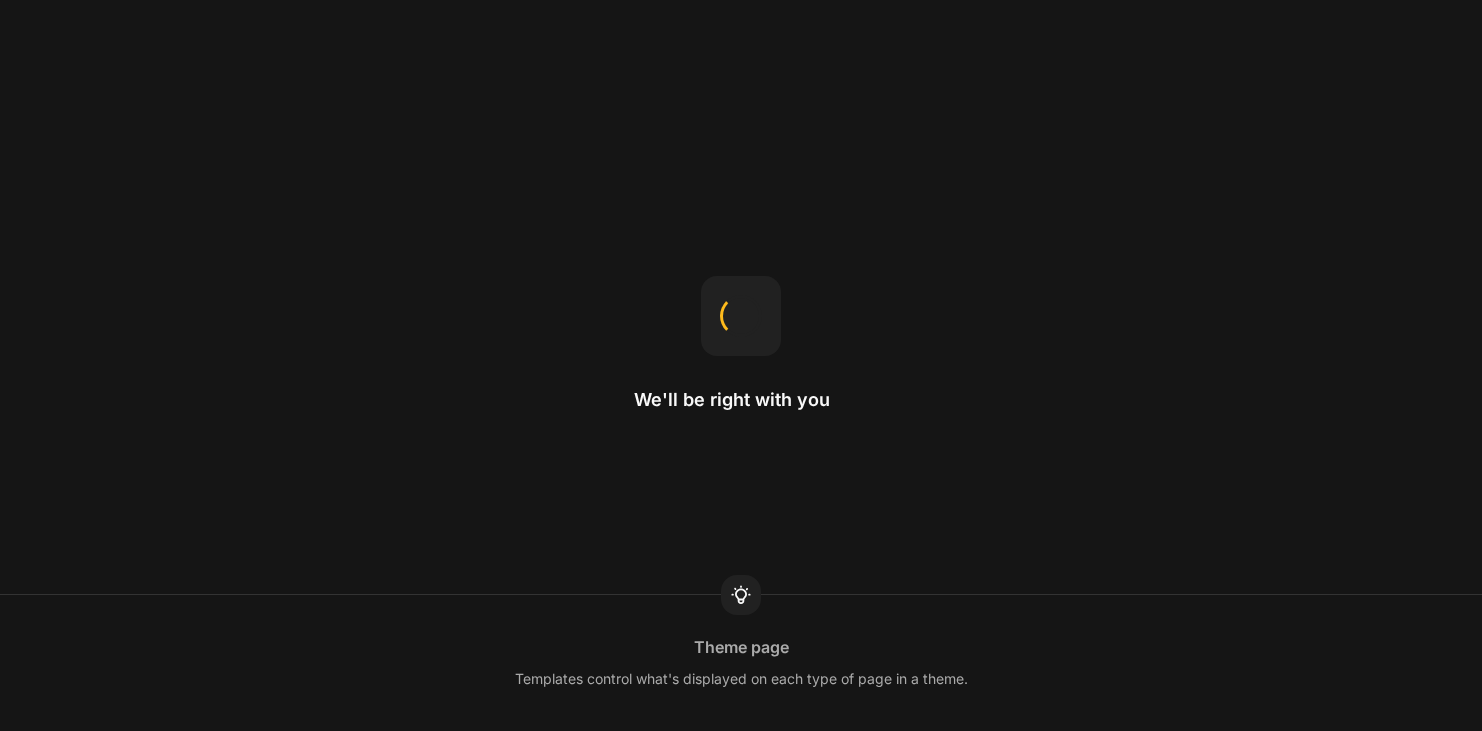 scroll, scrollTop: 0, scrollLeft: 0, axis: both 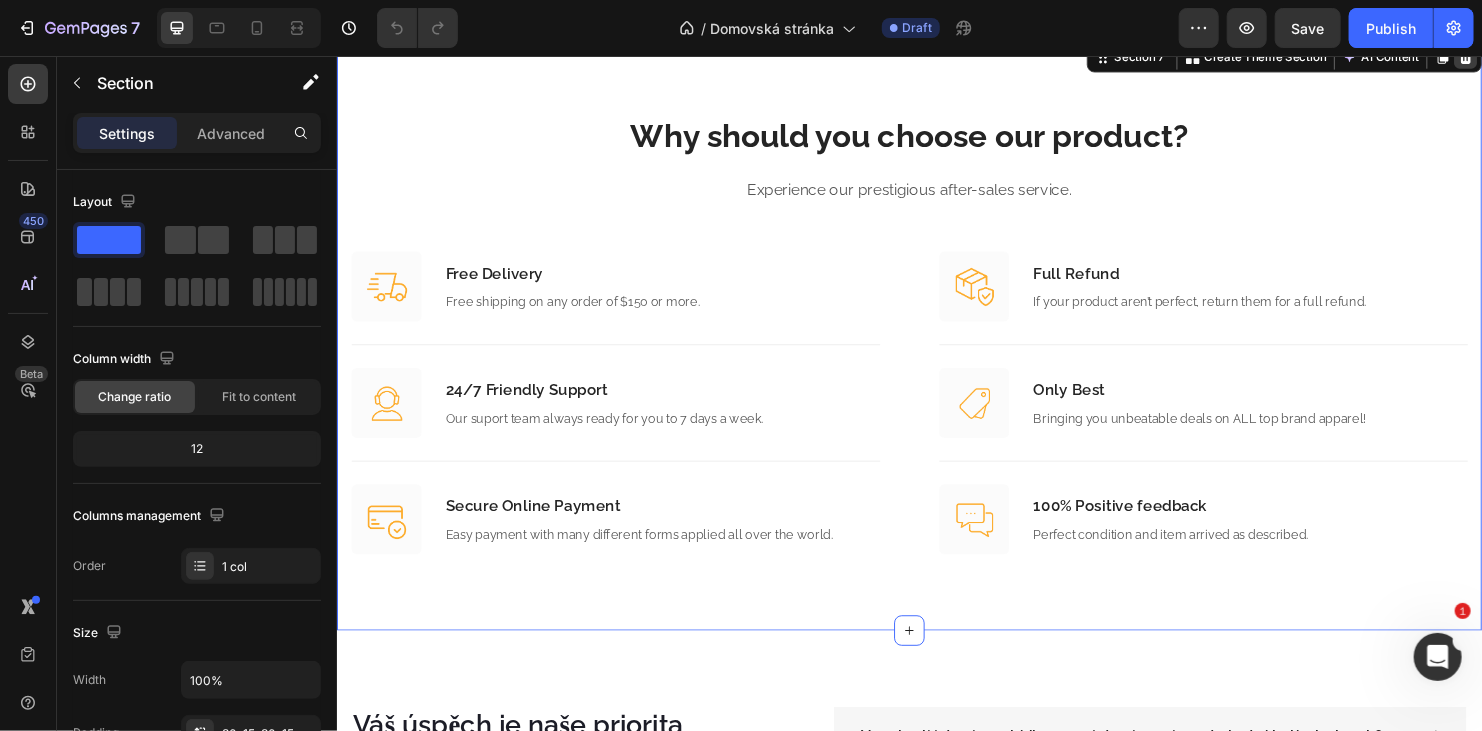 click 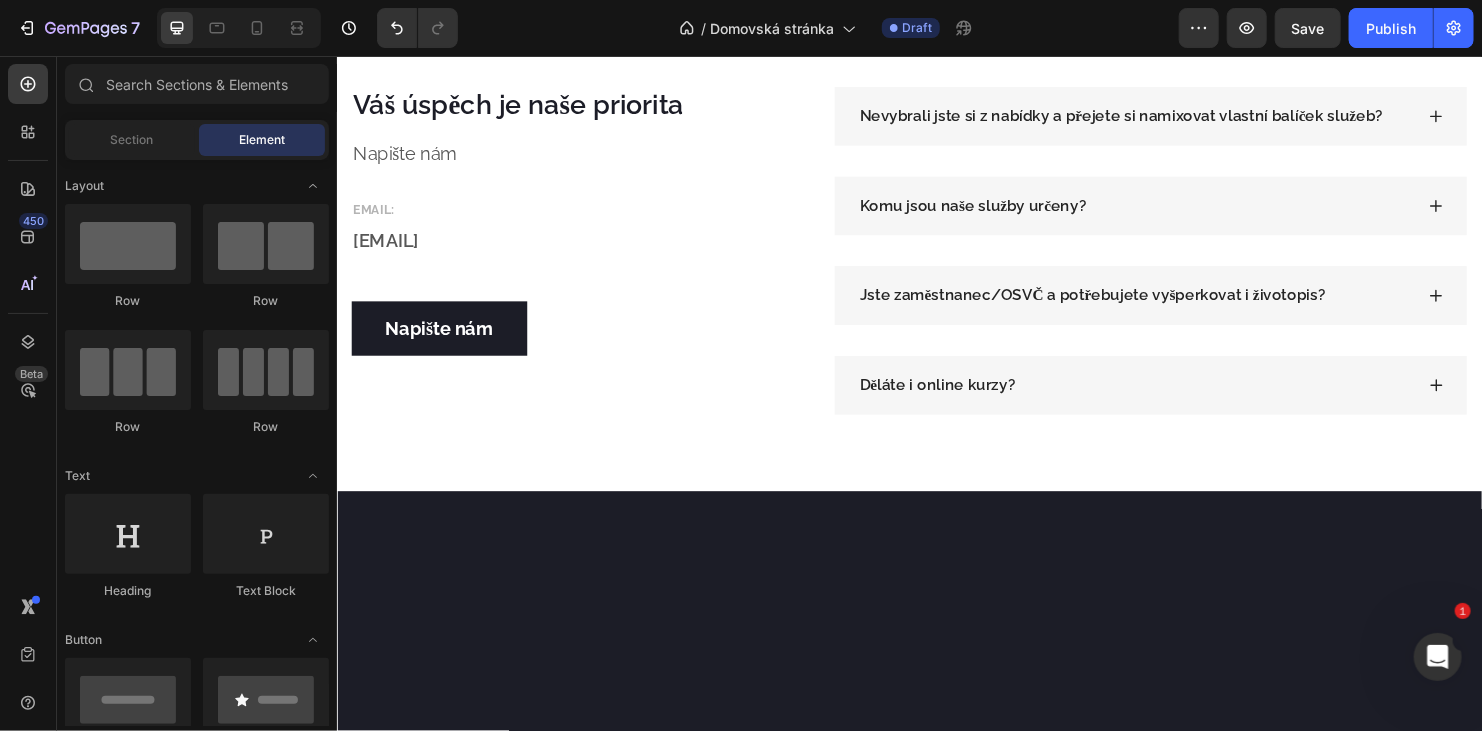 scroll, scrollTop: 3388, scrollLeft: 0, axis: vertical 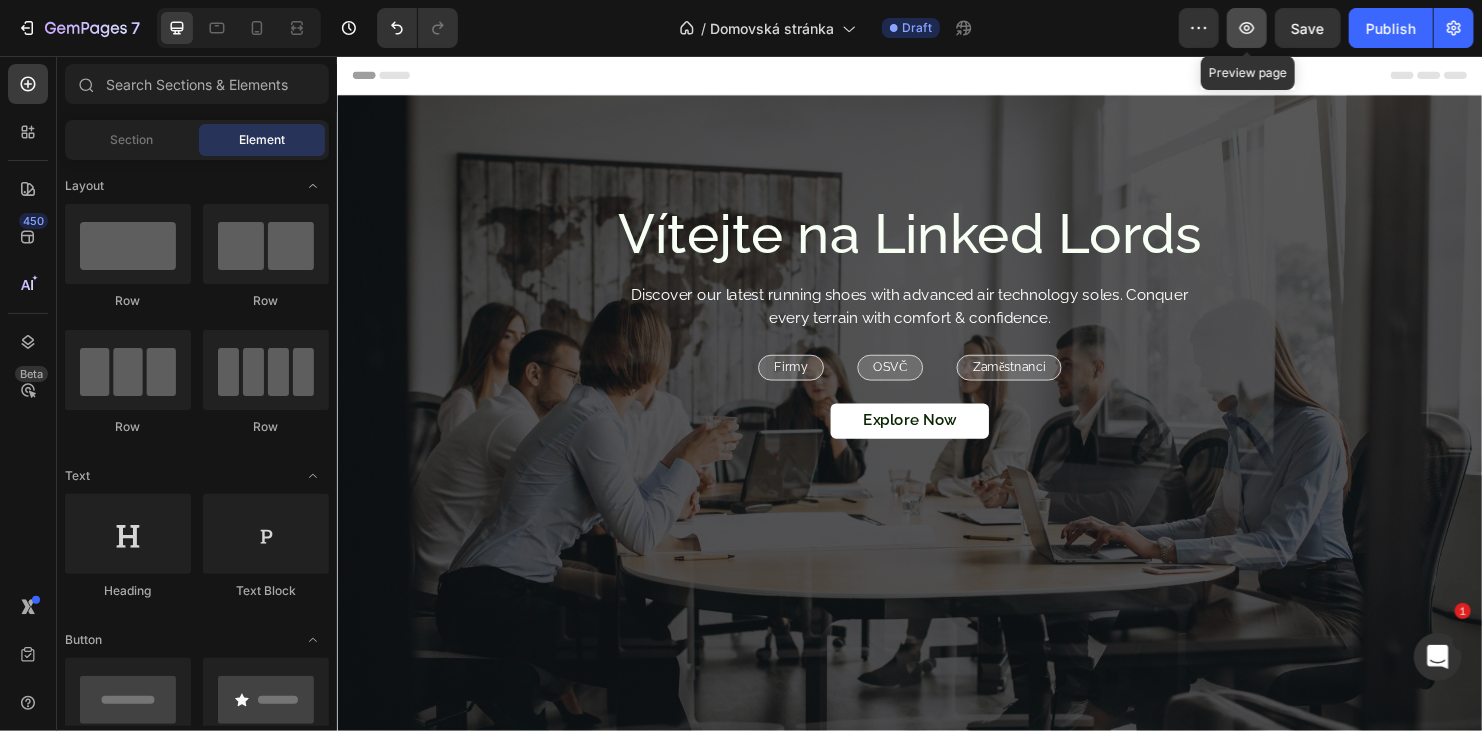 click 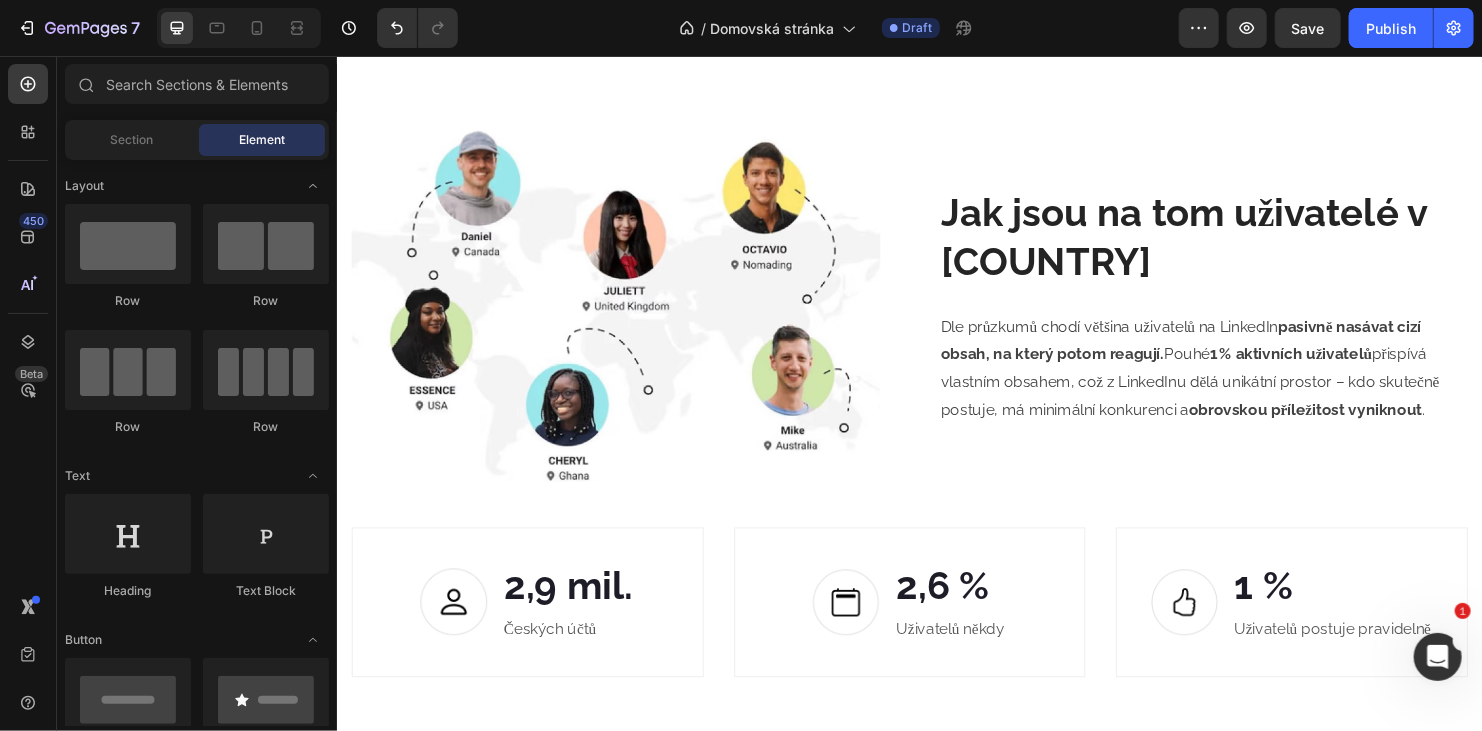 scroll, scrollTop: 2378, scrollLeft: 0, axis: vertical 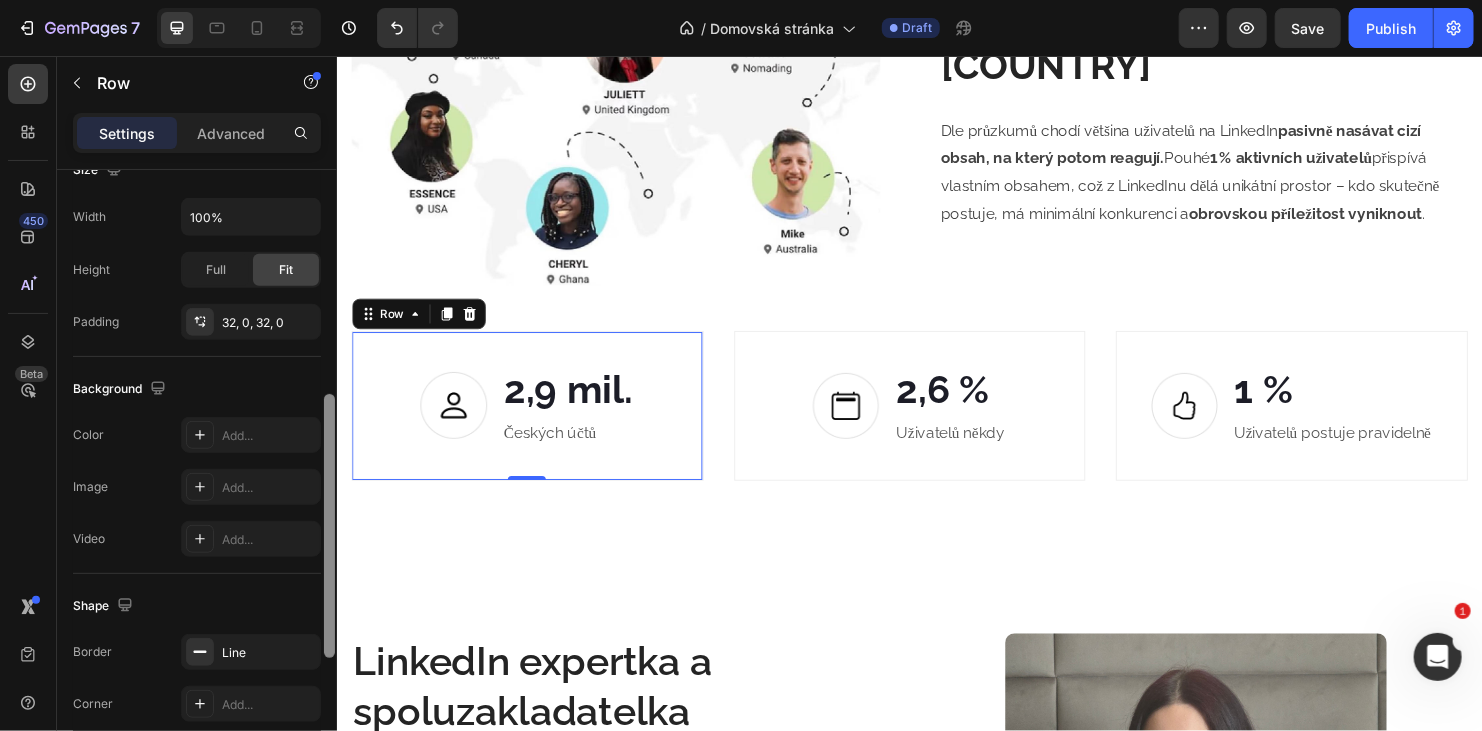 drag, startPoint x: 328, startPoint y: 242, endPoint x: 329, endPoint y: 467, distance: 225.00223 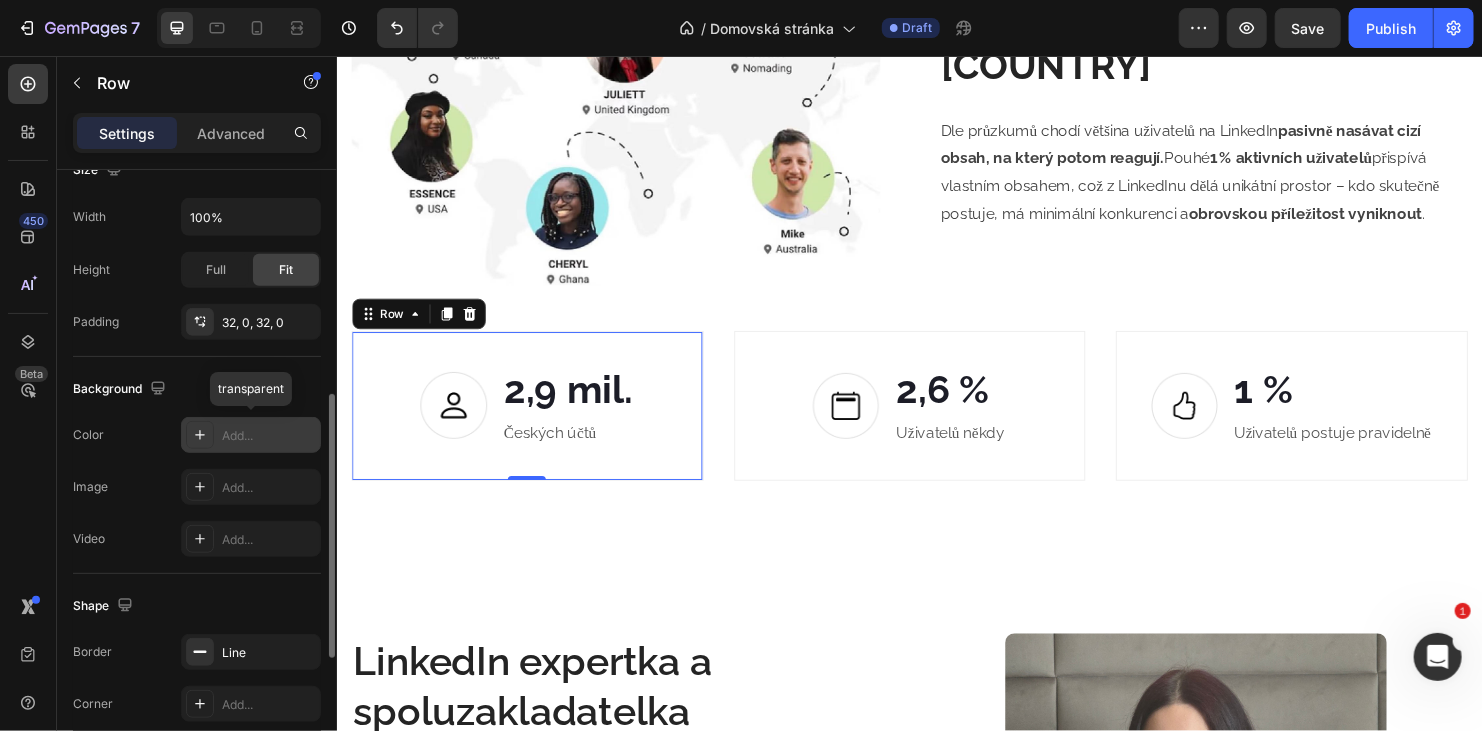 click on "Add..." at bounding box center [269, 436] 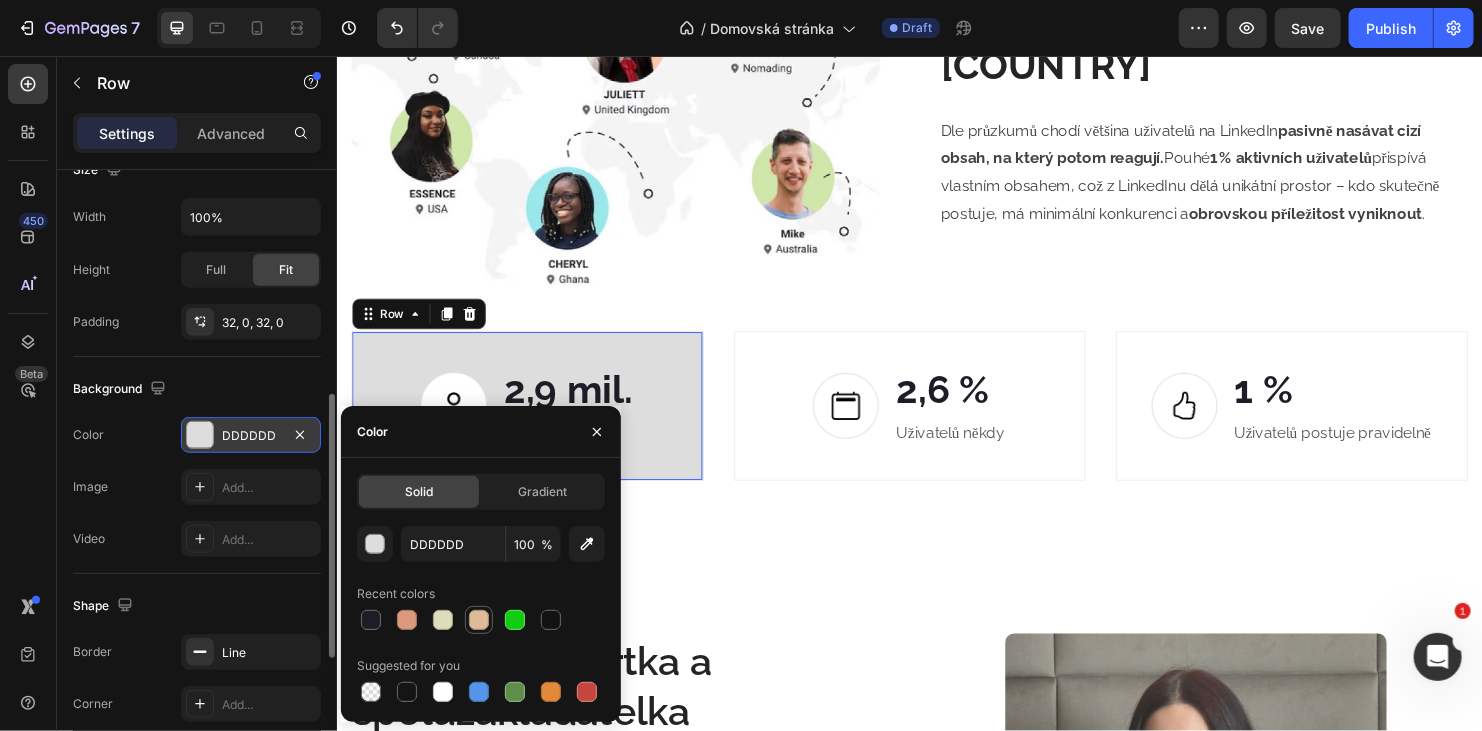 click at bounding box center [479, 620] 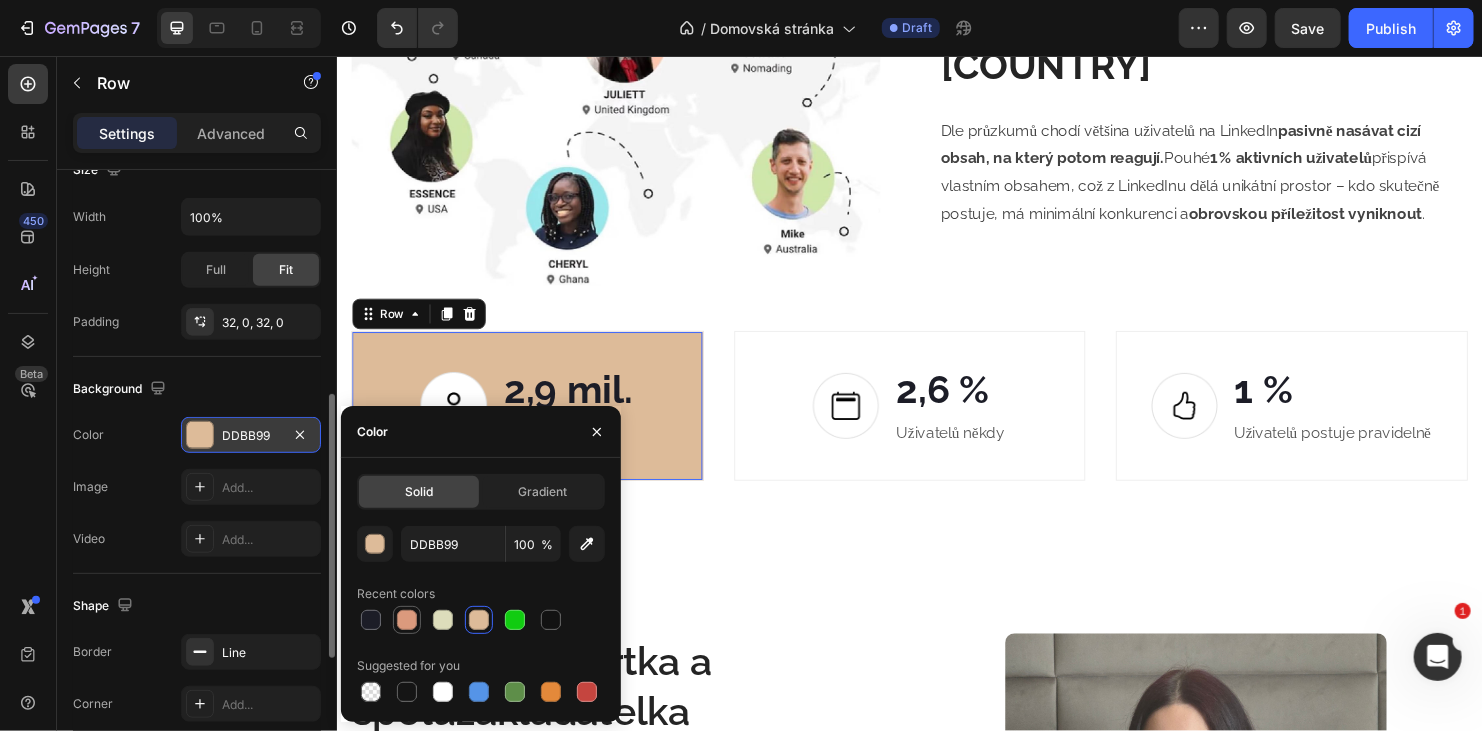 click at bounding box center (407, 620) 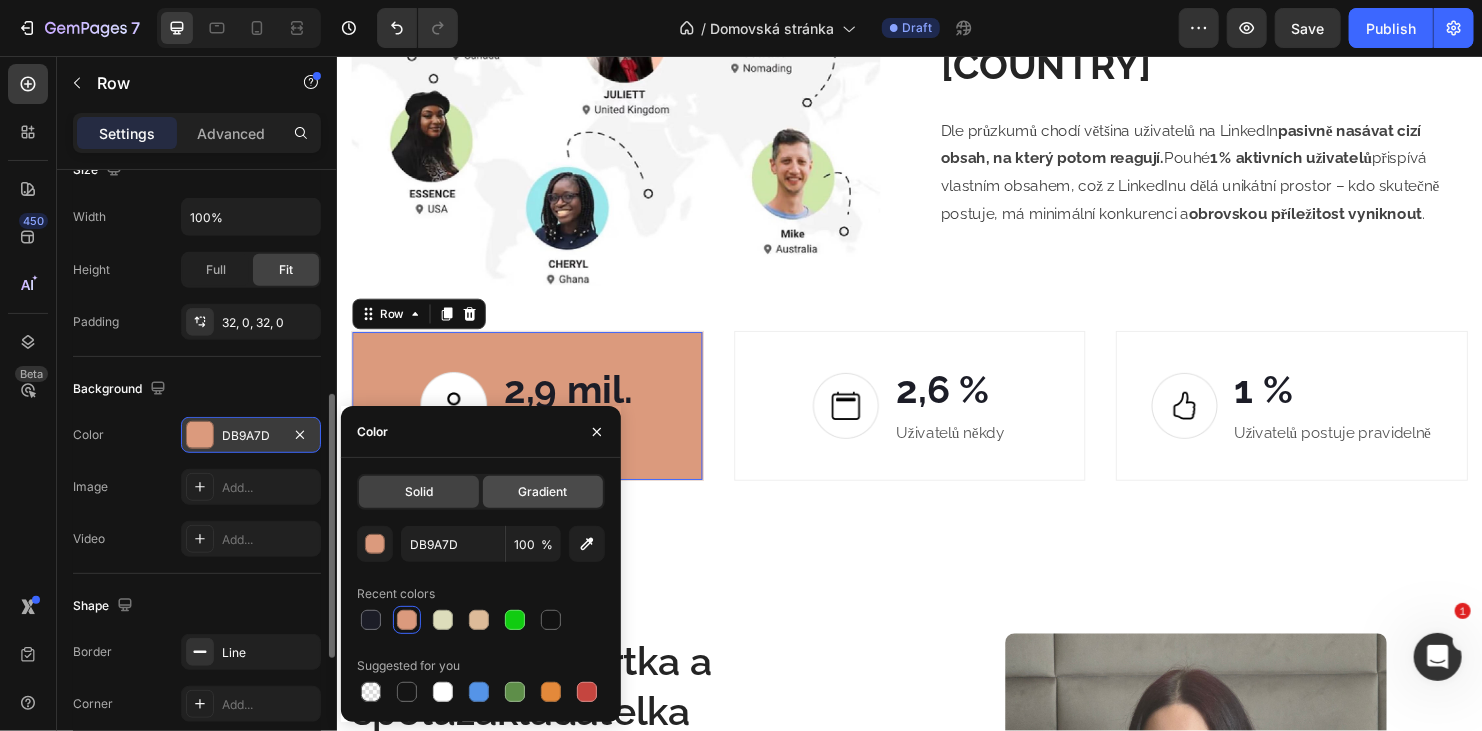 click on "Gradient" 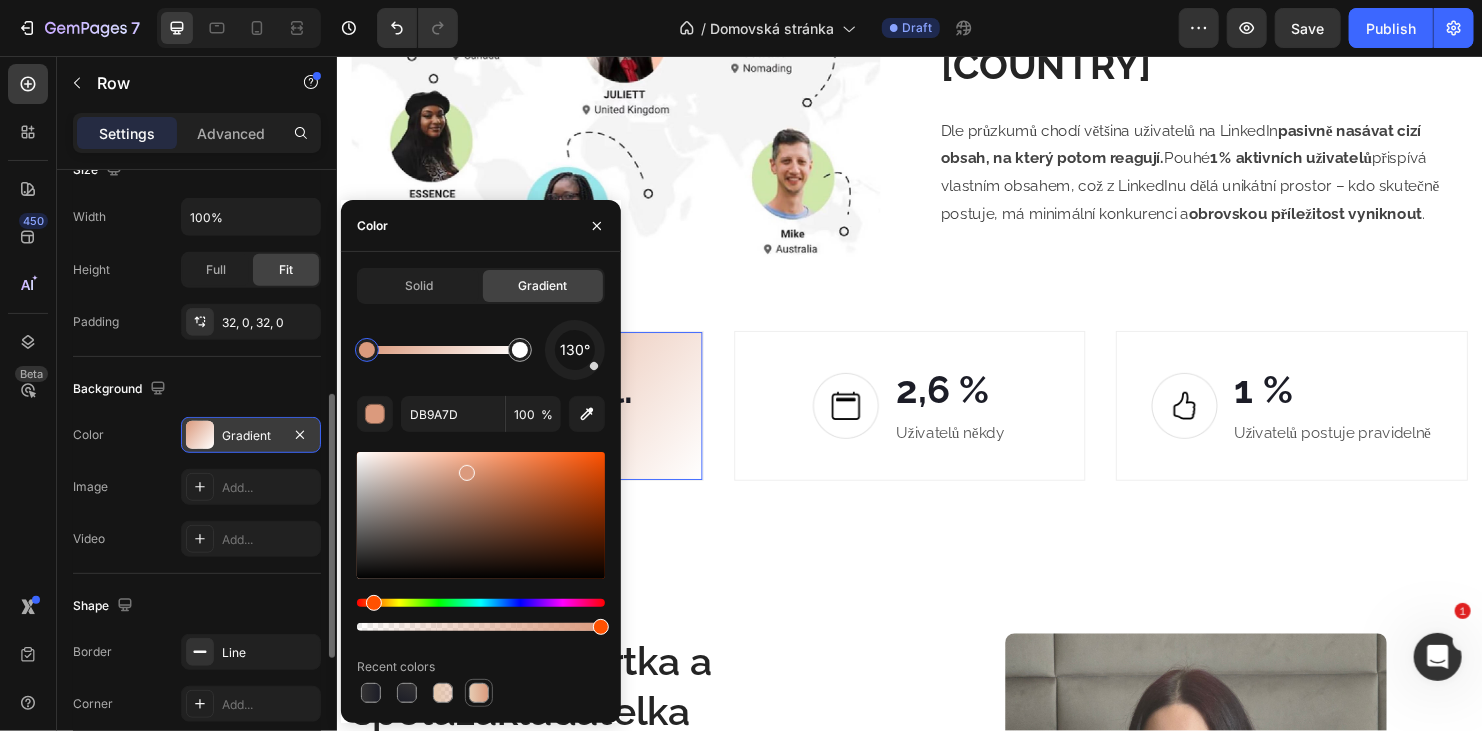 click at bounding box center [479, 693] 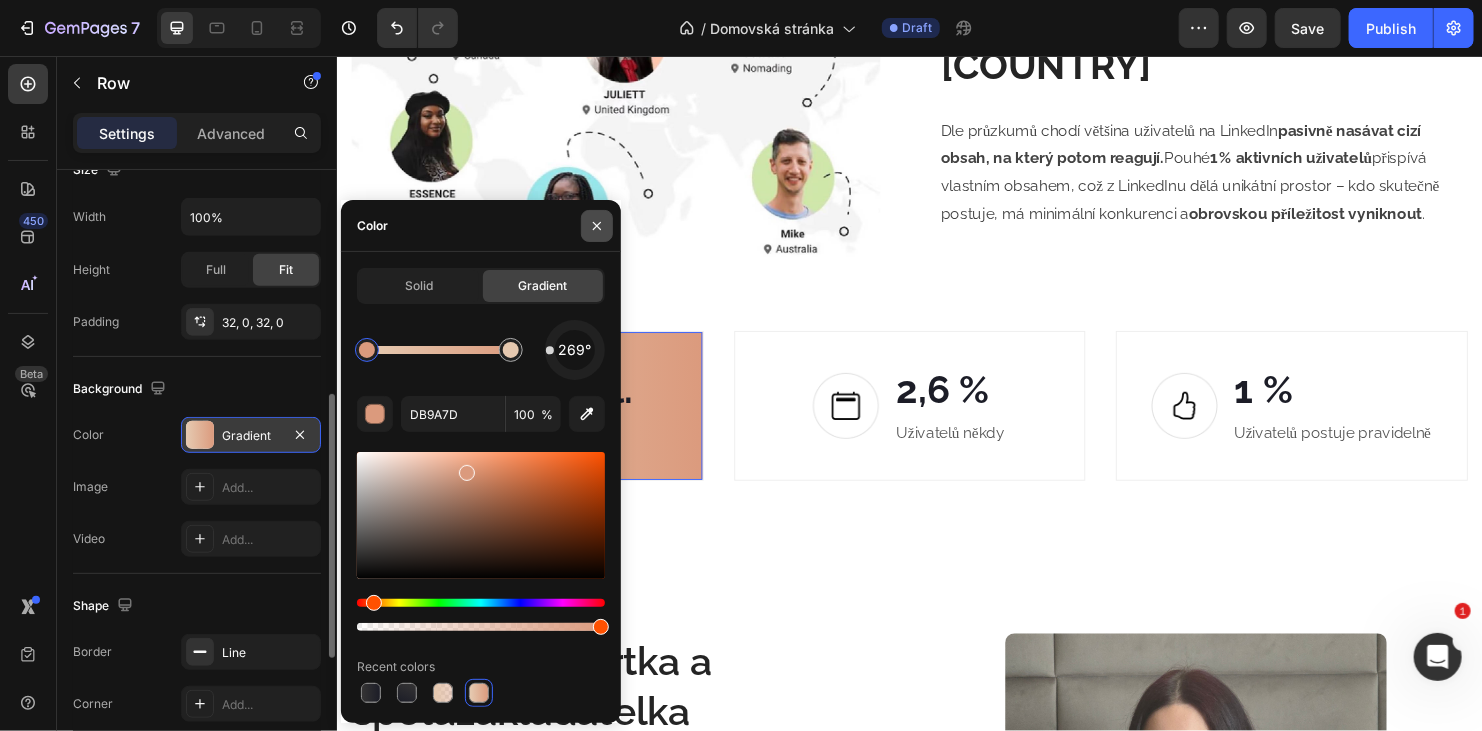 drag, startPoint x: 519, startPoint y: 225, endPoint x: 594, endPoint y: 222, distance: 75.059975 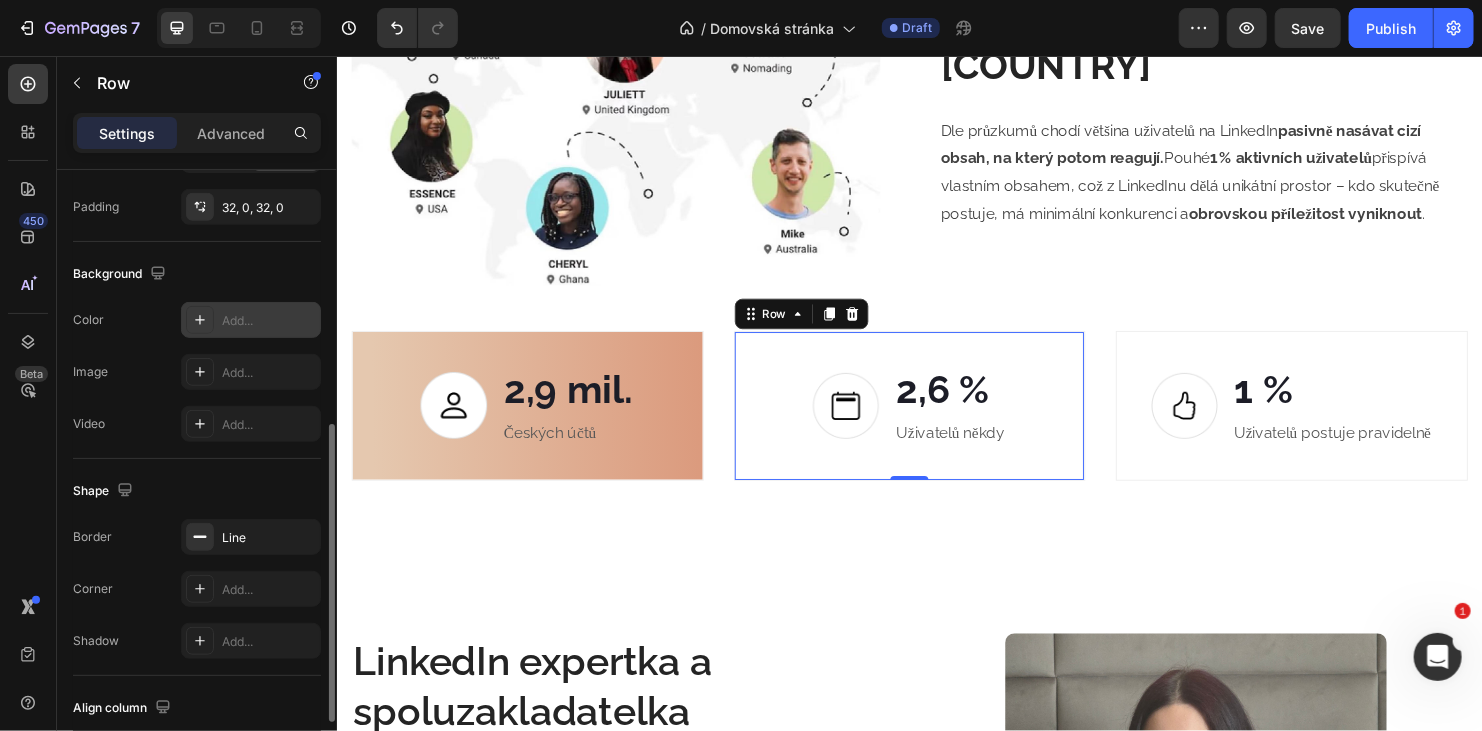 click on "Add..." at bounding box center [251, 320] 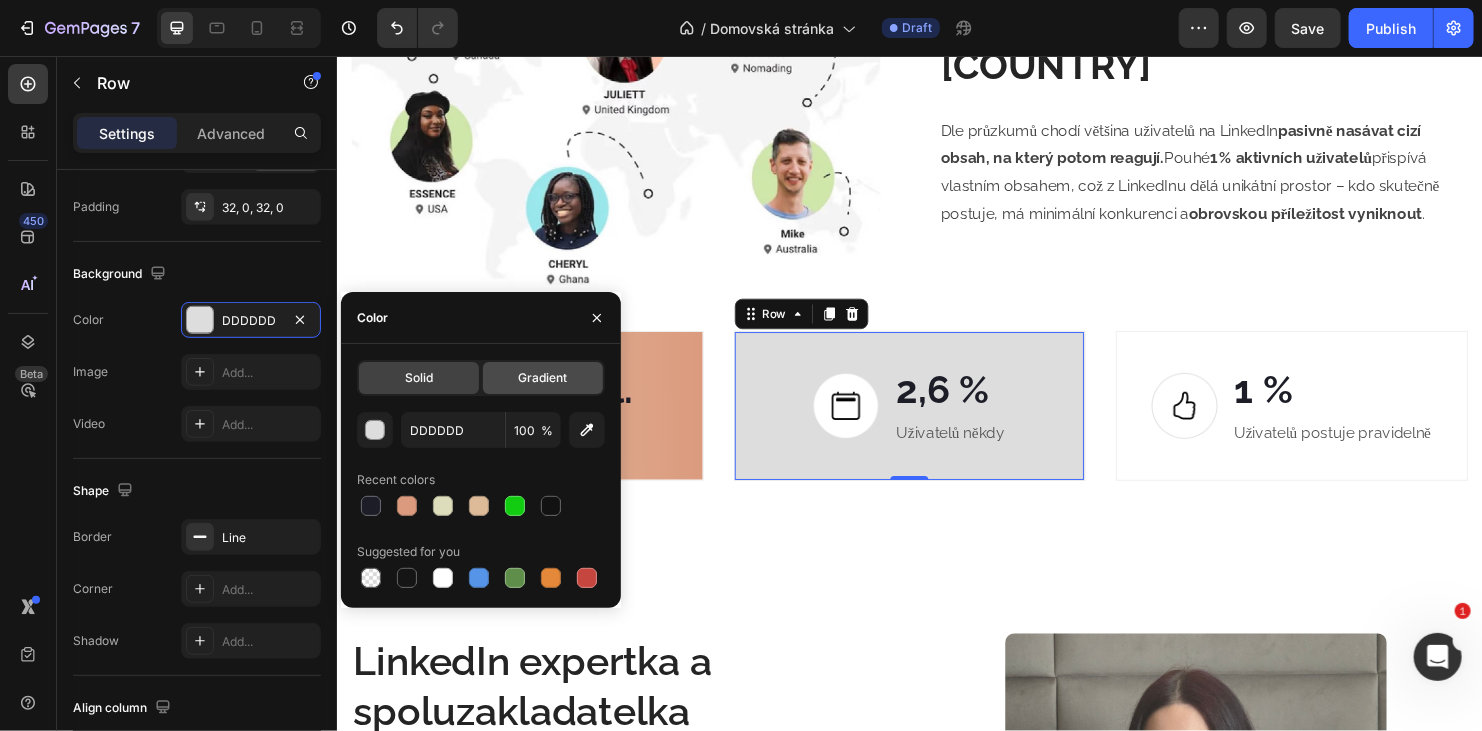 click on "Gradient" 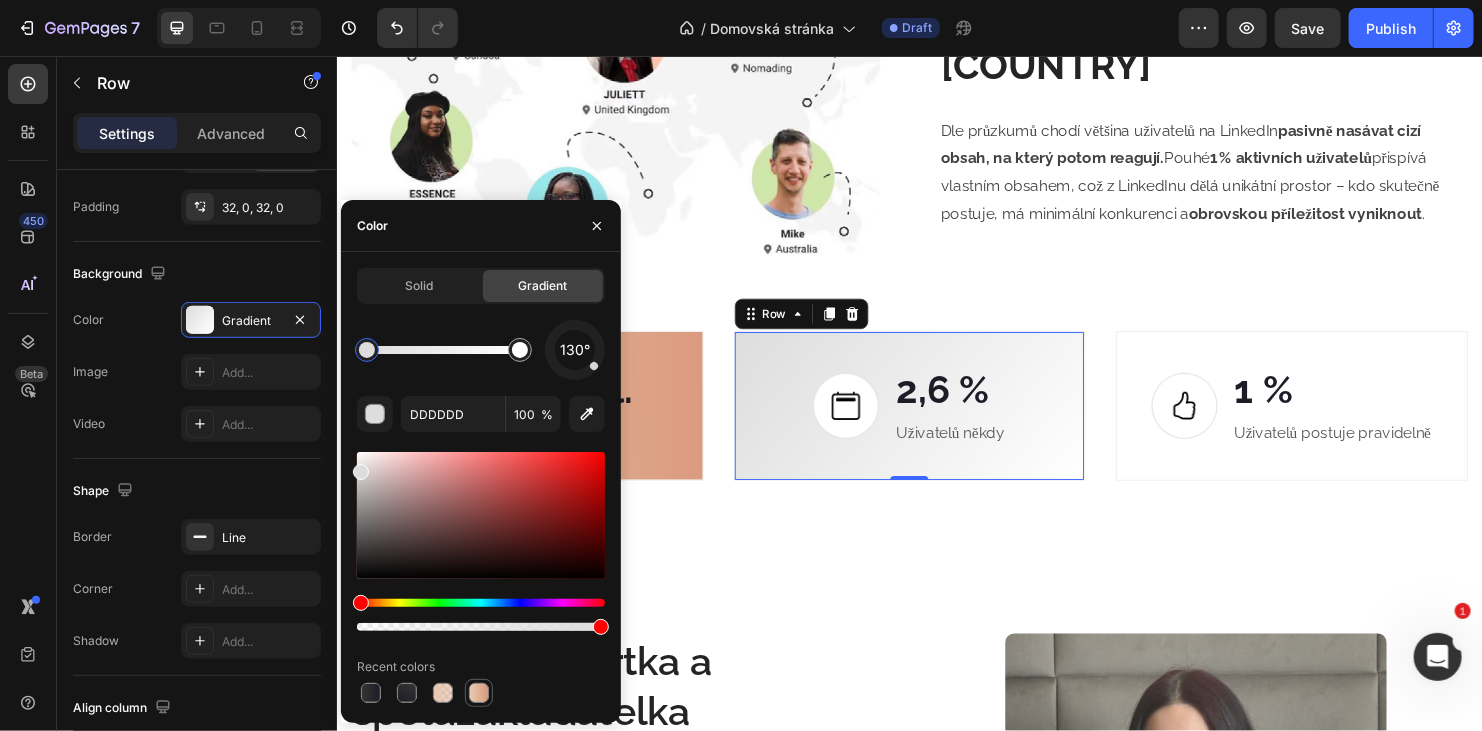 click at bounding box center [479, 693] 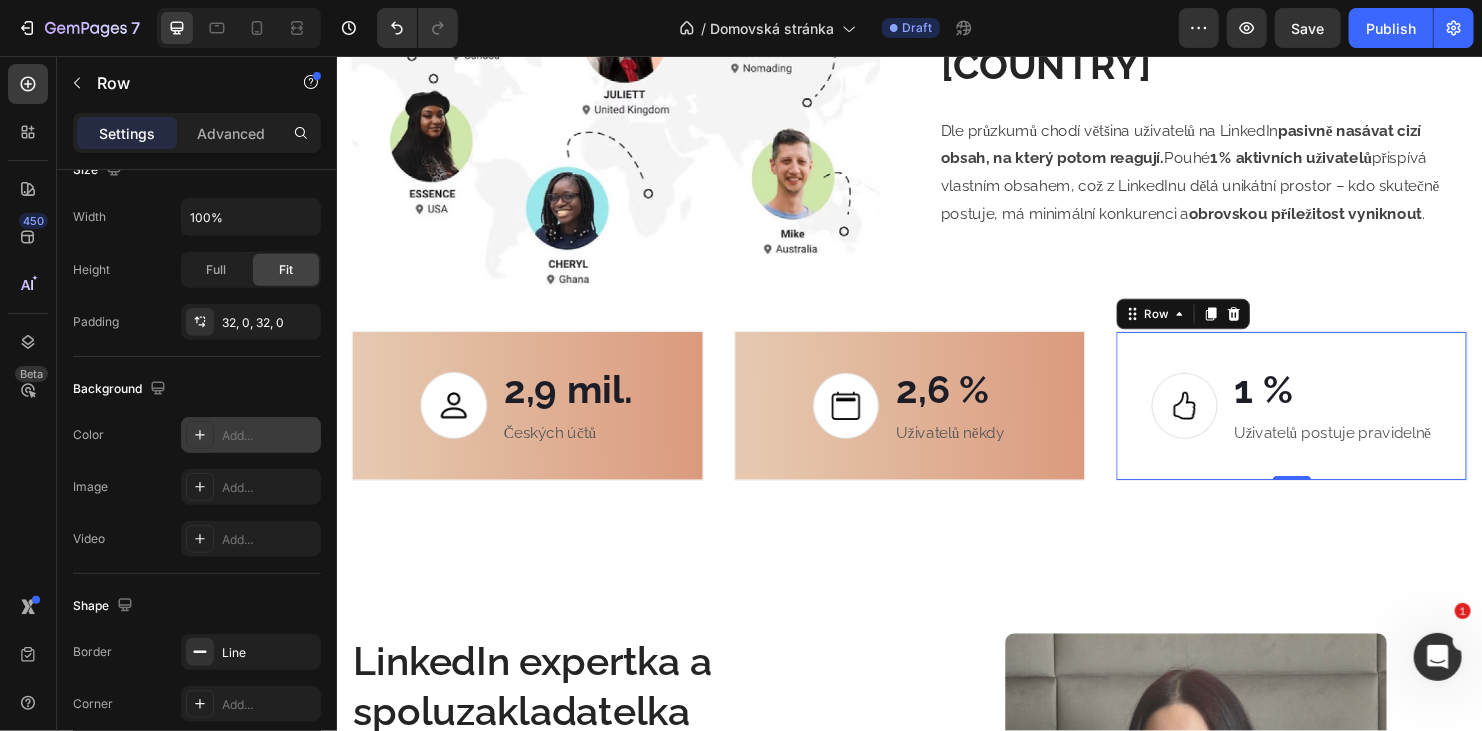 click on "Add..." at bounding box center [269, 436] 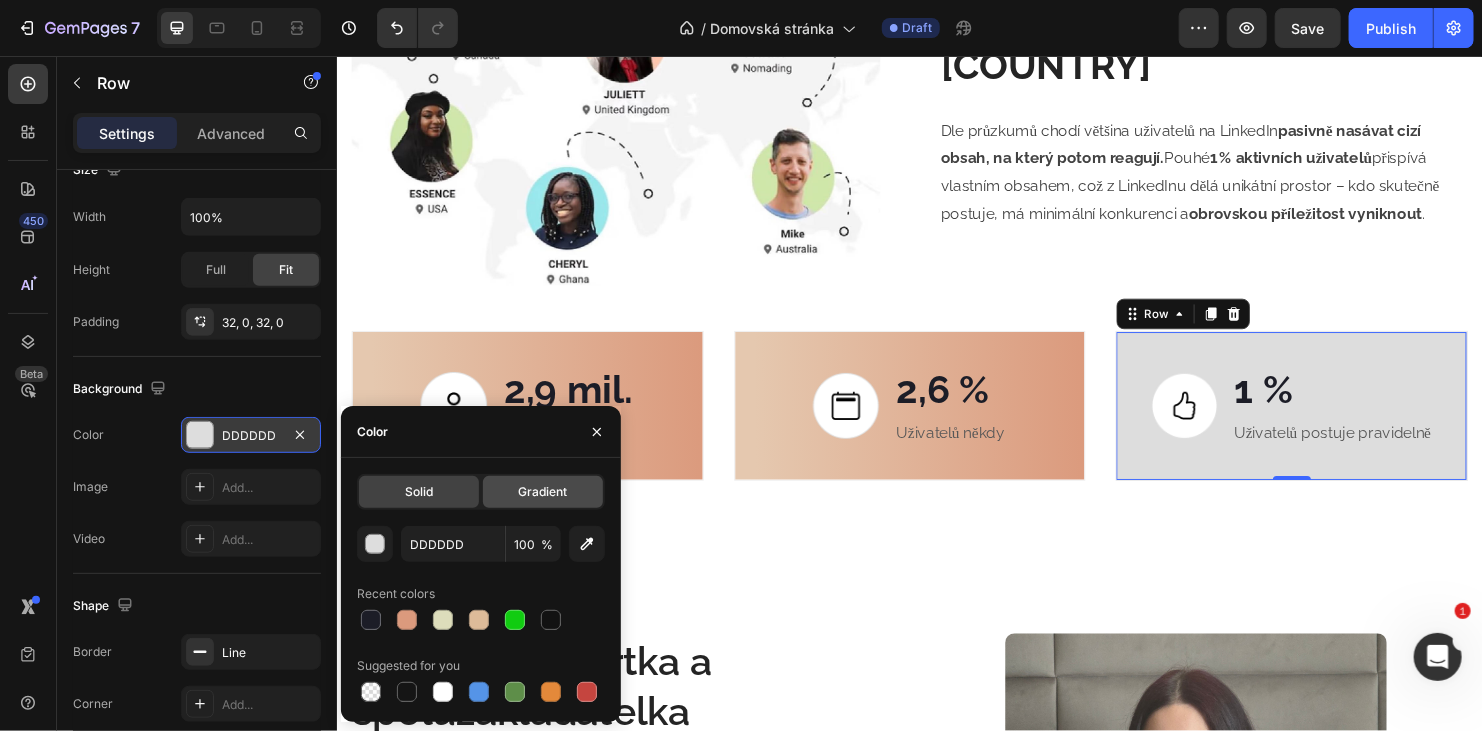 click on "Gradient" 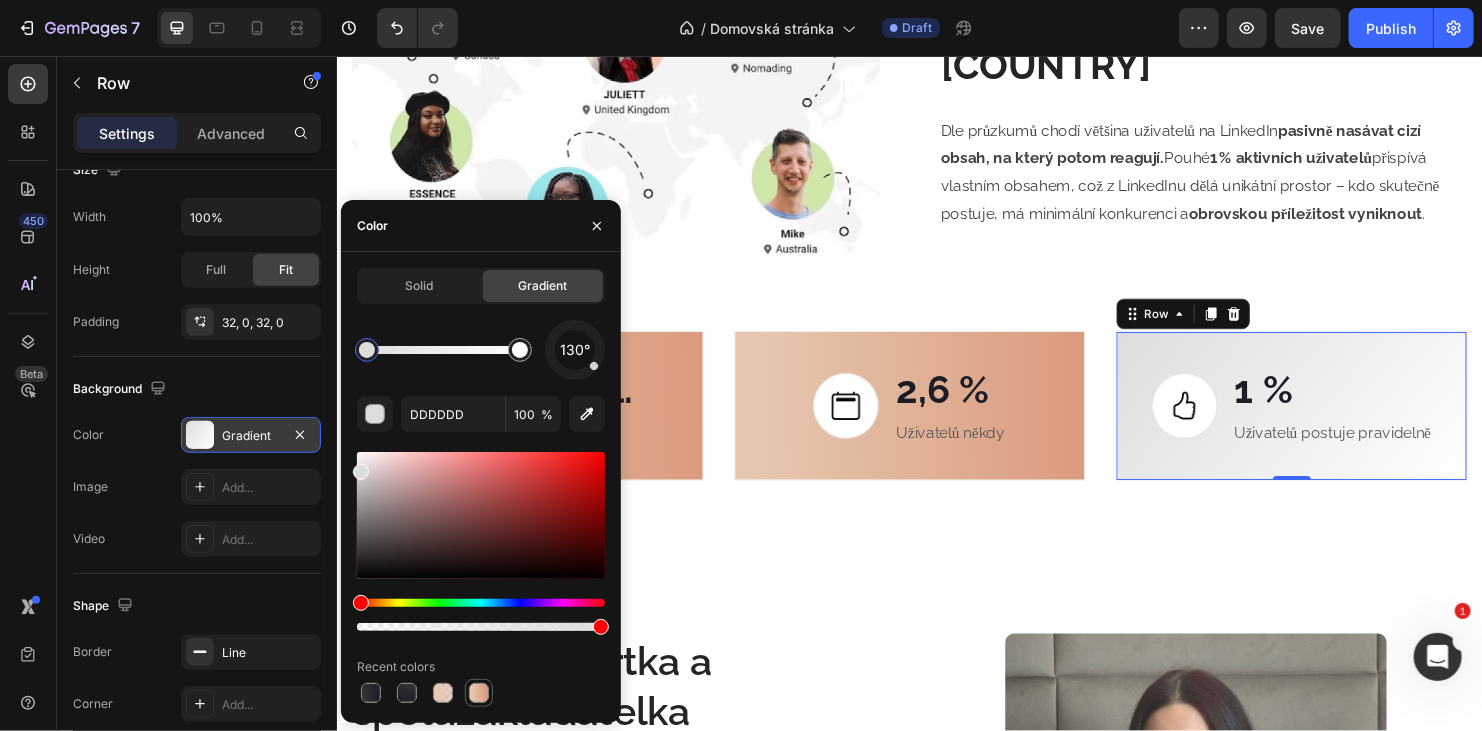 click at bounding box center (479, 693) 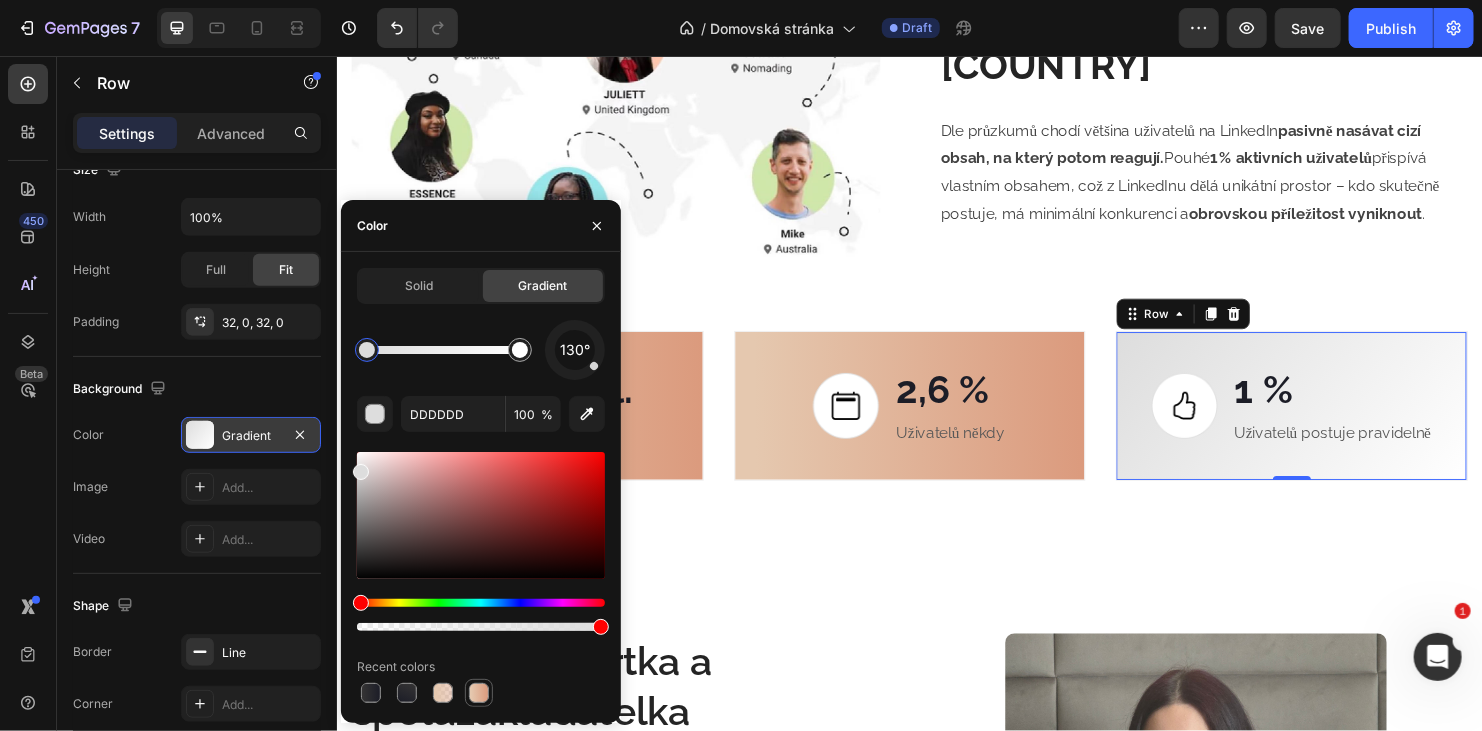 type on "DB9A7D" 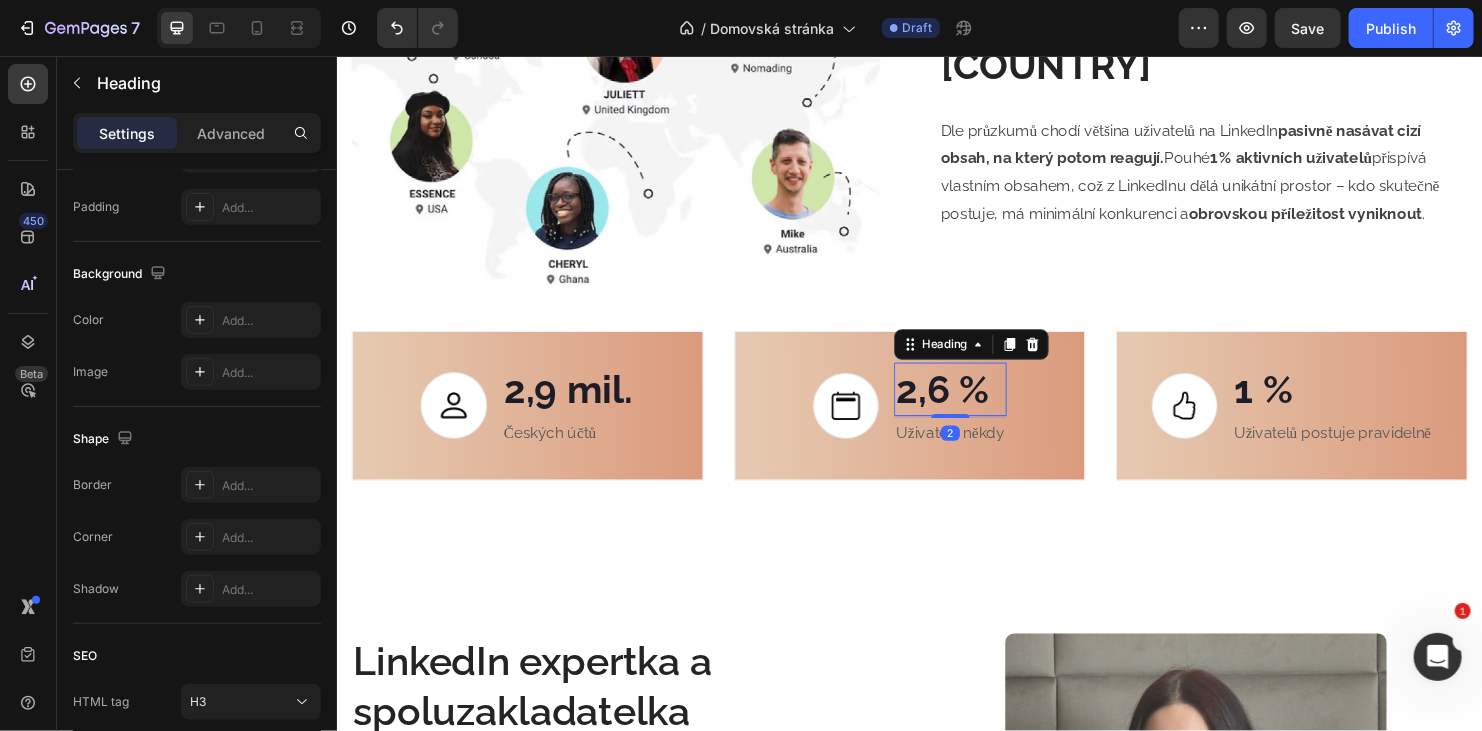 scroll, scrollTop: 0, scrollLeft: 0, axis: both 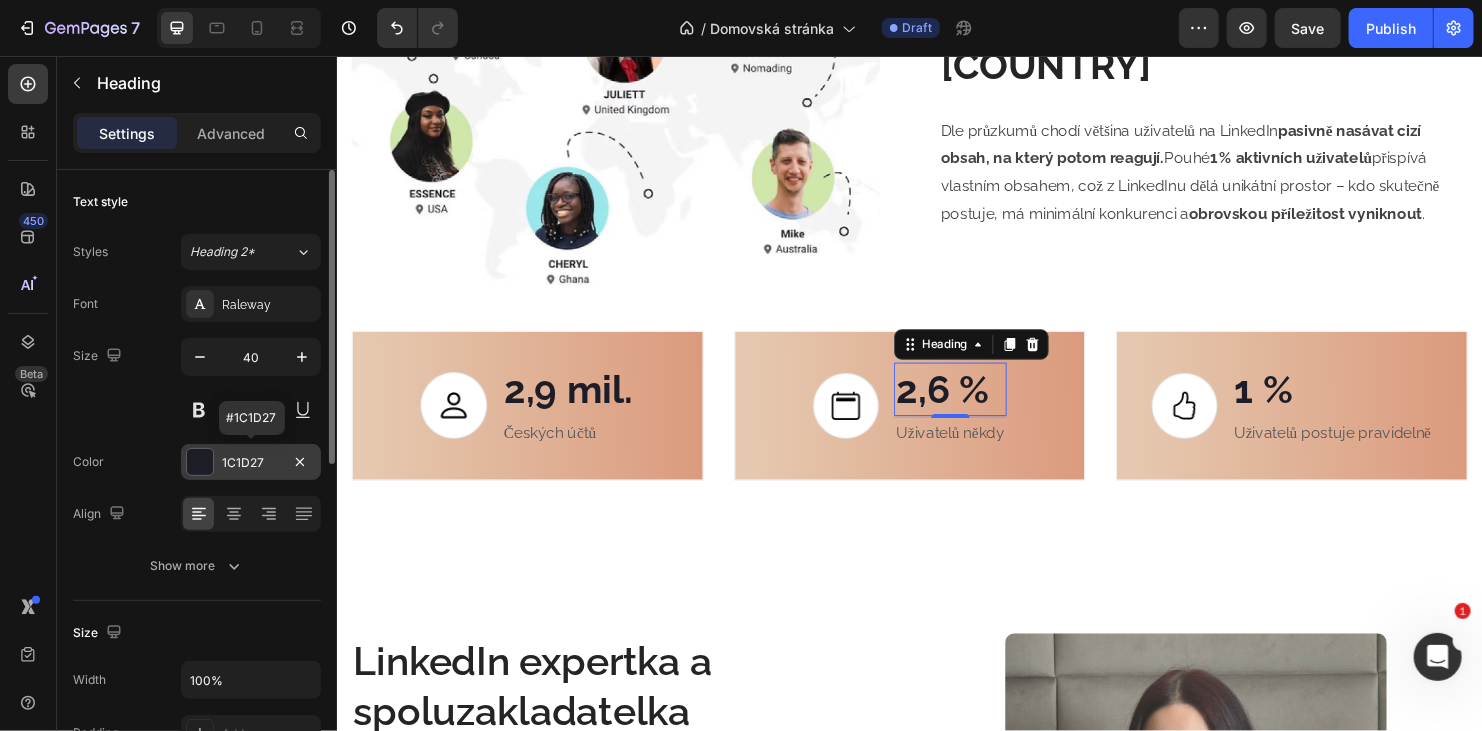 click on "1C1D27" at bounding box center [251, 462] 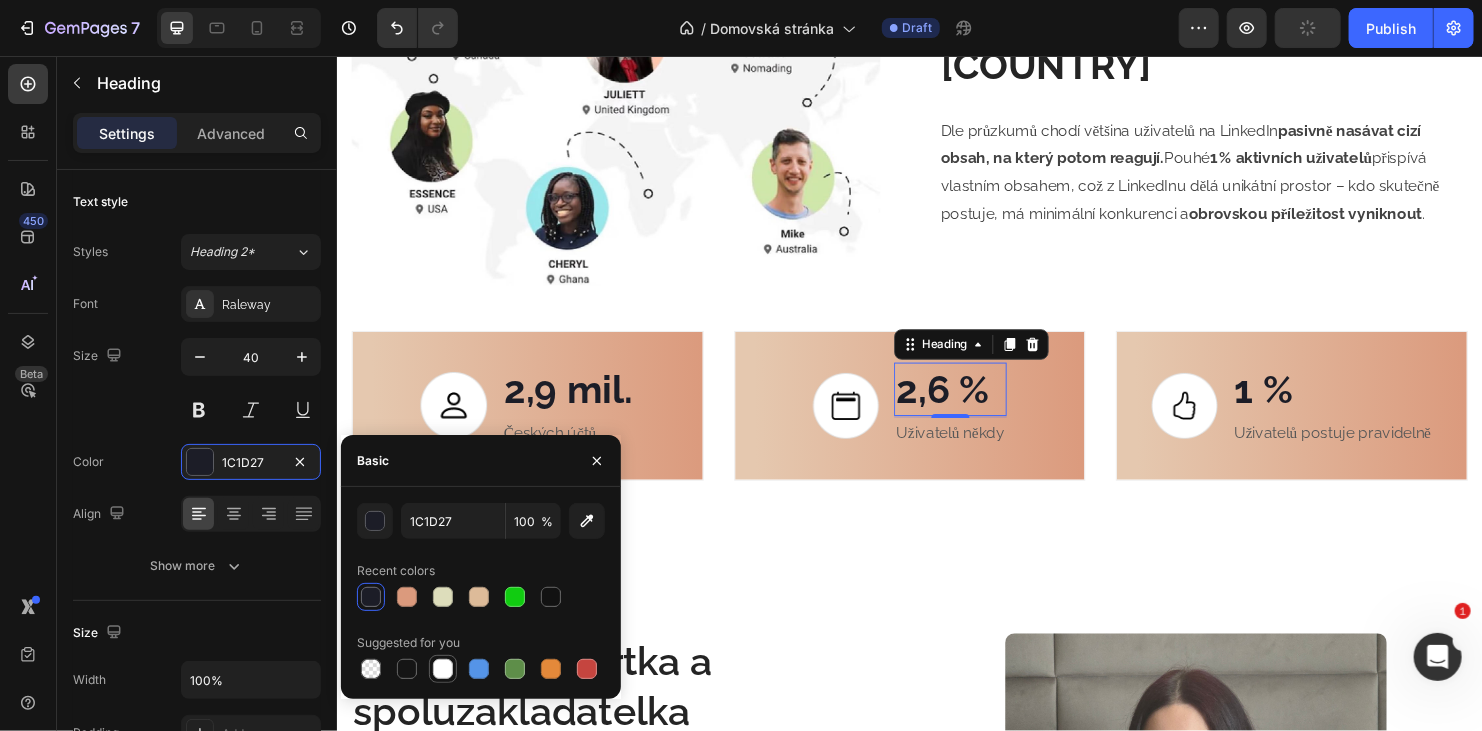 click at bounding box center [443, 669] 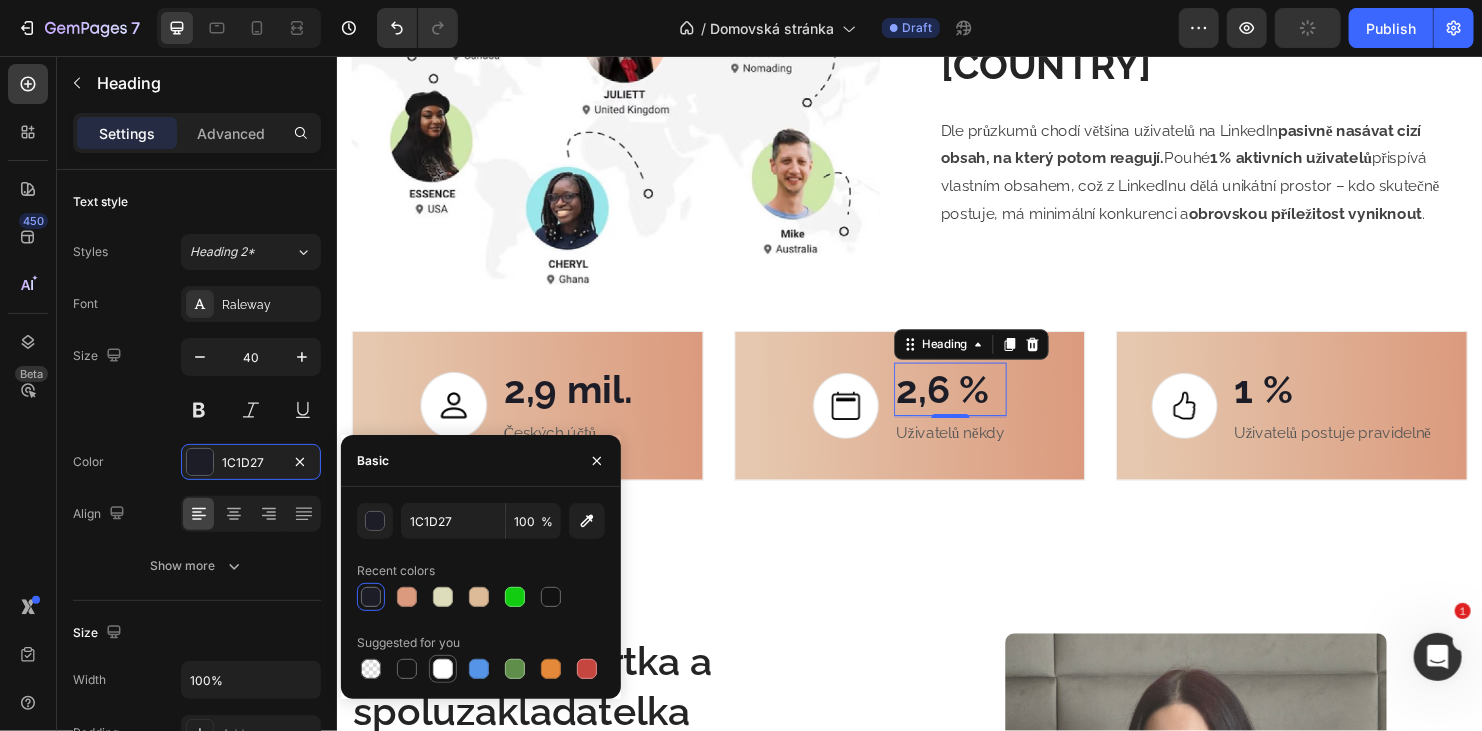 type on "FFFFFF" 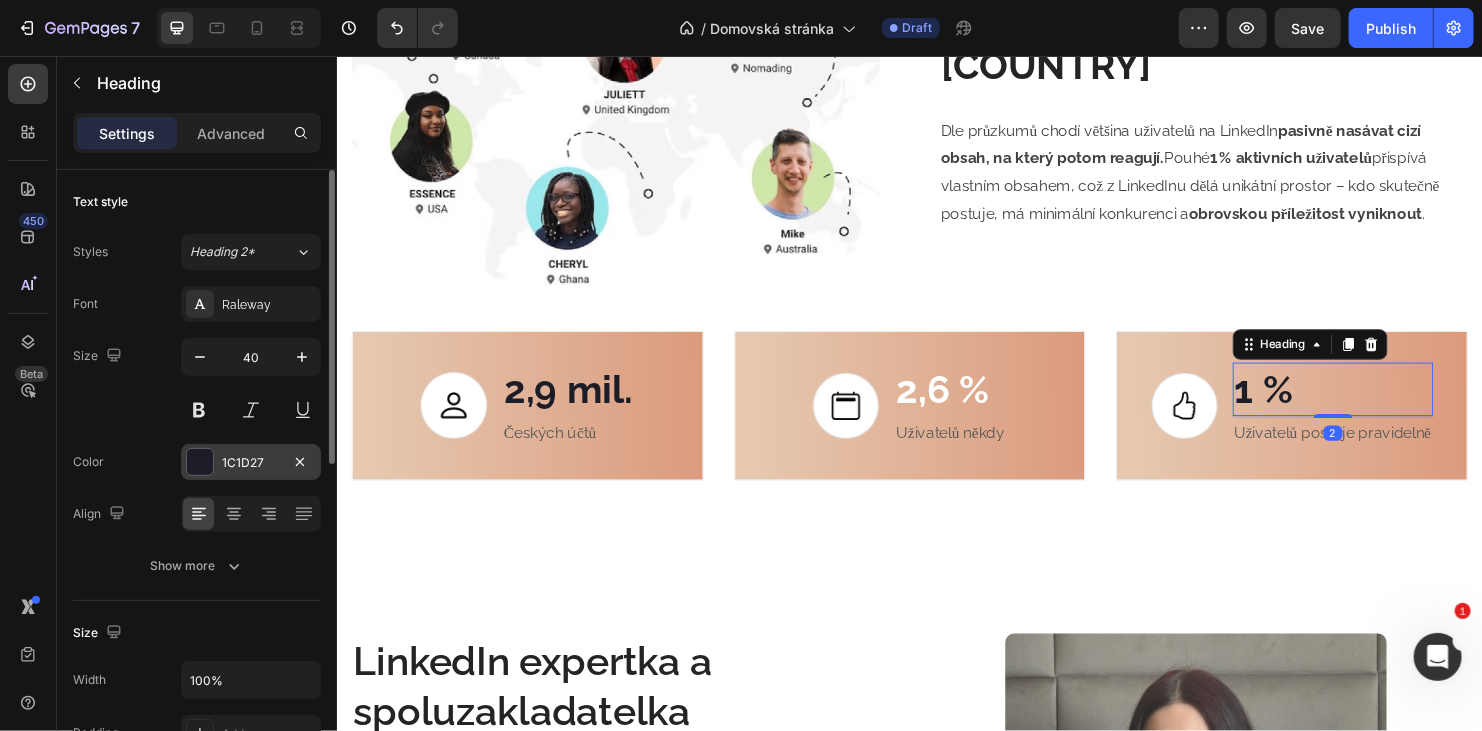 click on "1C1D27" at bounding box center (251, 463) 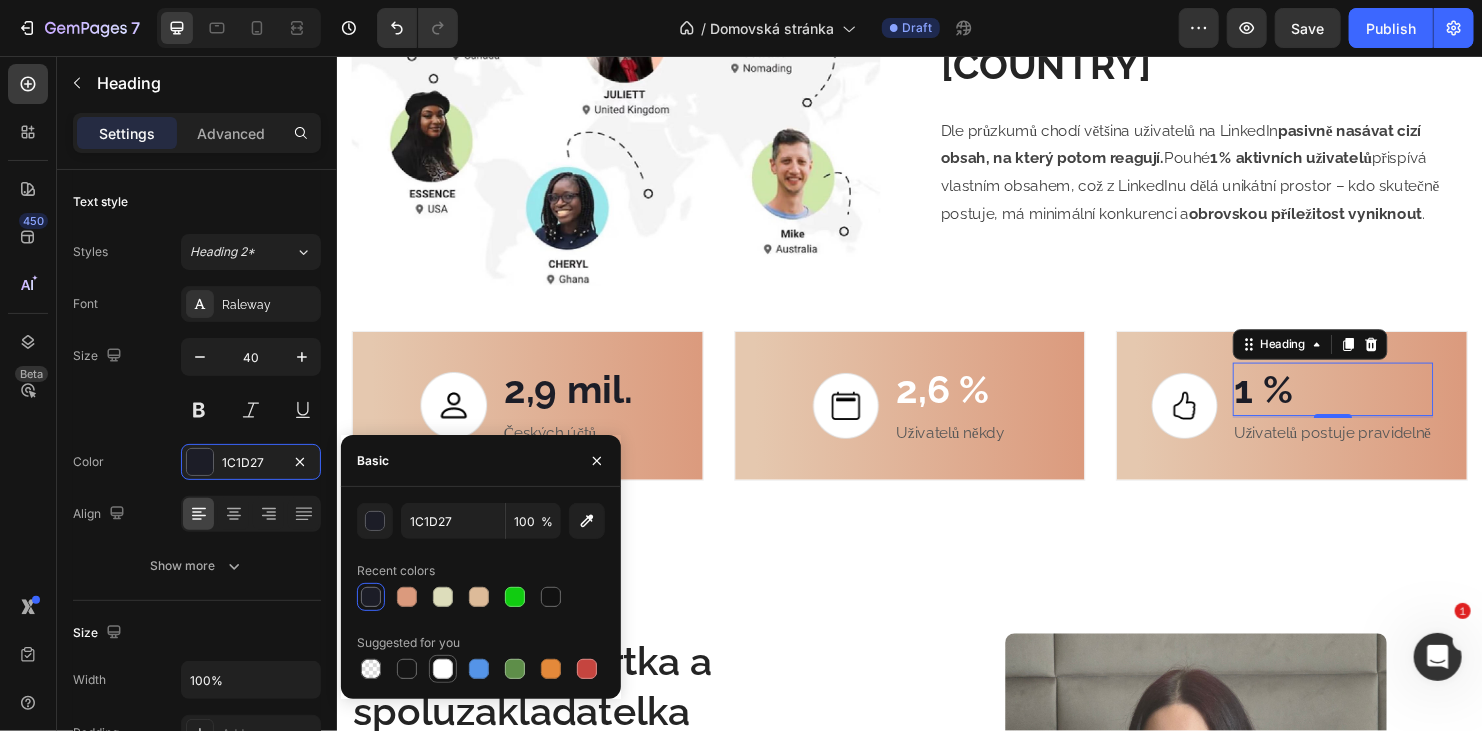 click at bounding box center (443, 669) 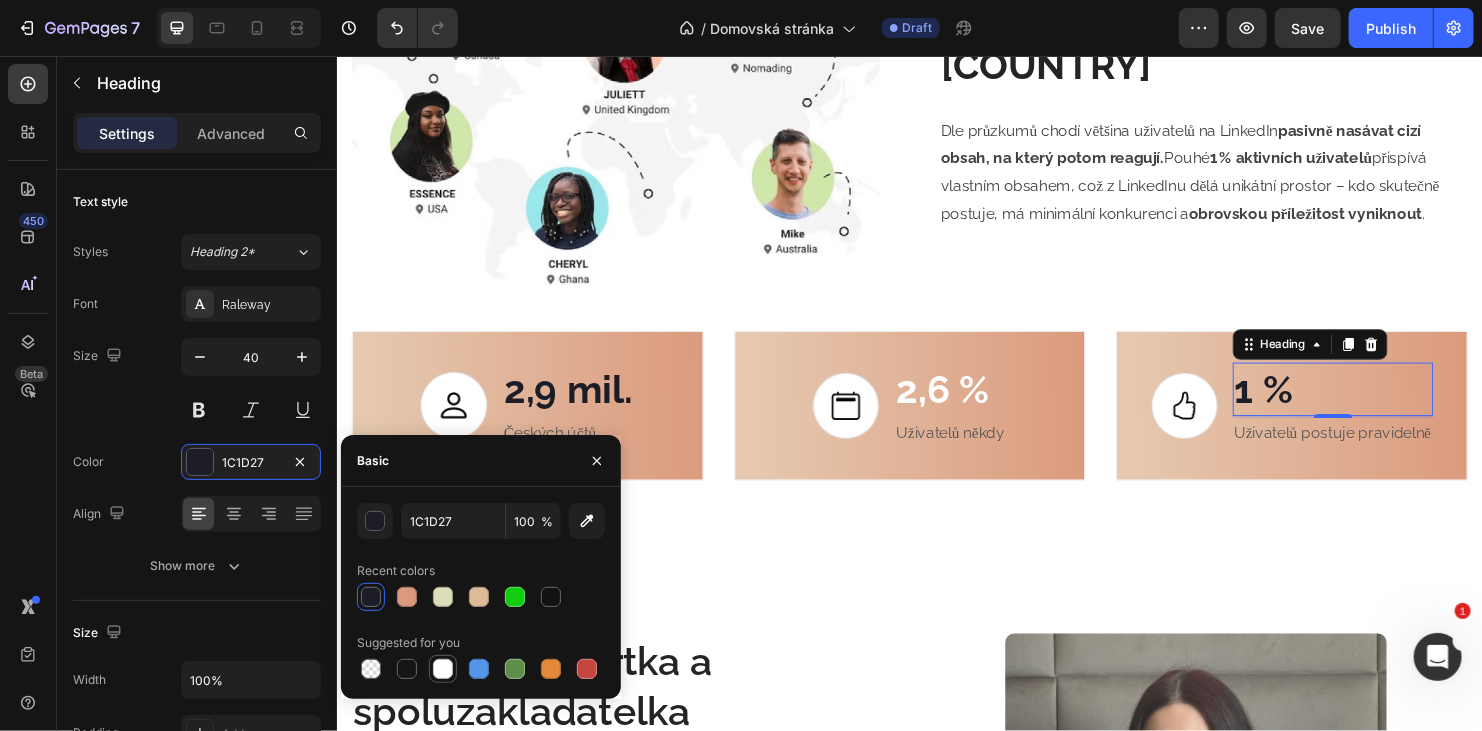 type on "FFFFFF" 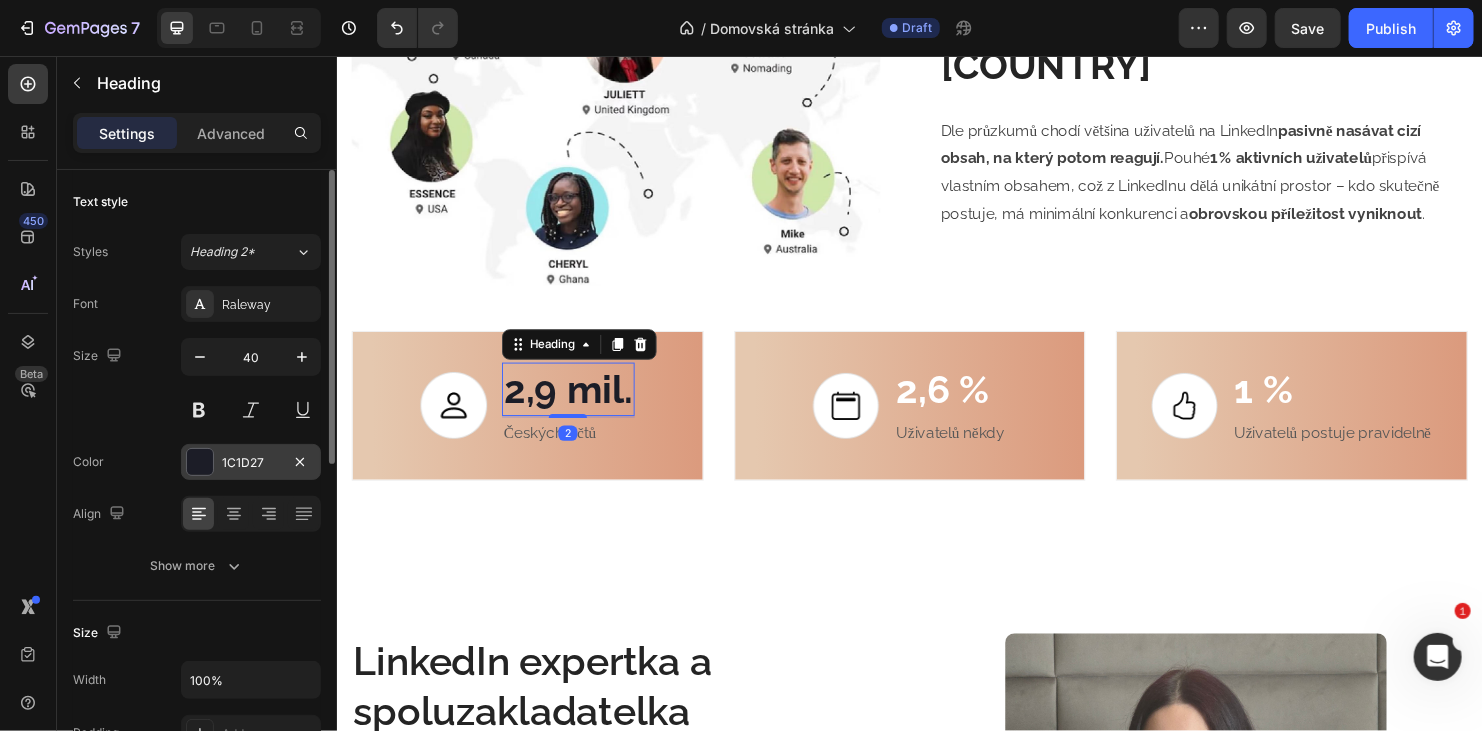 click at bounding box center [200, 462] 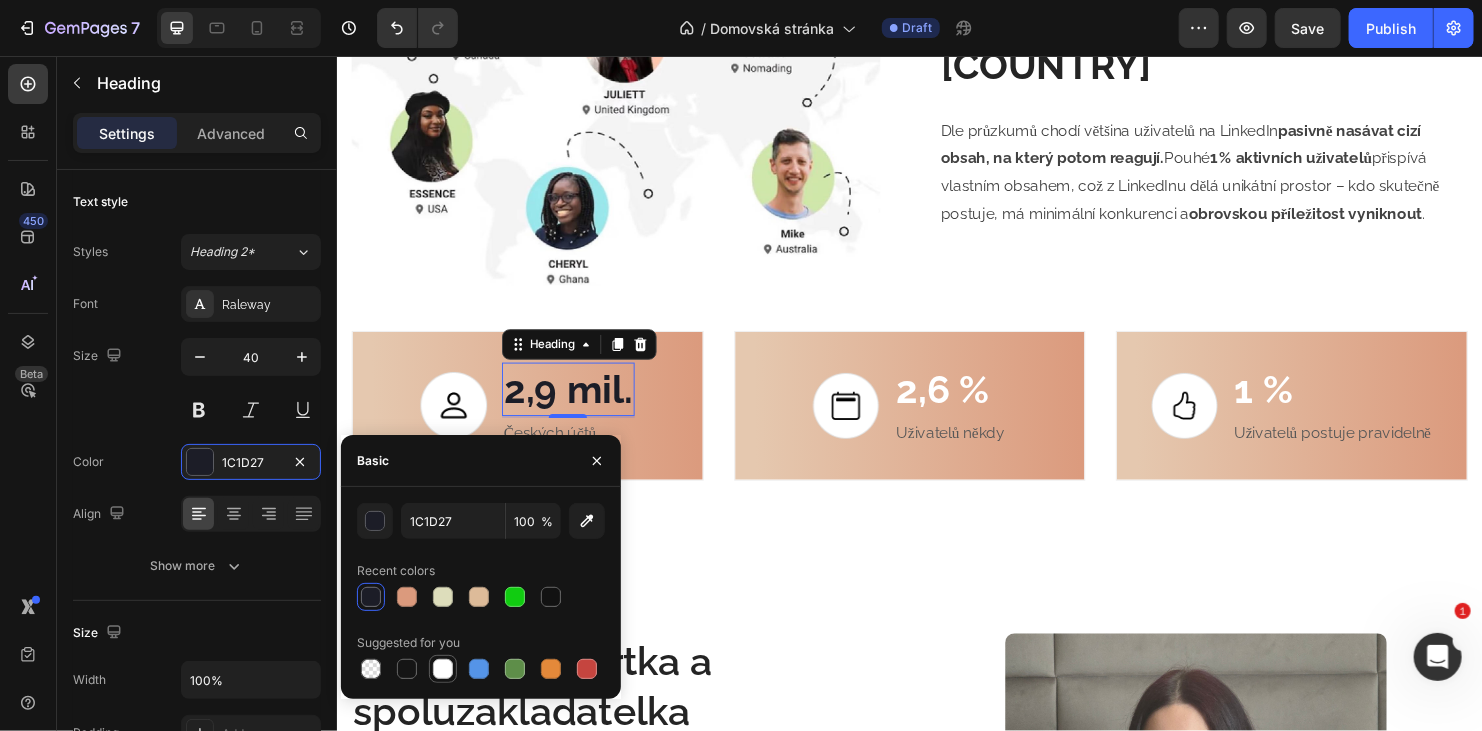click at bounding box center [443, 669] 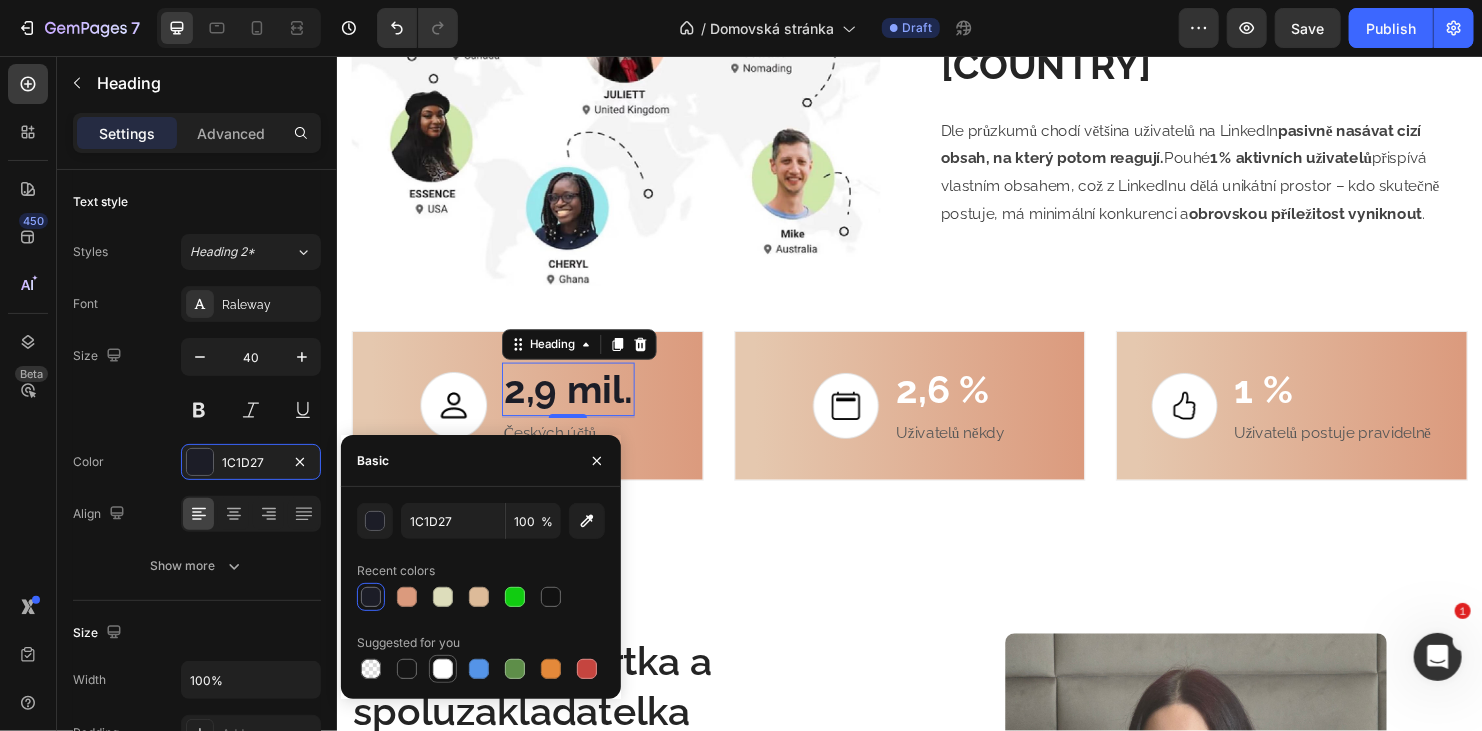 type on "FFFFFF" 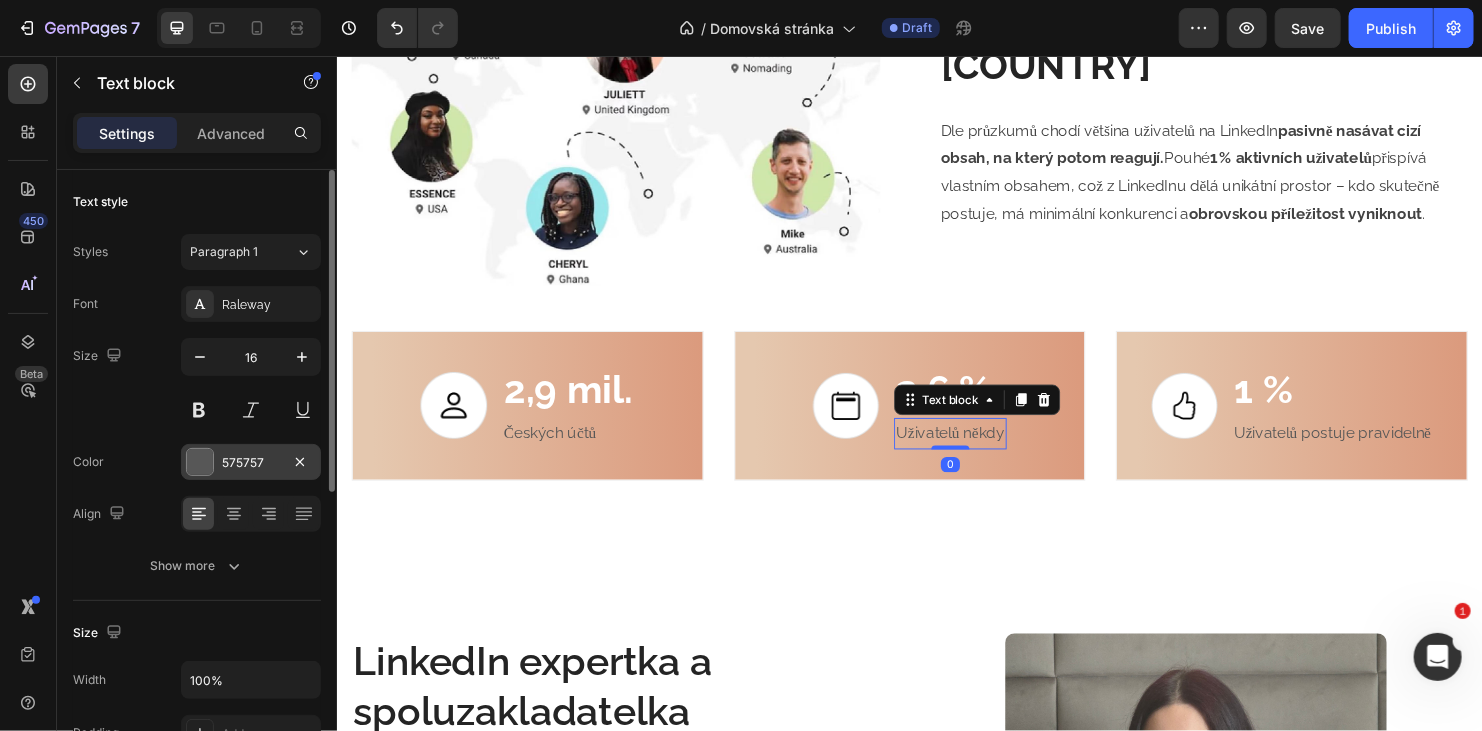 click on "575757" at bounding box center (251, 462) 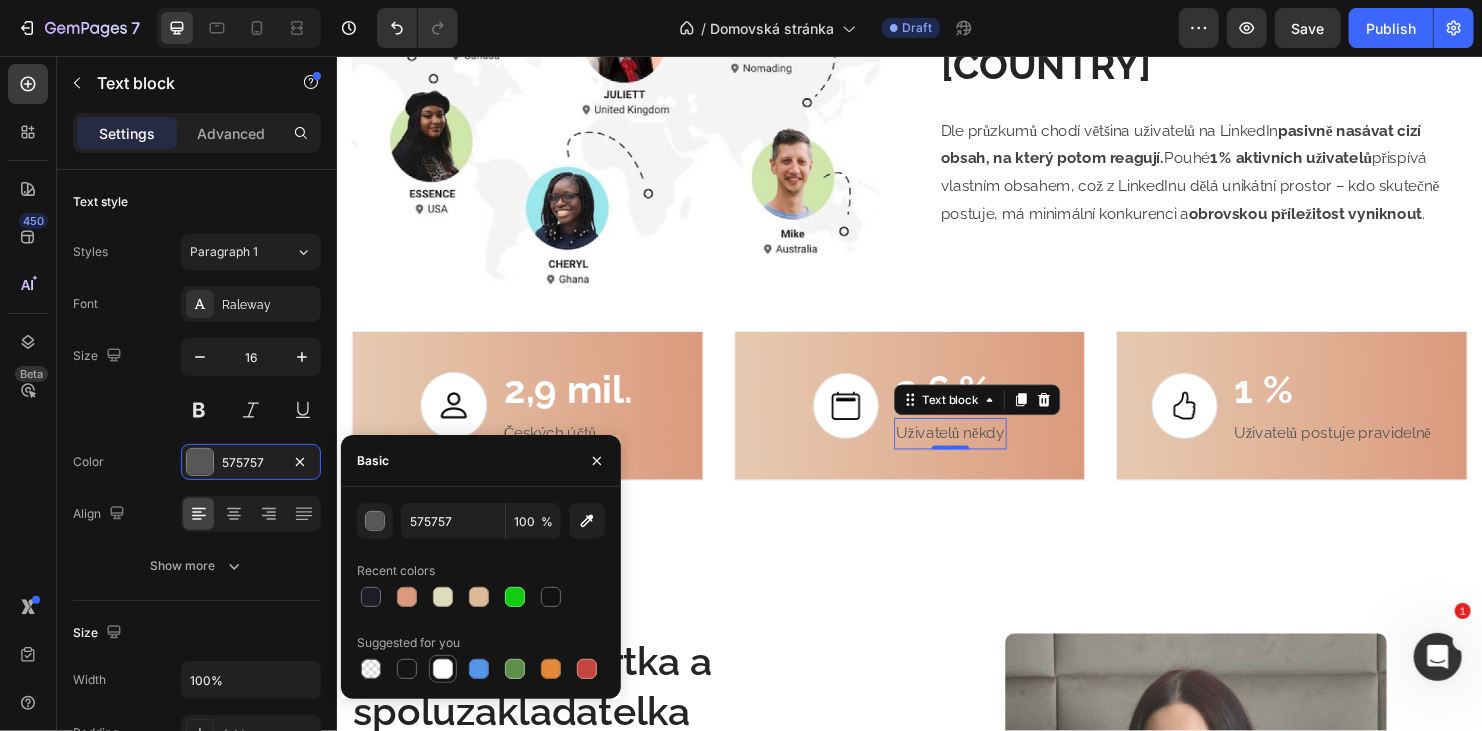 click at bounding box center (443, 669) 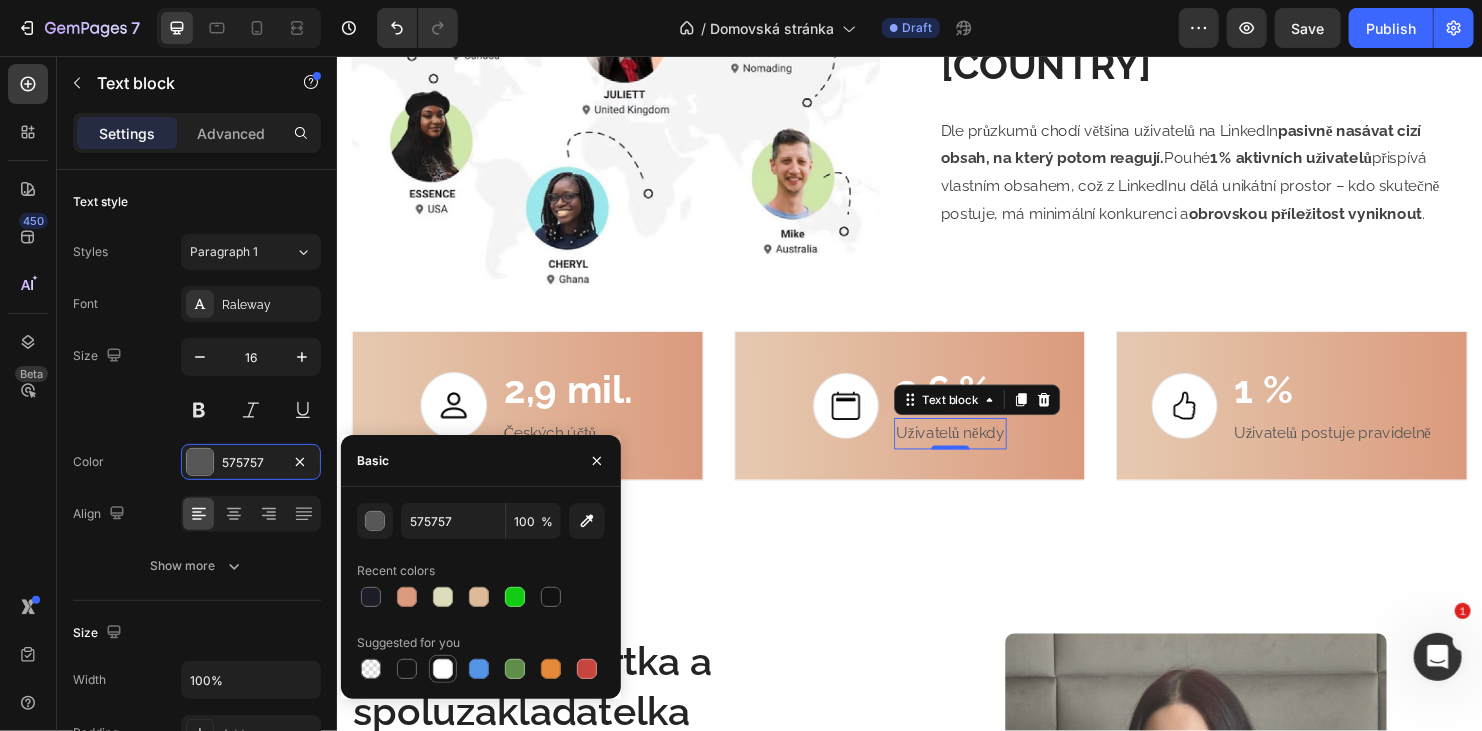 type on "FFFFFF" 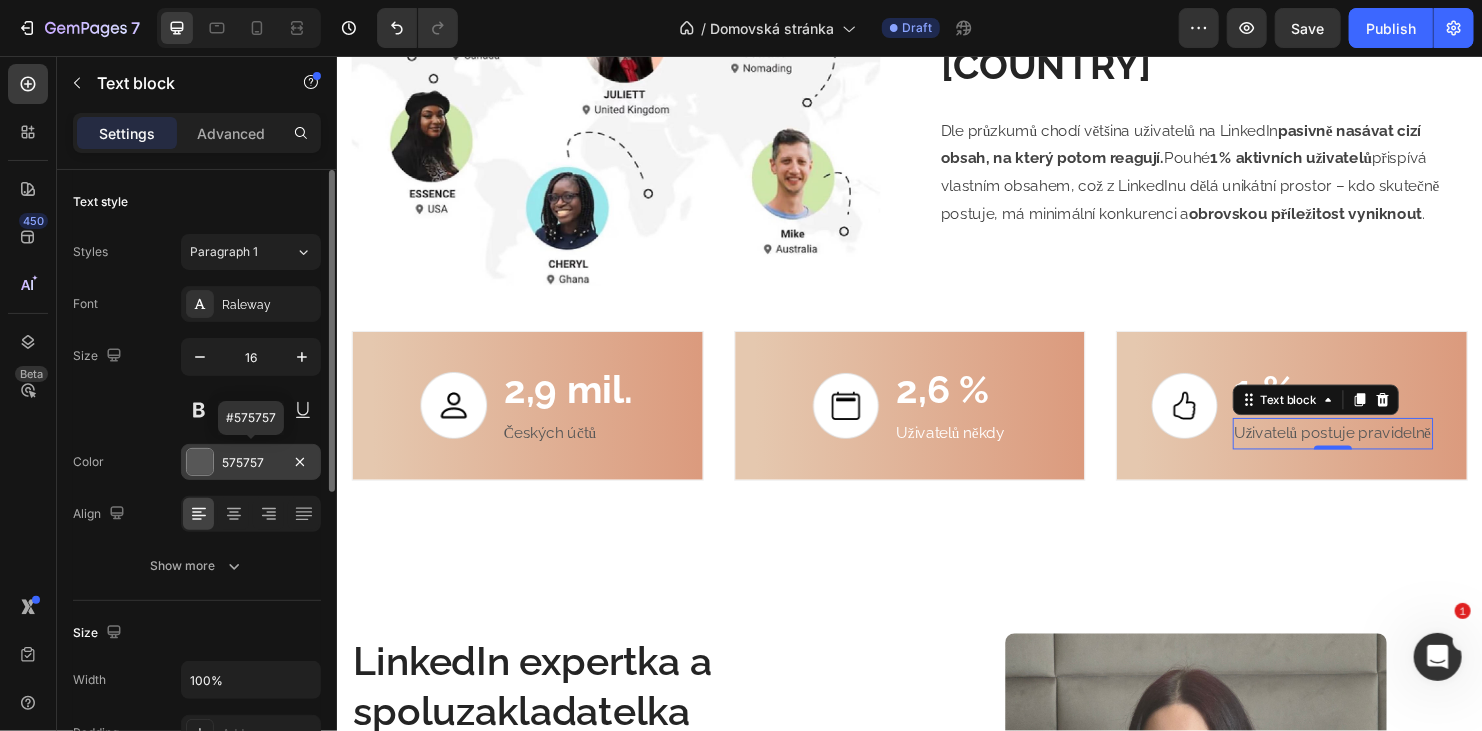 click on "575757" at bounding box center (251, 463) 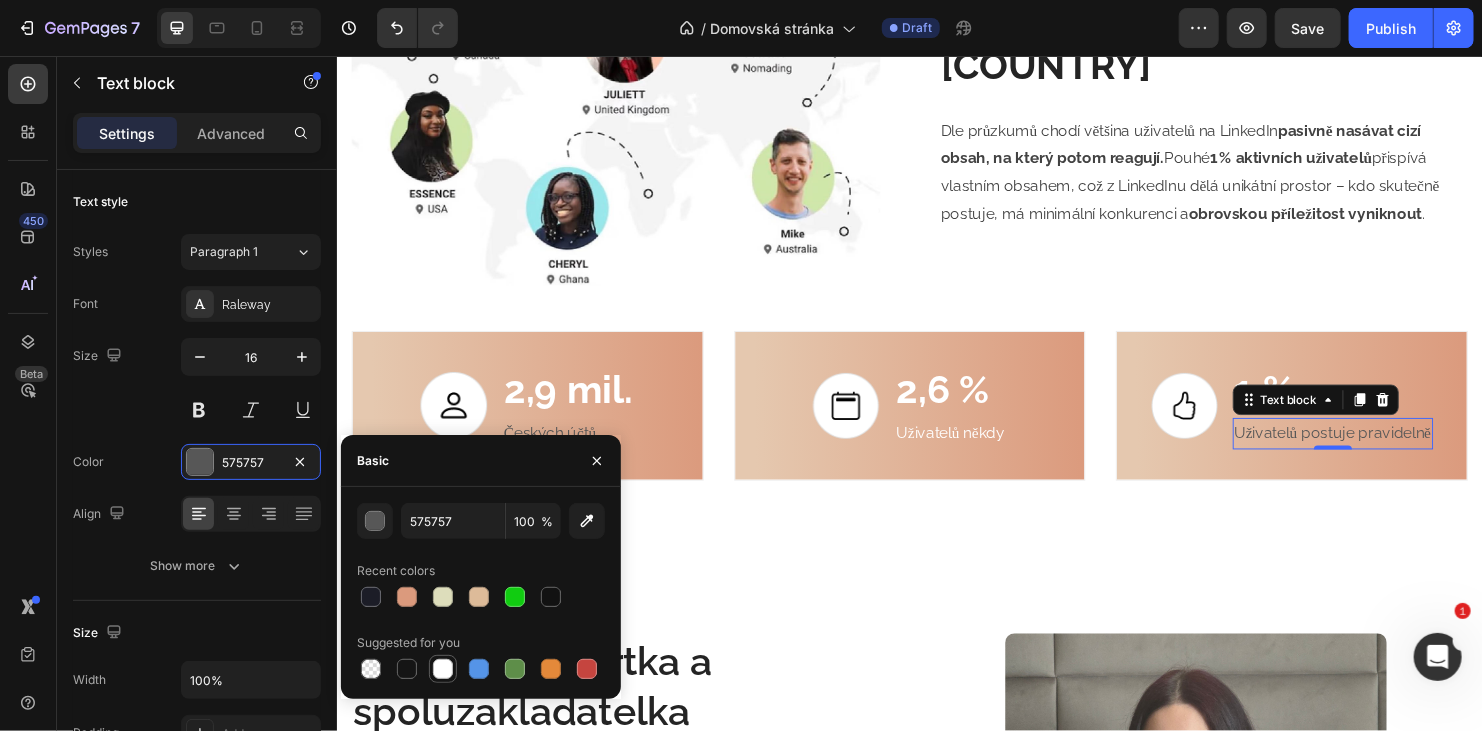 click at bounding box center [443, 669] 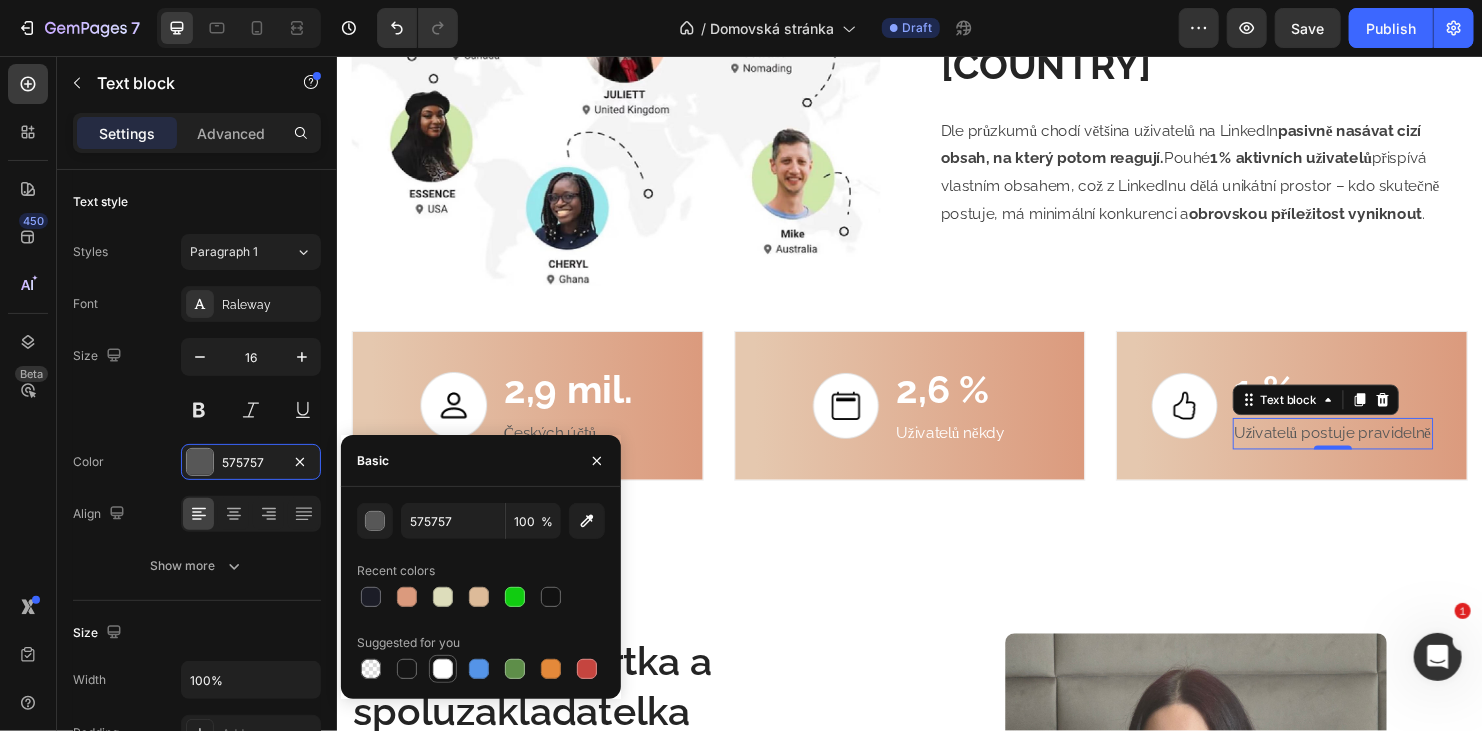 type on "FFFFFF" 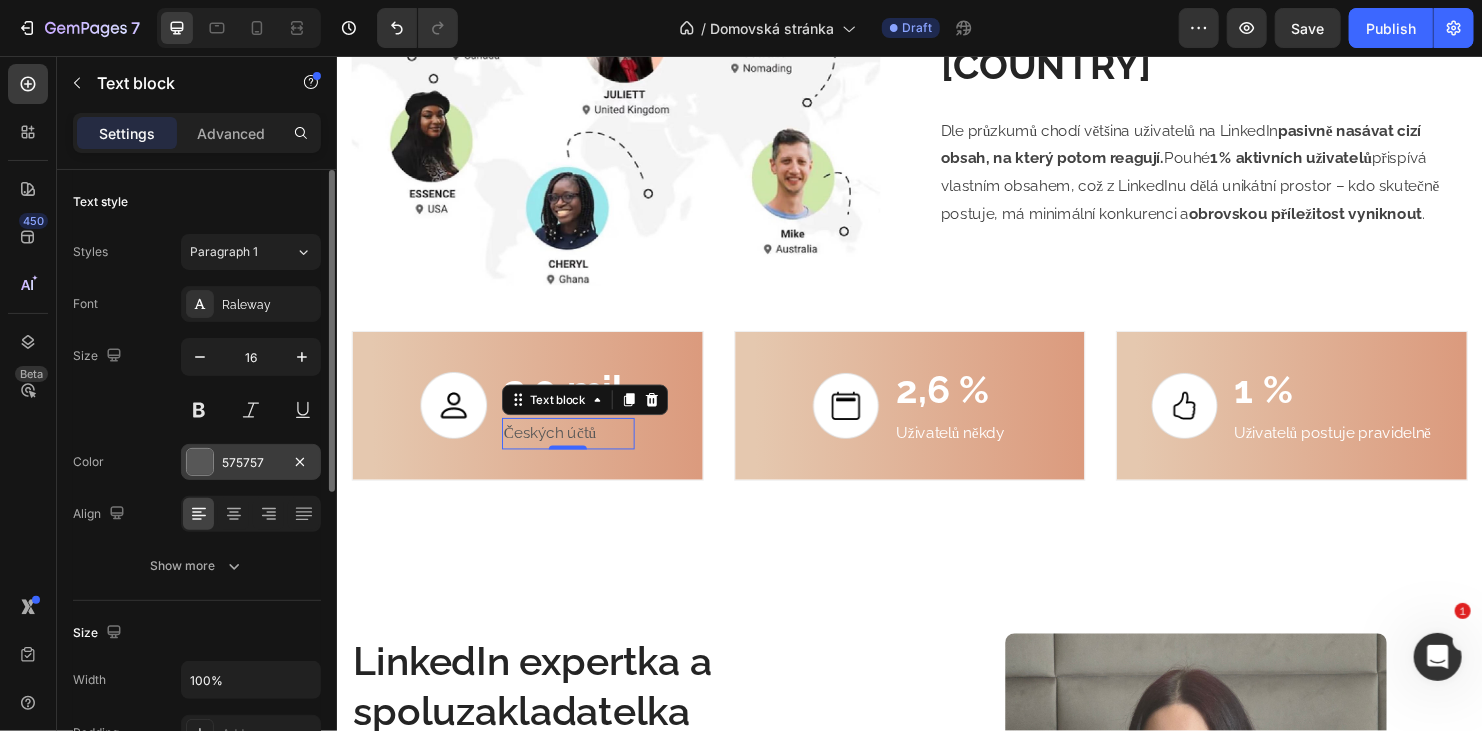 click on "575757" at bounding box center (251, 462) 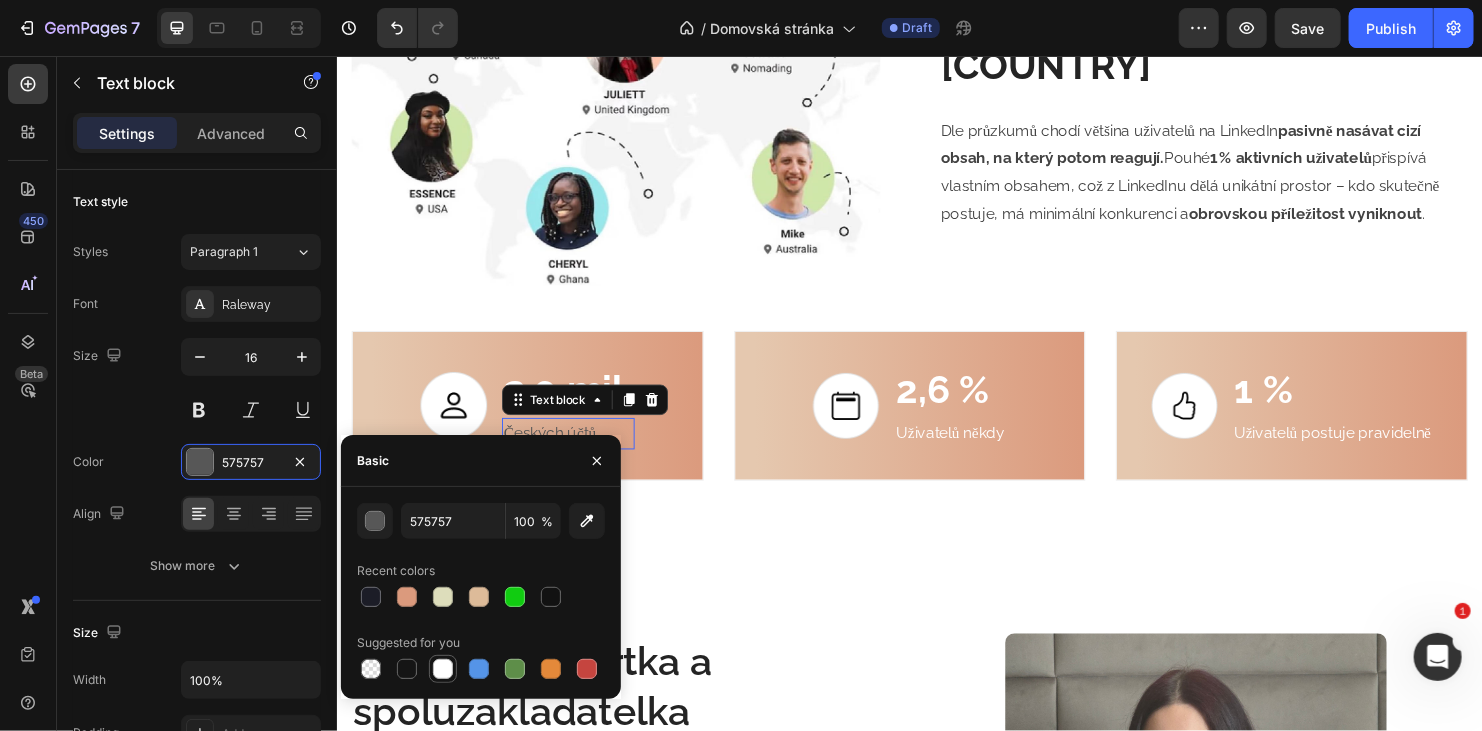 click at bounding box center [443, 669] 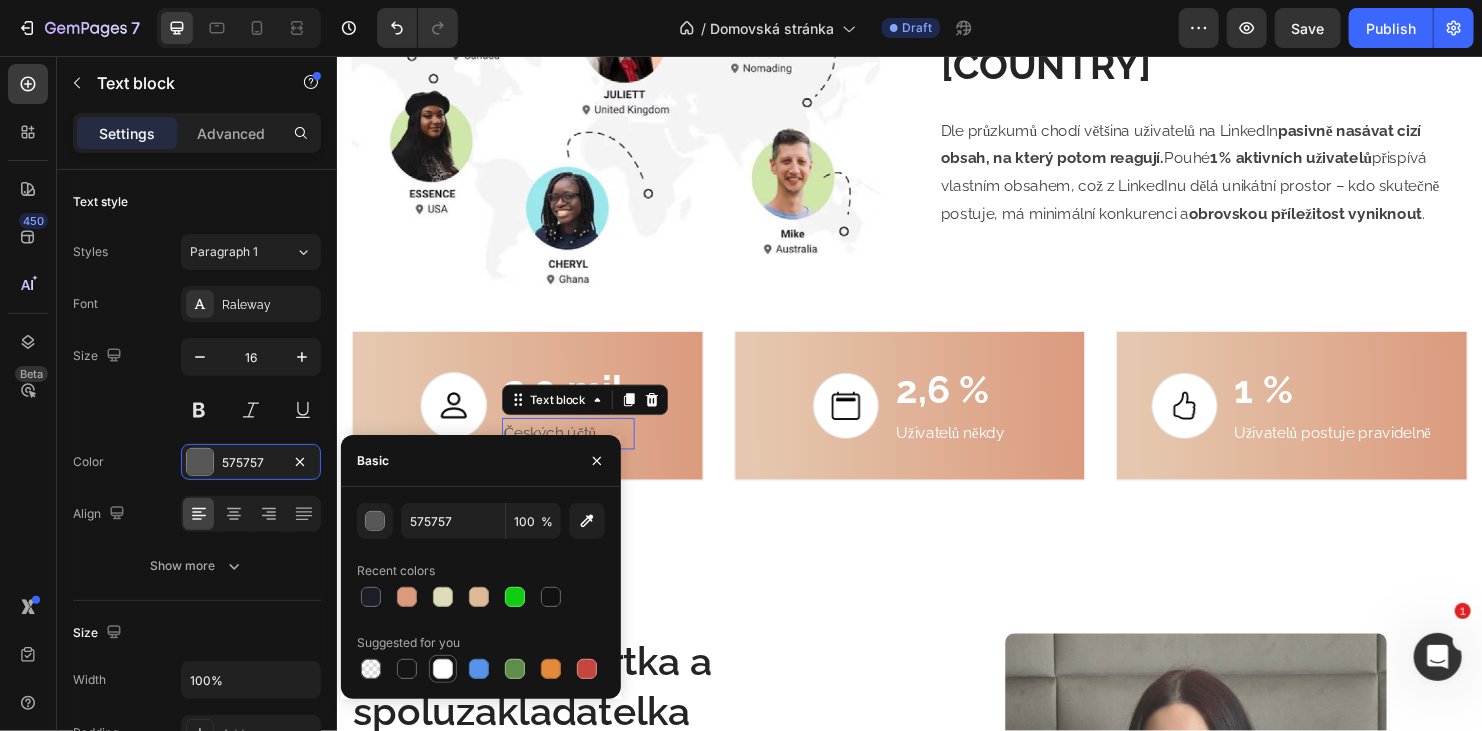 type on "FFFFFF" 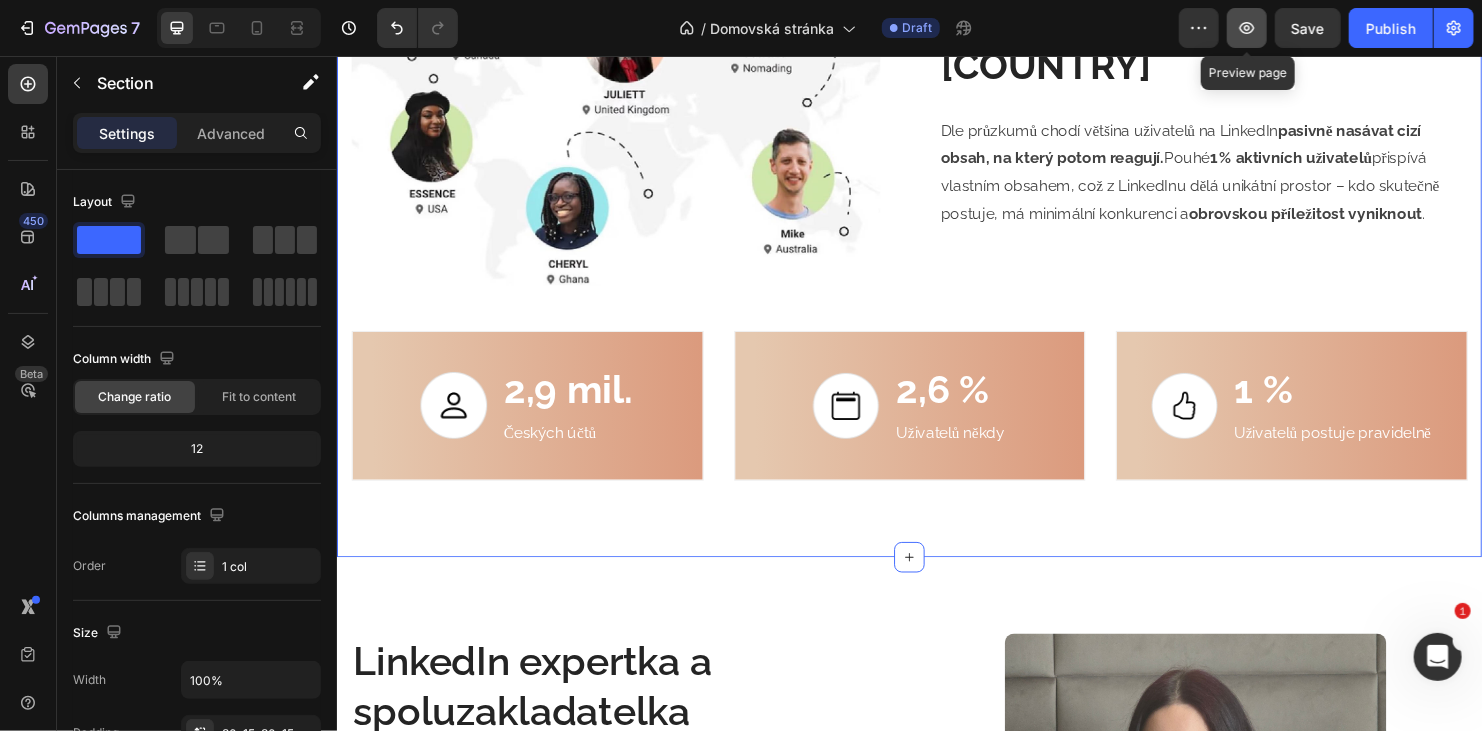 click 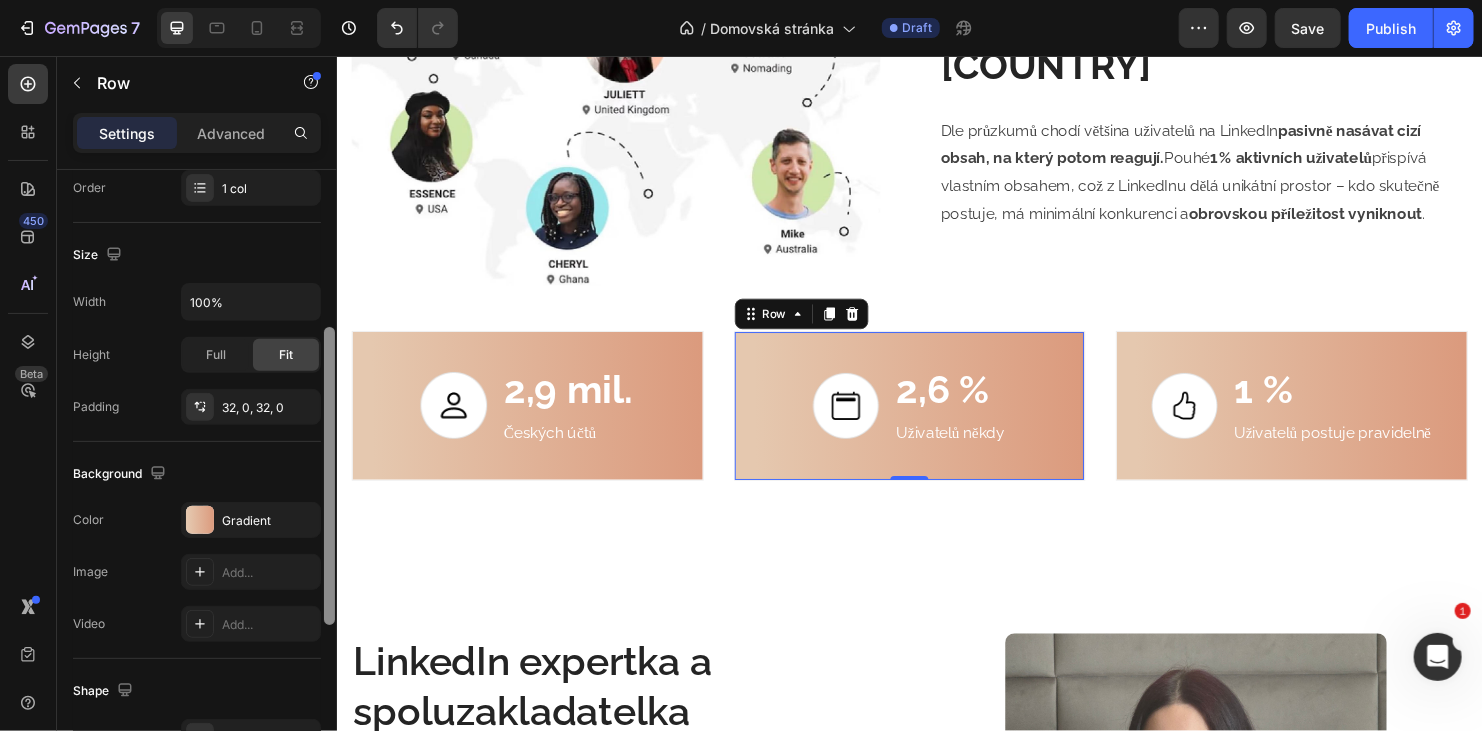 drag, startPoint x: 333, startPoint y: 414, endPoint x: 323, endPoint y: 578, distance: 164.3046 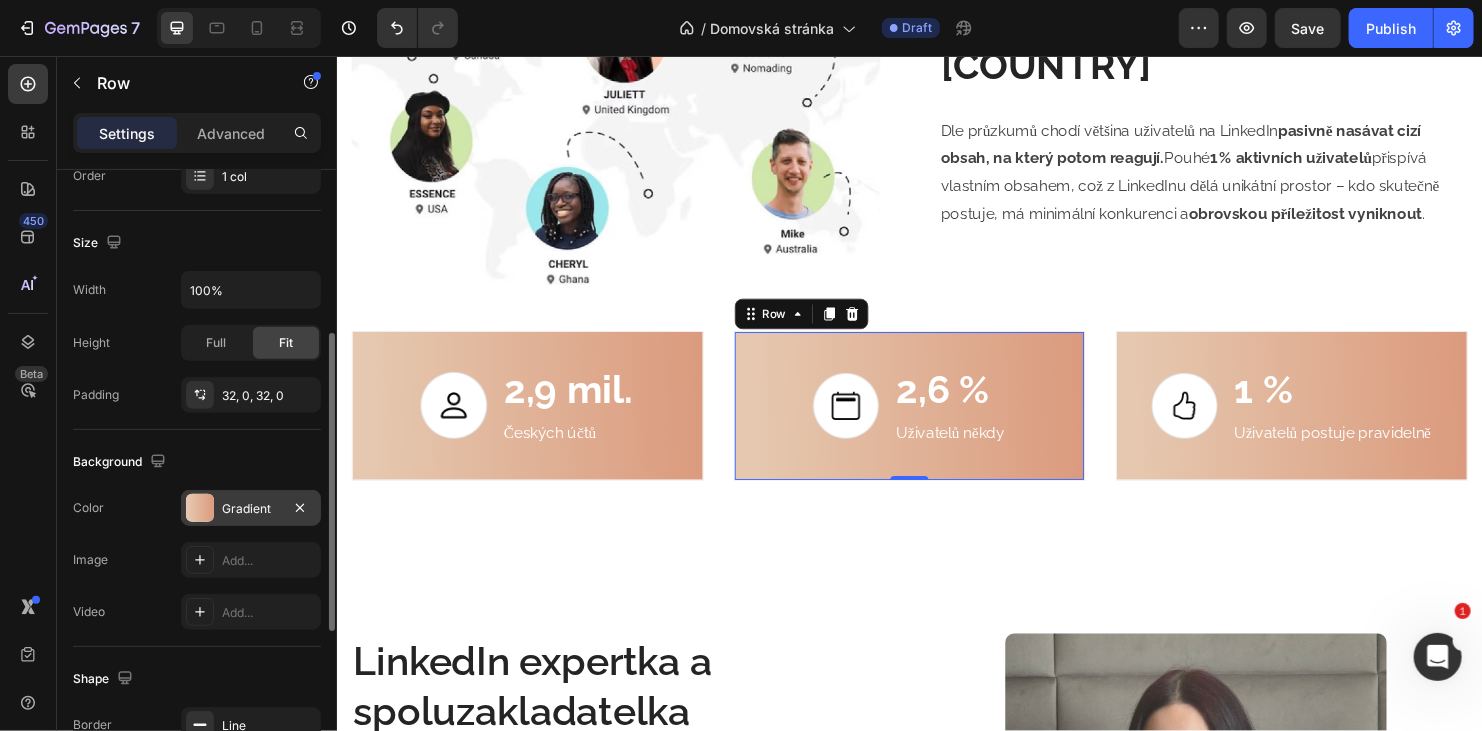 click on "Gradient" at bounding box center (251, 509) 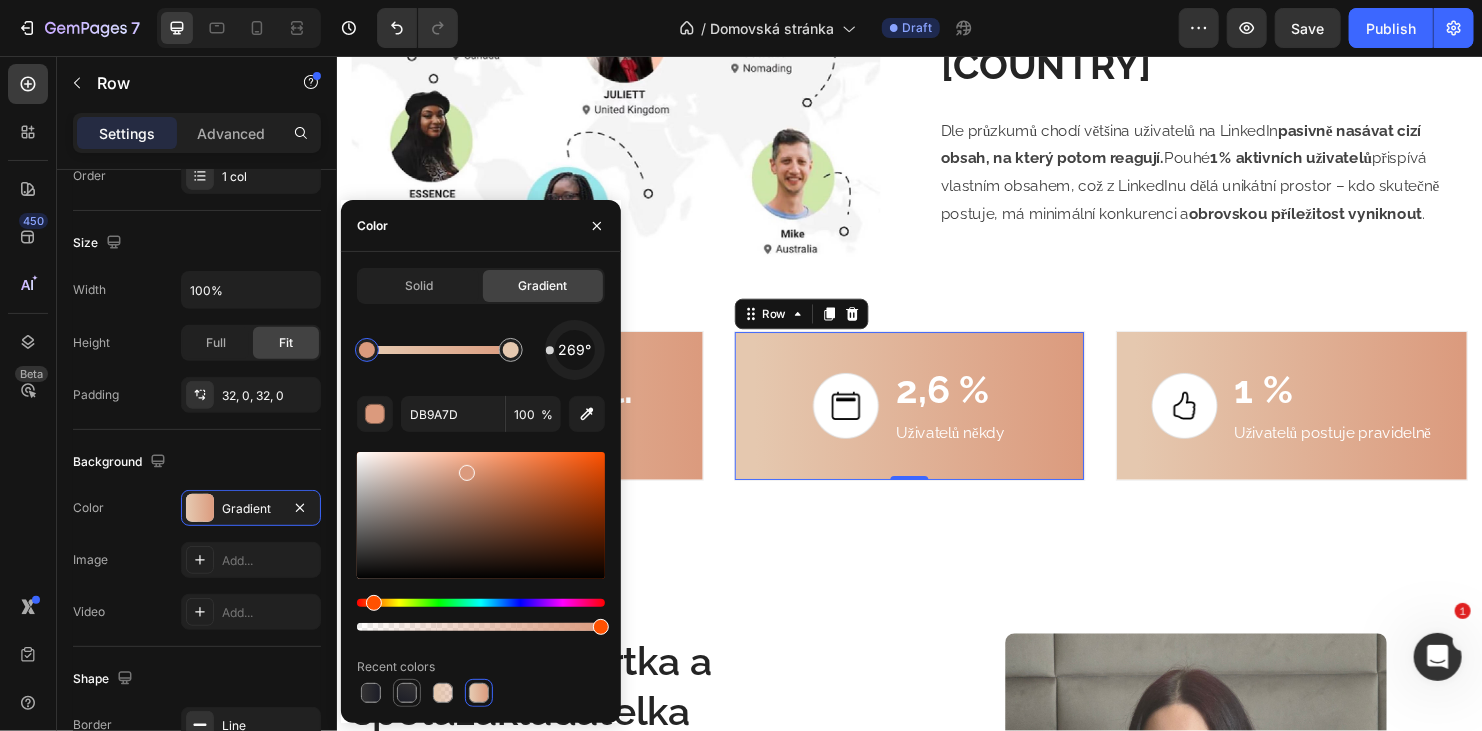 click at bounding box center (407, 693) 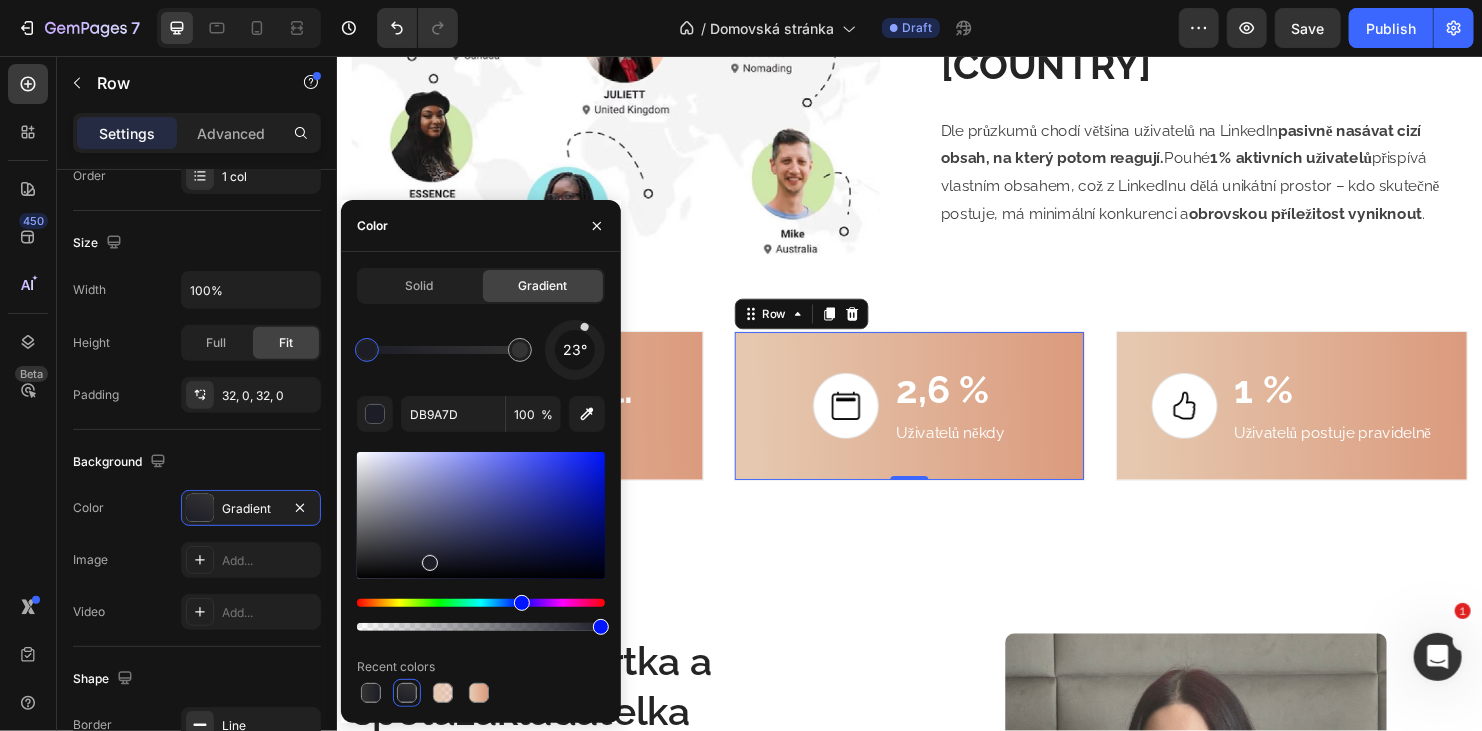 type on "1C1D27" 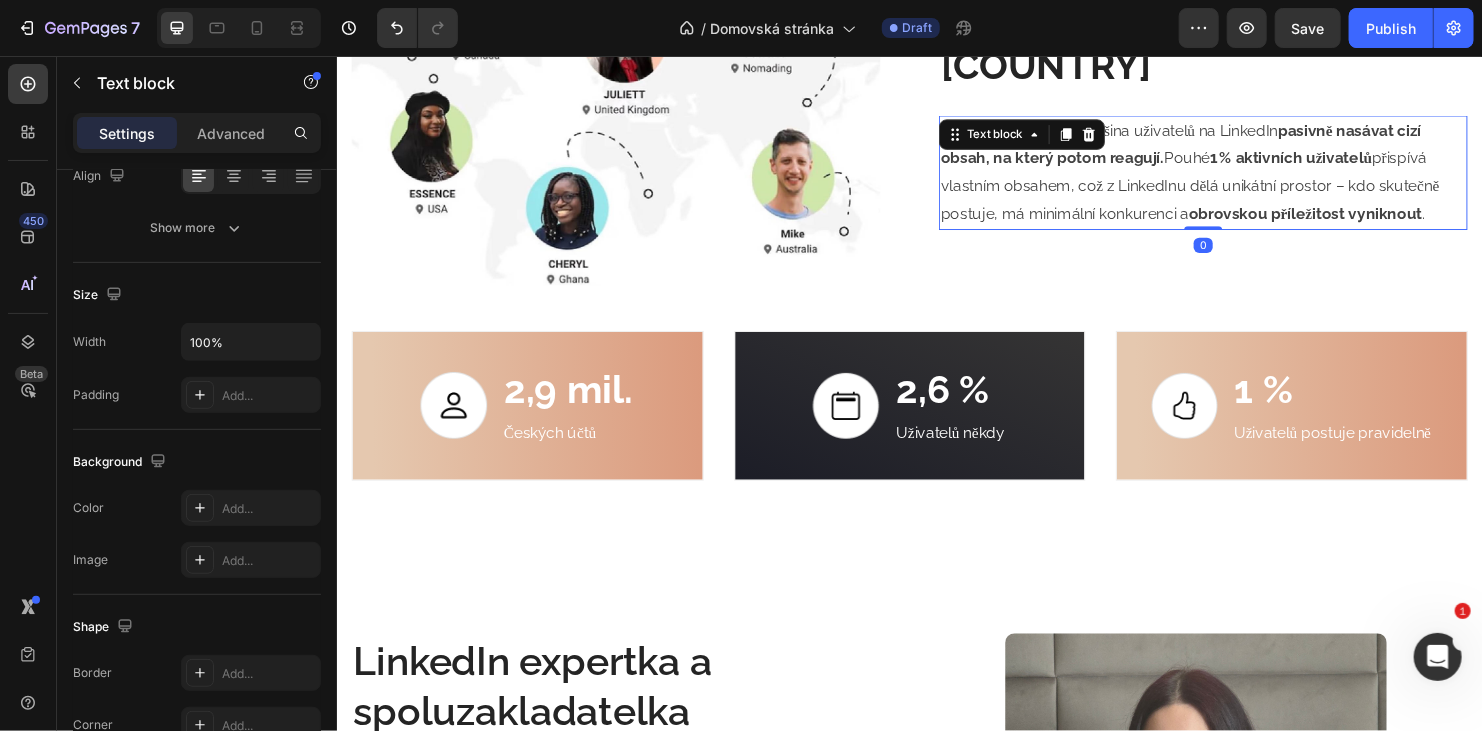 scroll, scrollTop: 0, scrollLeft: 0, axis: both 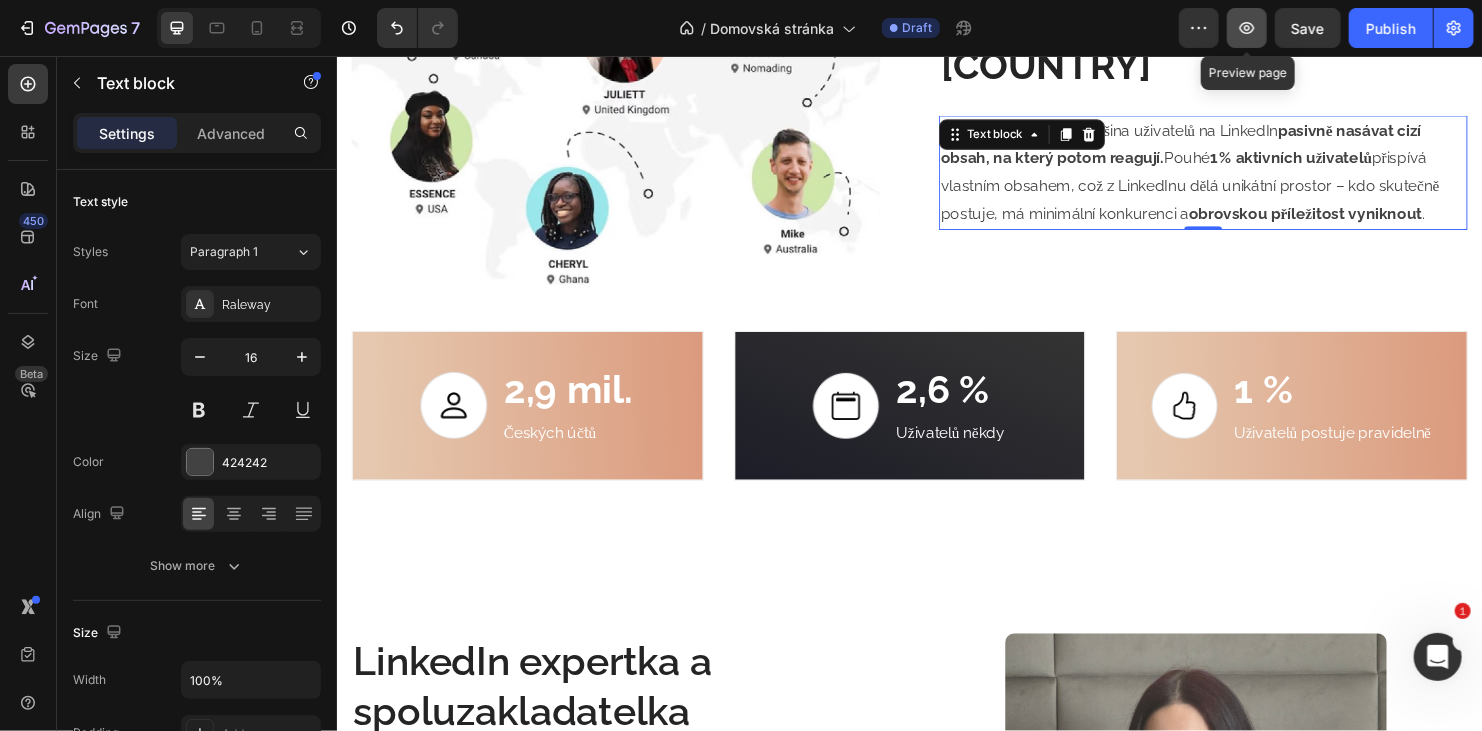 click 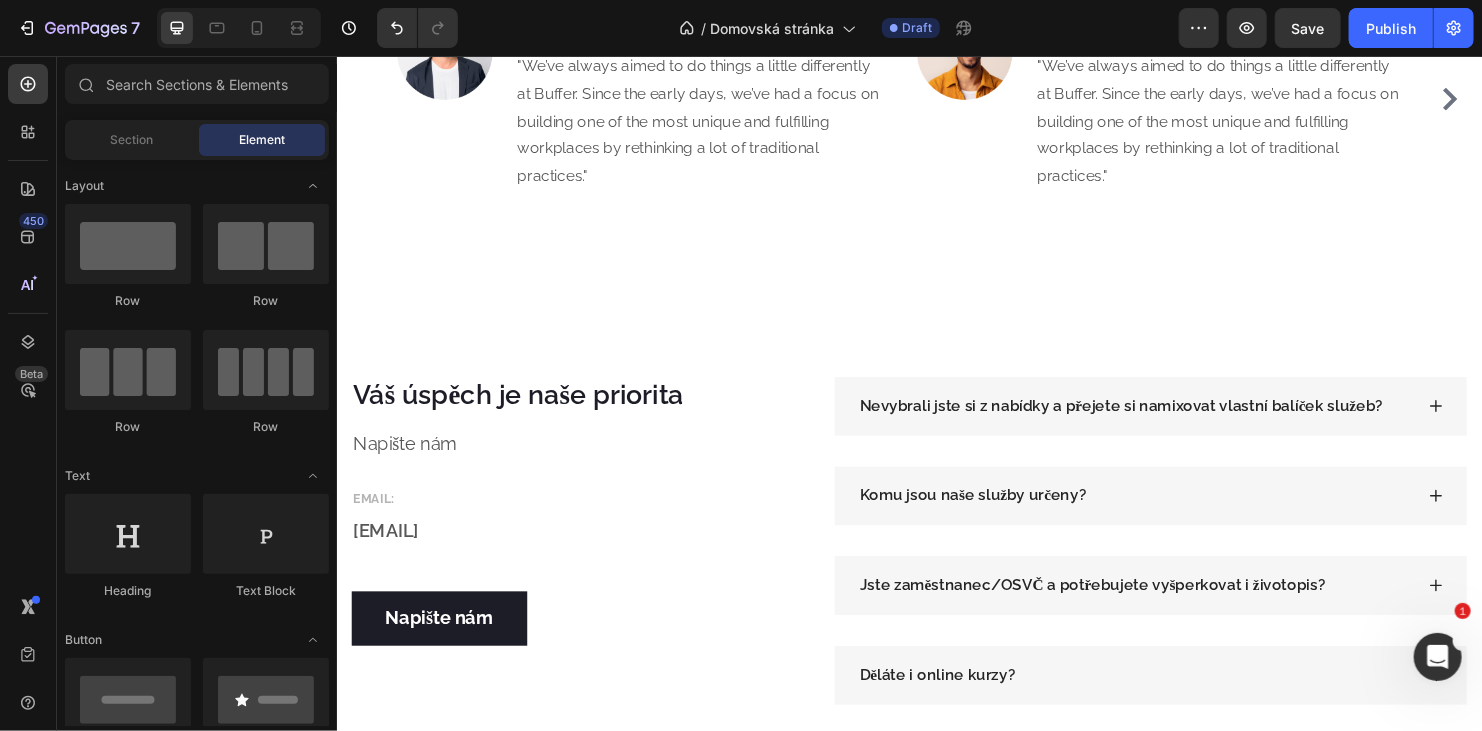 scroll, scrollTop: 3984, scrollLeft: 0, axis: vertical 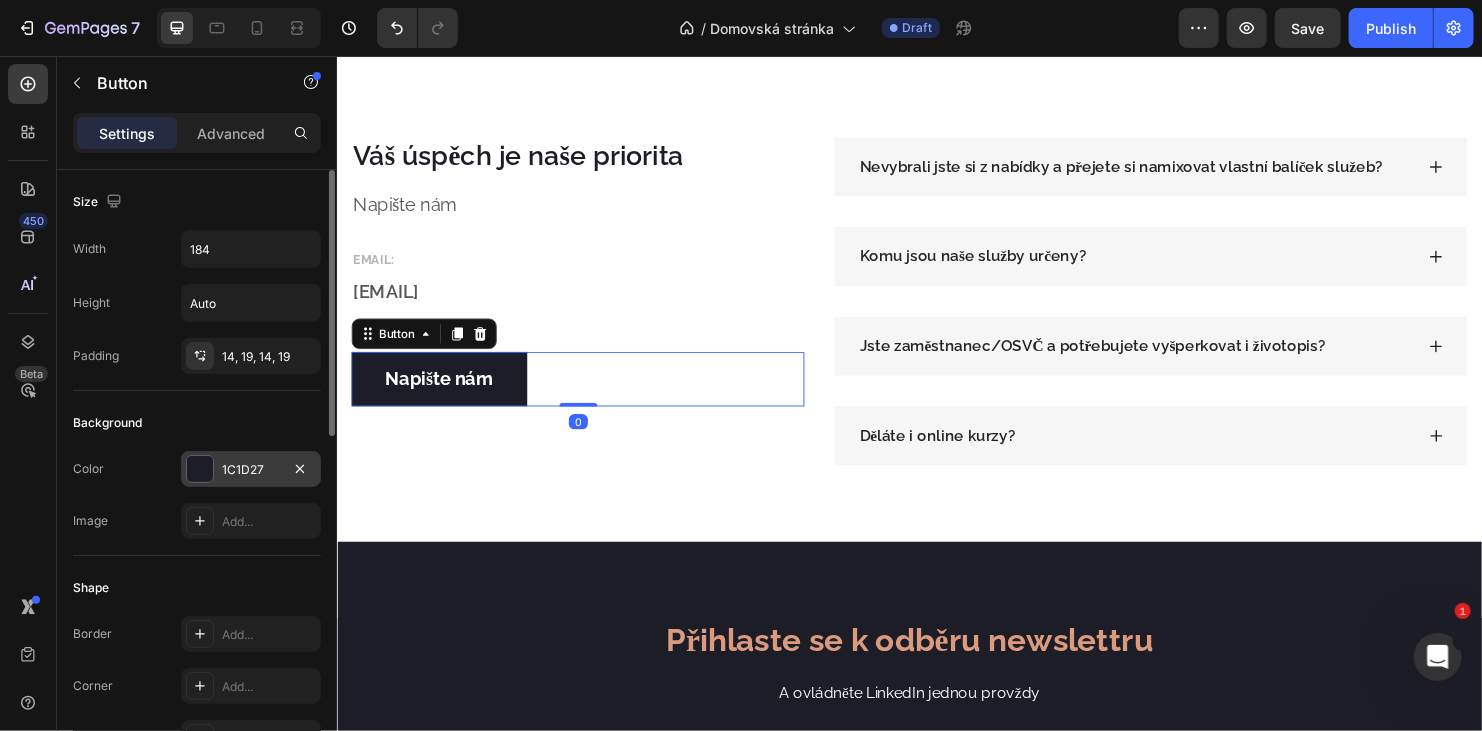 click on "1C1D27" at bounding box center [251, 470] 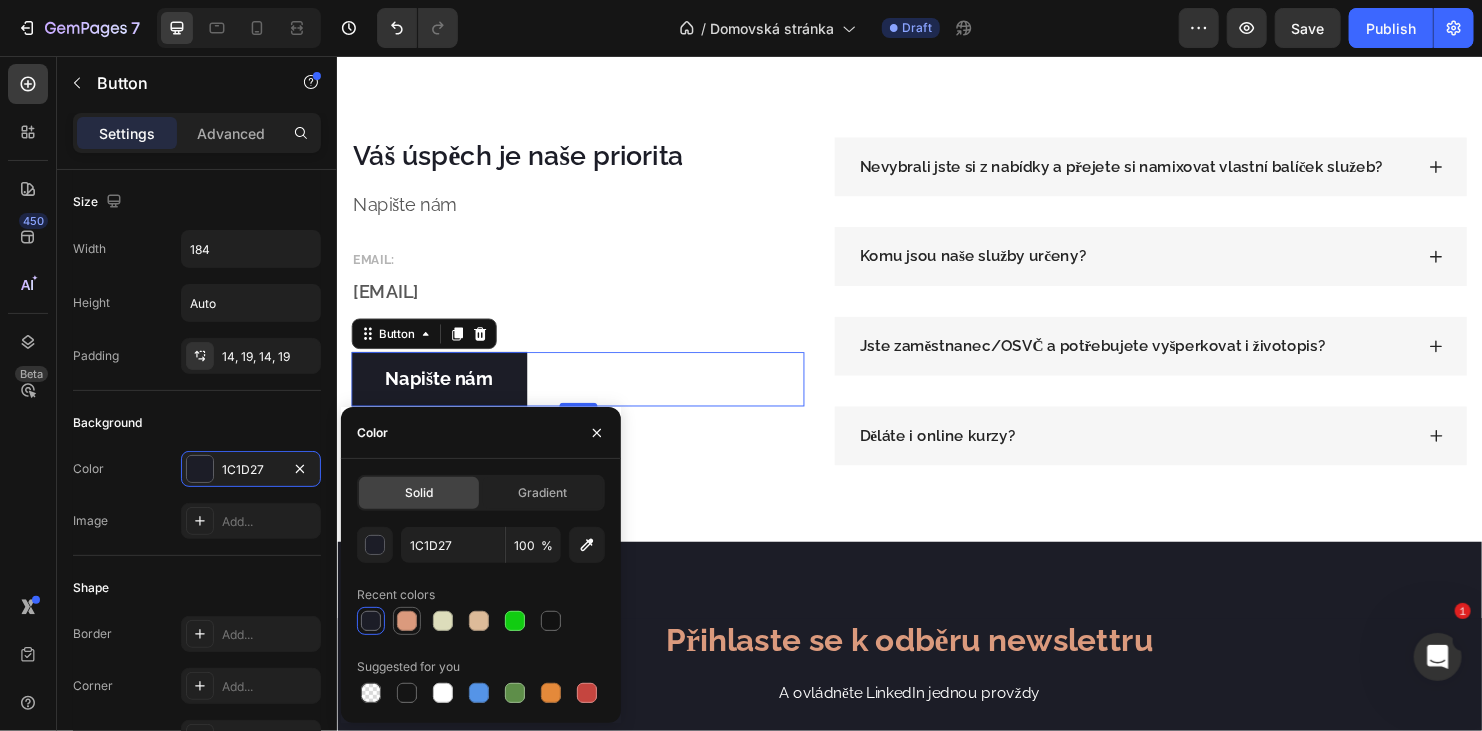 click at bounding box center [407, 621] 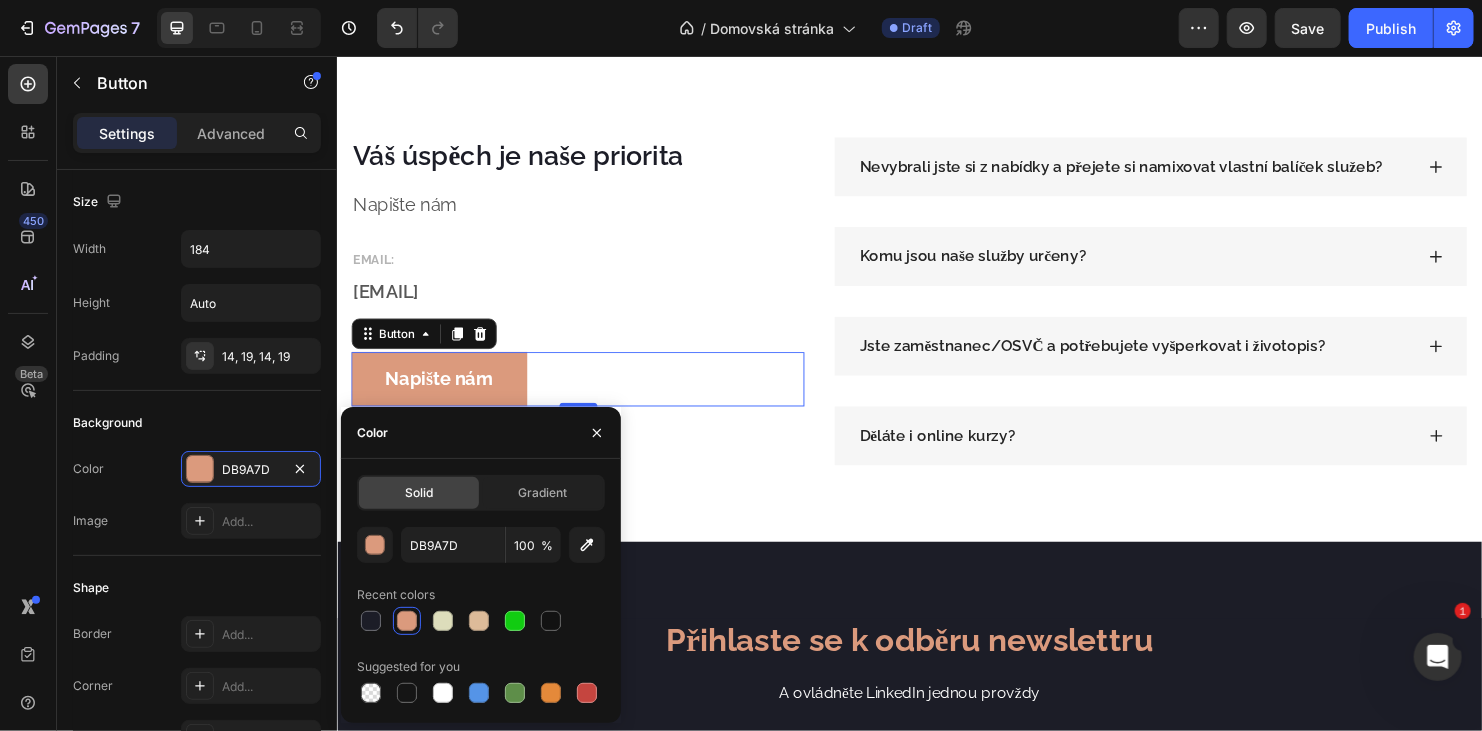 click on "Solid Gradient" at bounding box center (481, 493) 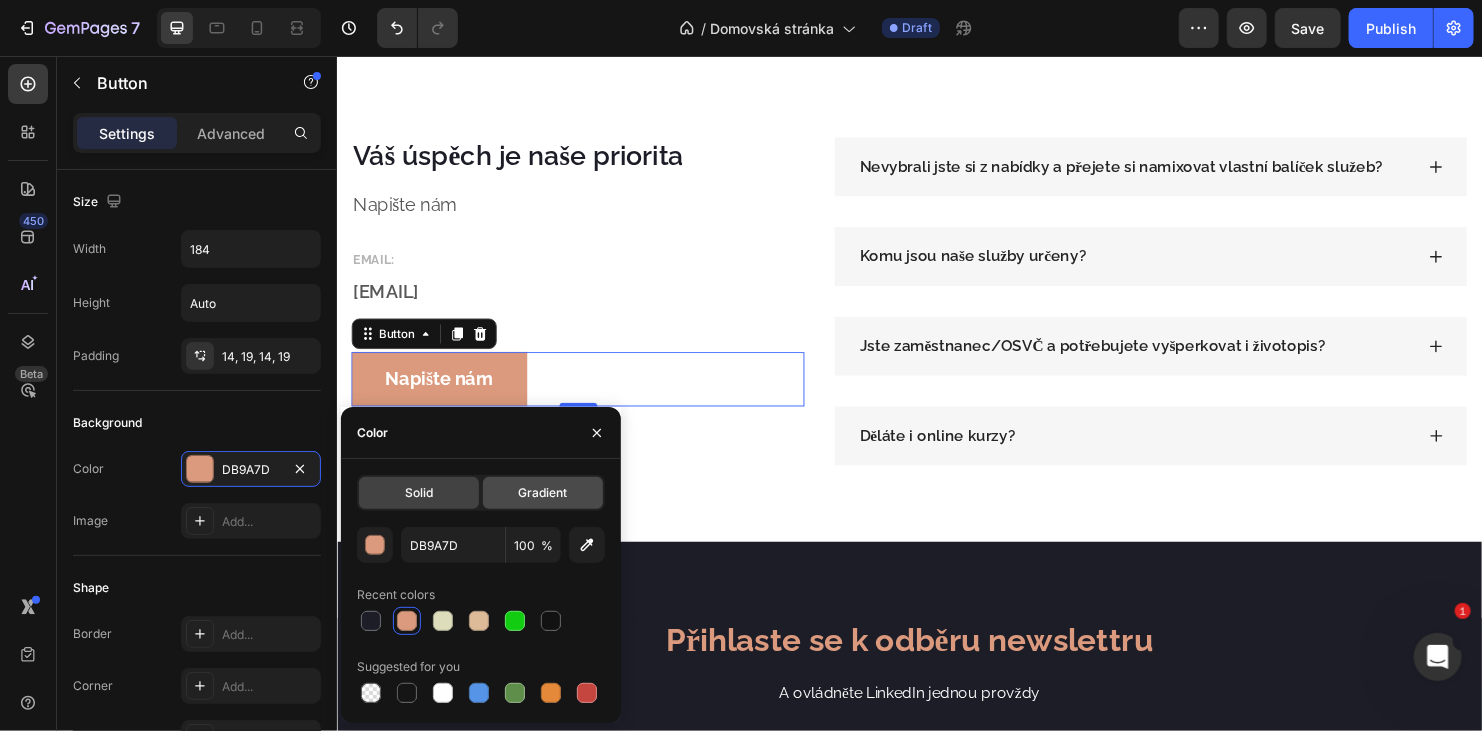 click on "Gradient" 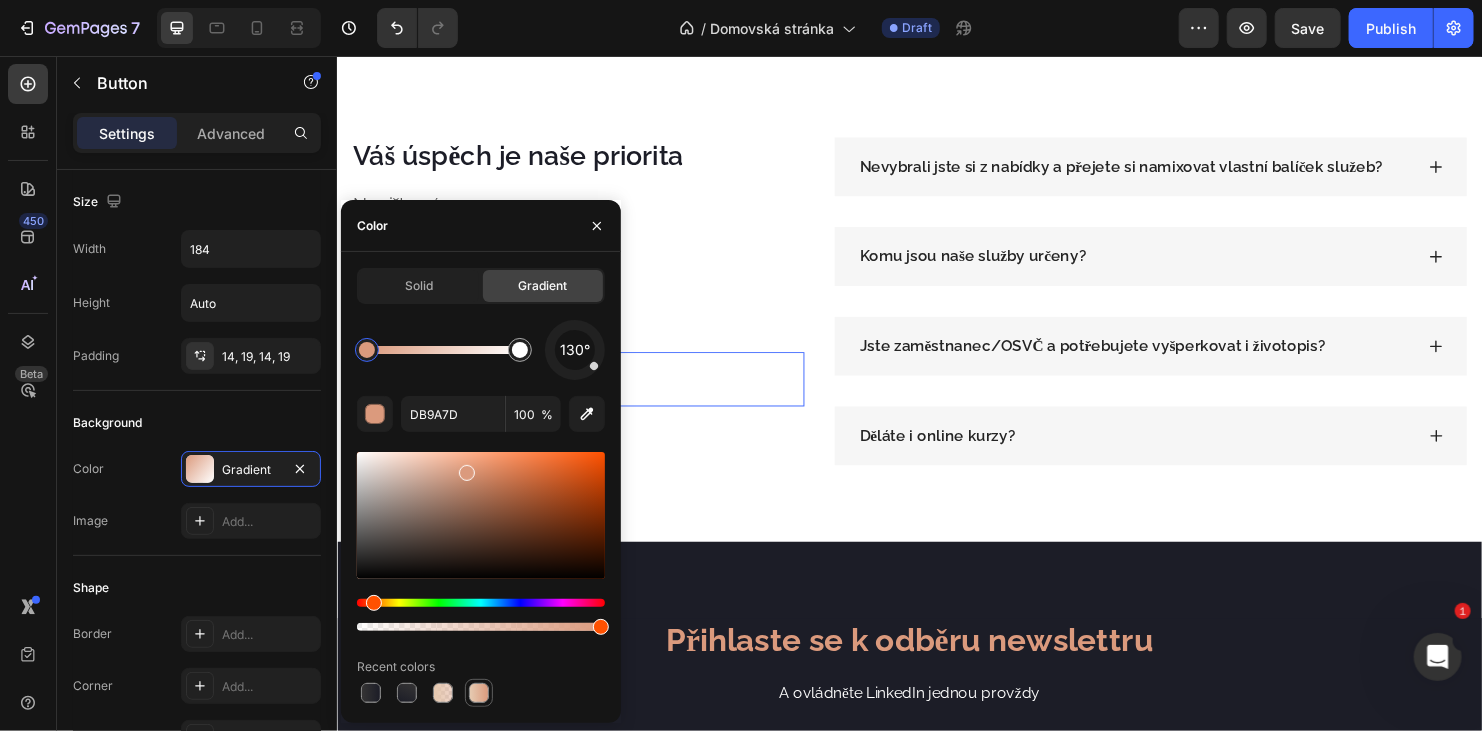 click at bounding box center (479, 693) 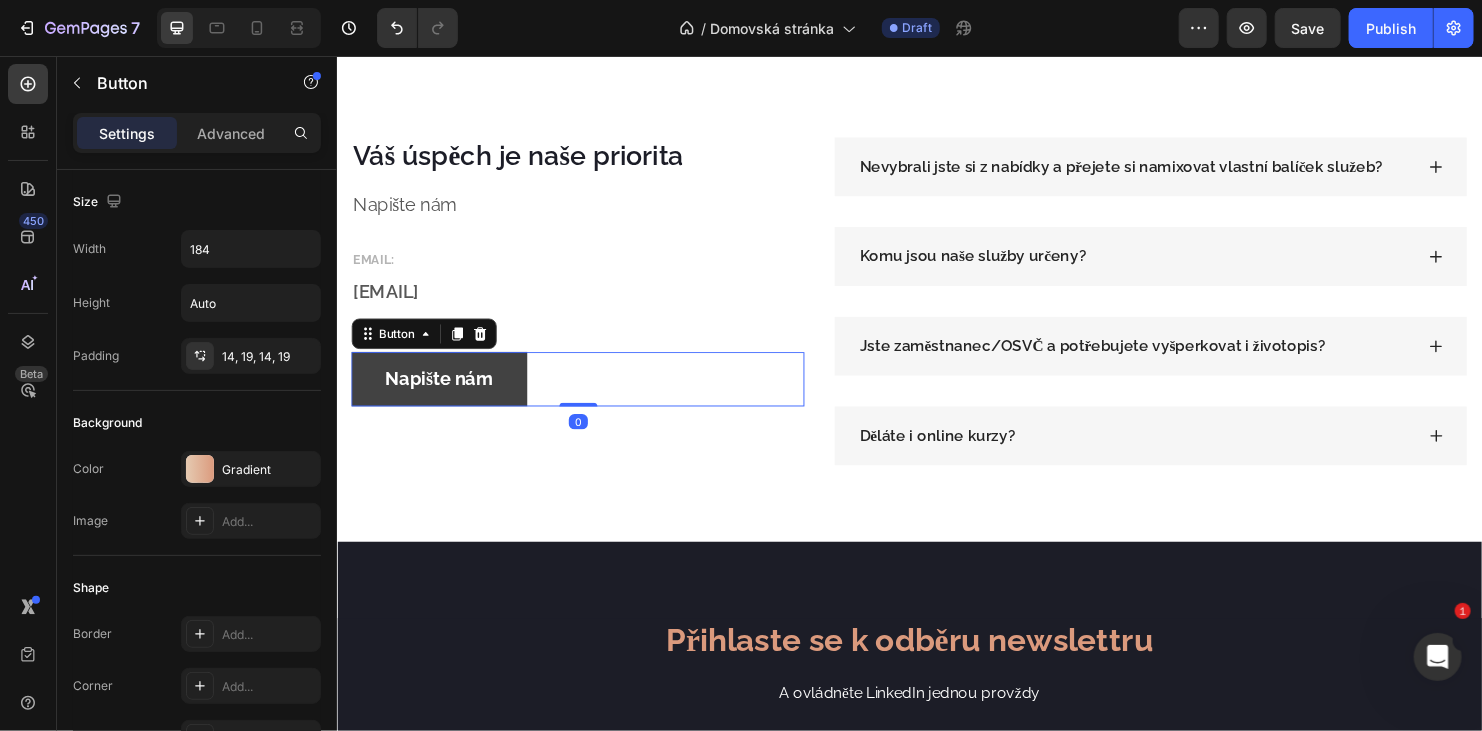 click on "Napište nám" at bounding box center [443, 394] 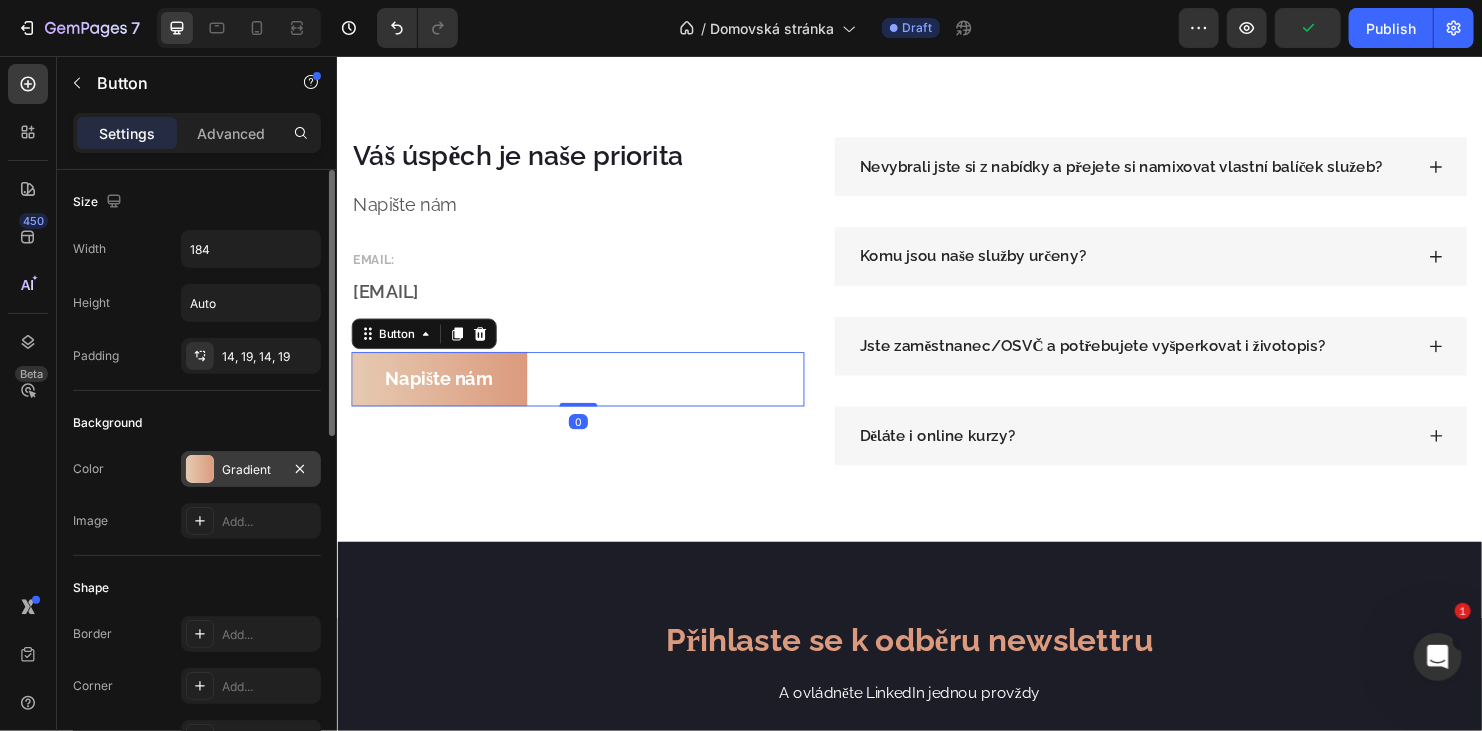 click at bounding box center [200, 469] 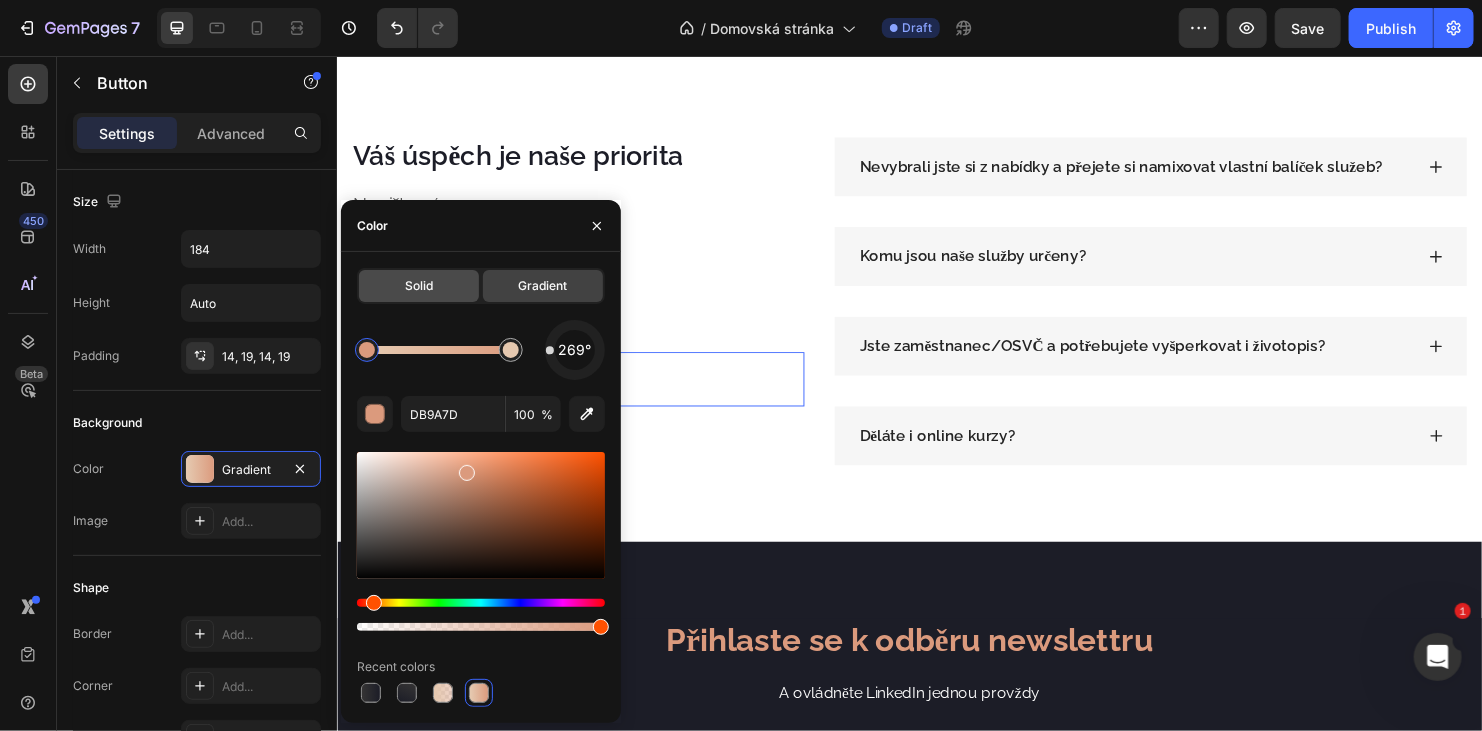 click on "Solid" 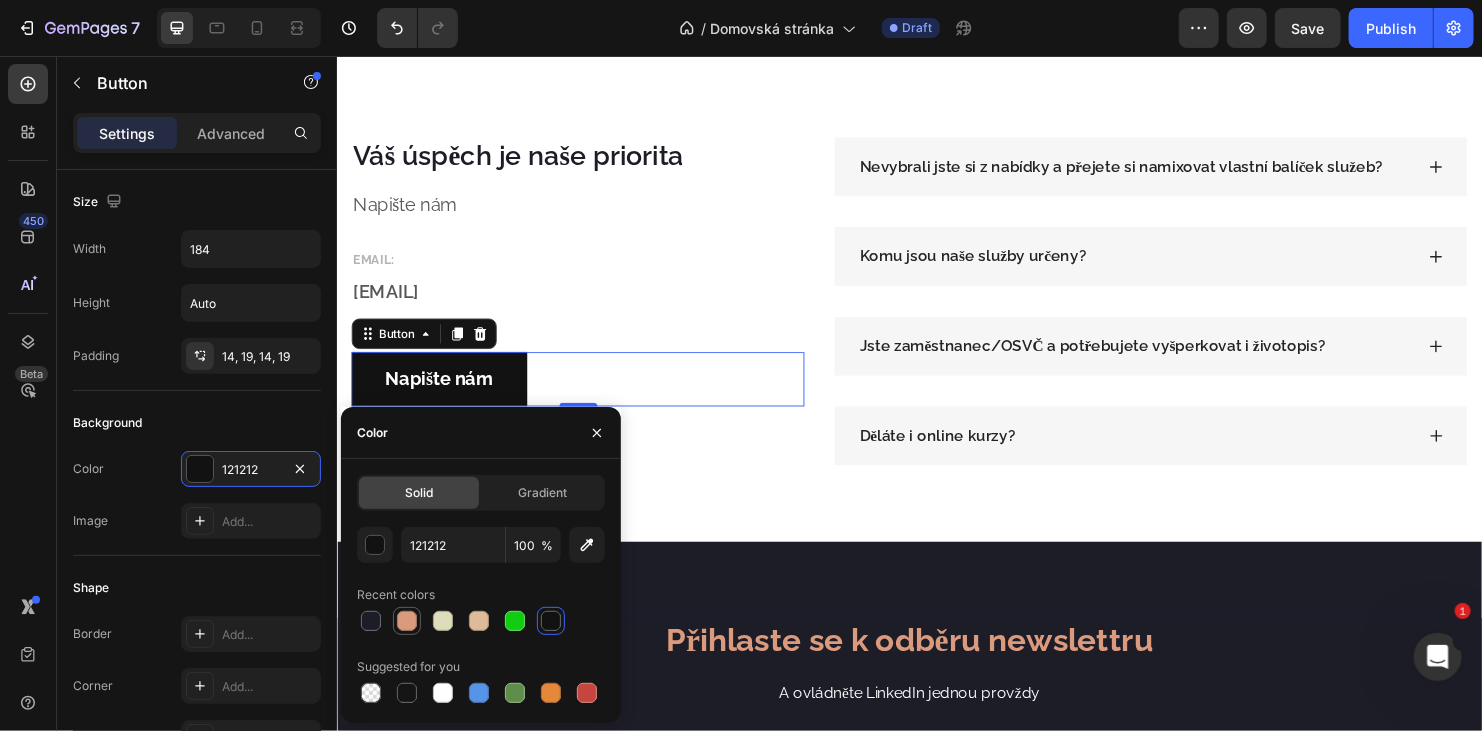 click at bounding box center (407, 621) 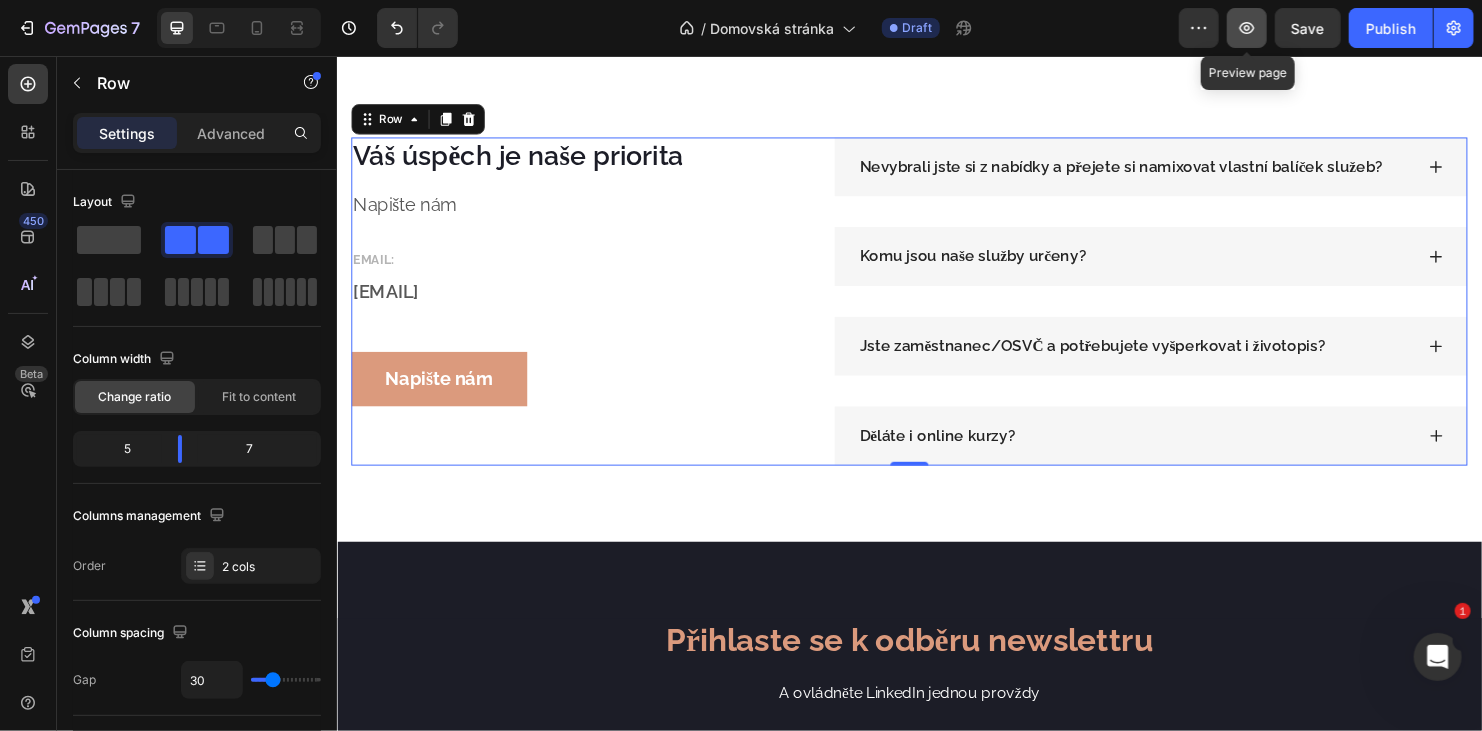 click 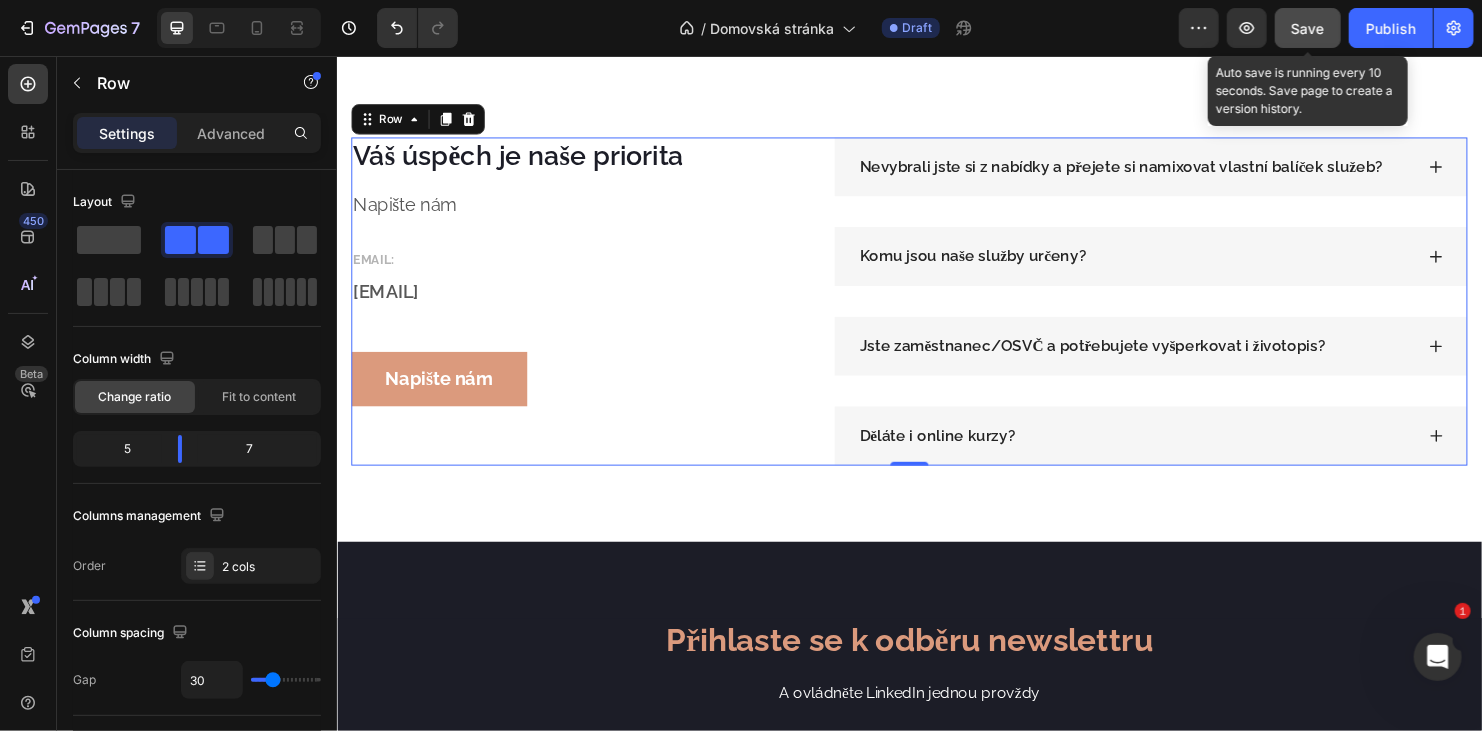 click on "Save" at bounding box center [1308, 28] 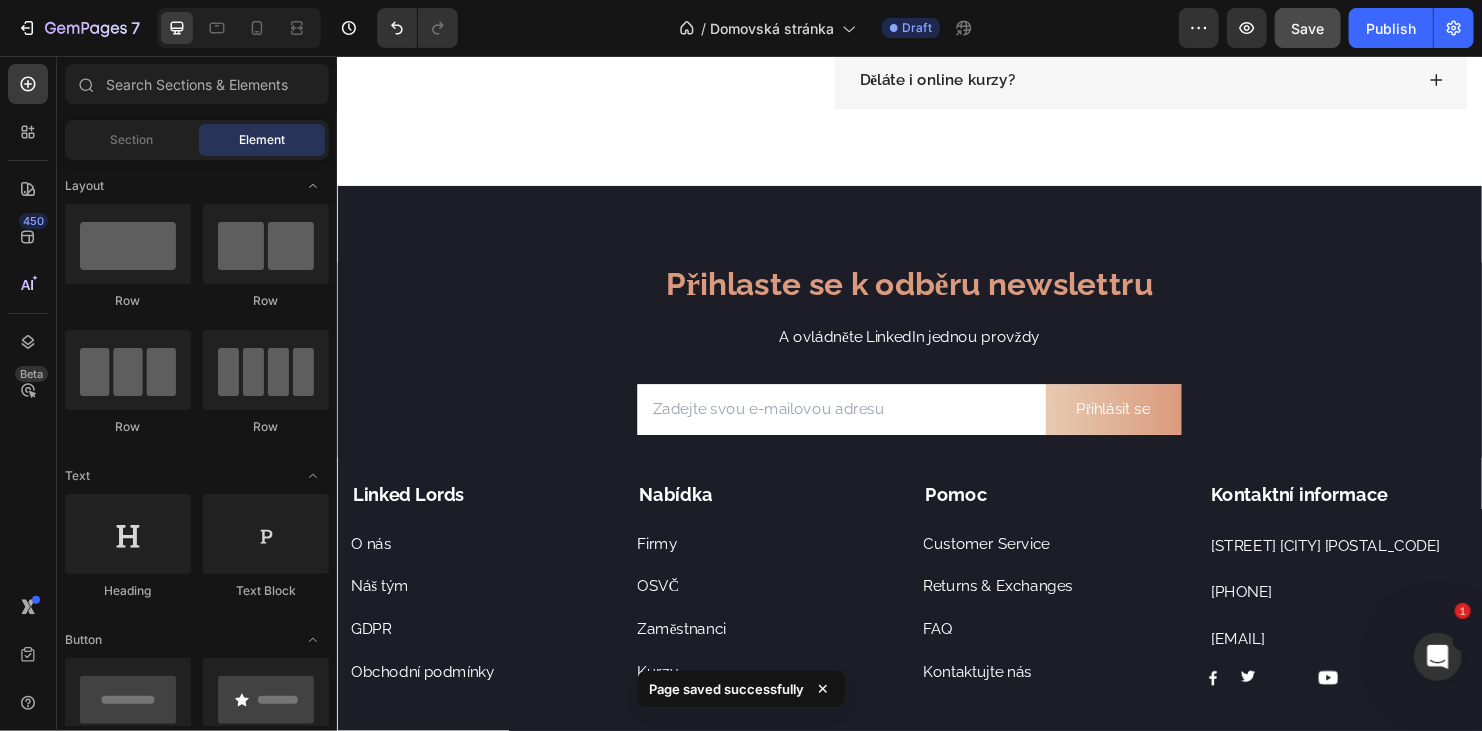 scroll, scrollTop: 4435, scrollLeft: 0, axis: vertical 